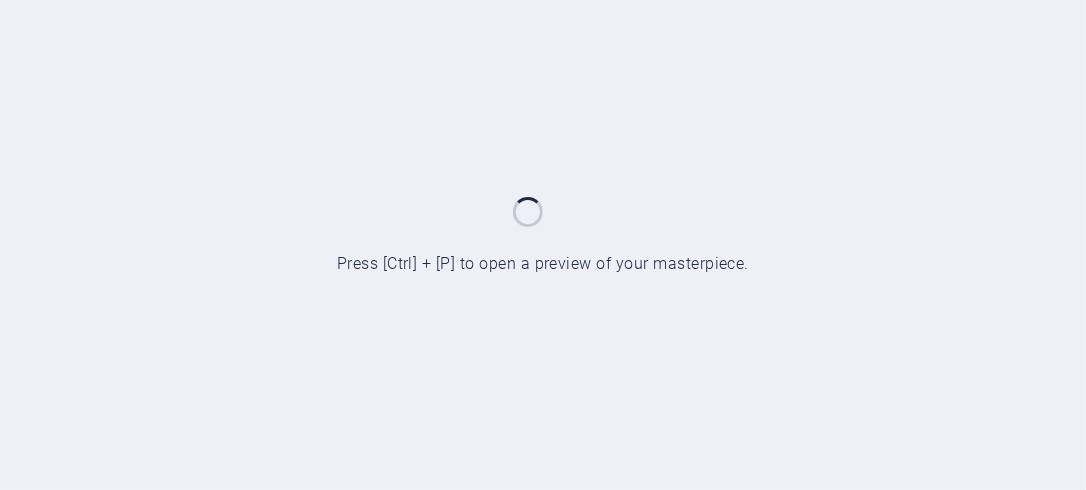 scroll, scrollTop: 0, scrollLeft: 0, axis: both 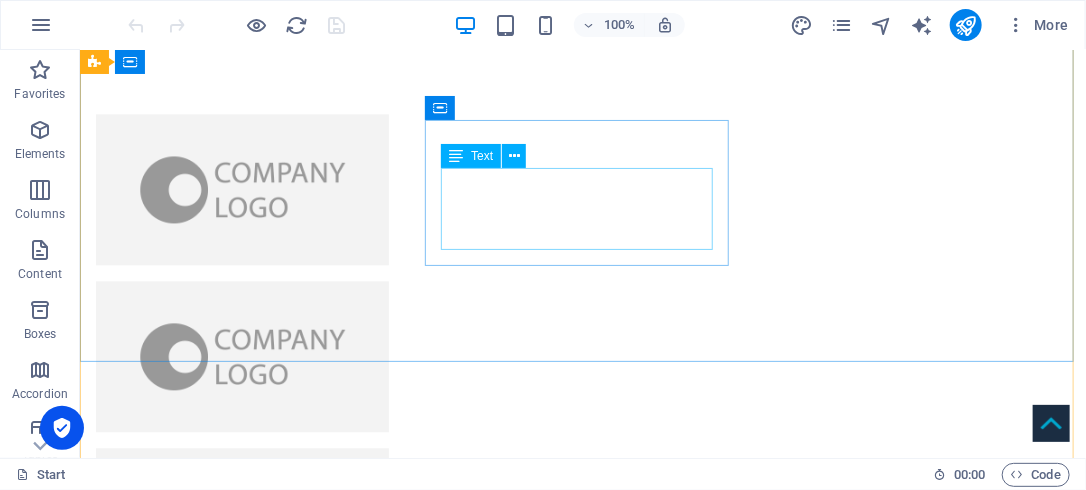 click on "Phone:  2133229 Mobile:  [PHONE_NUMBER] Mobile [PHONE_NUMBER]" at bounding box center [247, 5206] 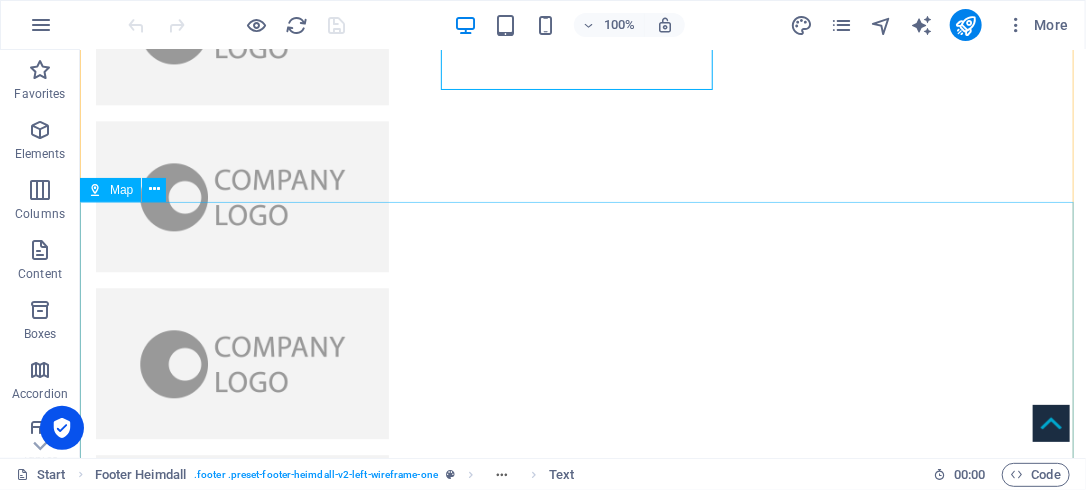 scroll, scrollTop: 7280, scrollLeft: 0, axis: vertical 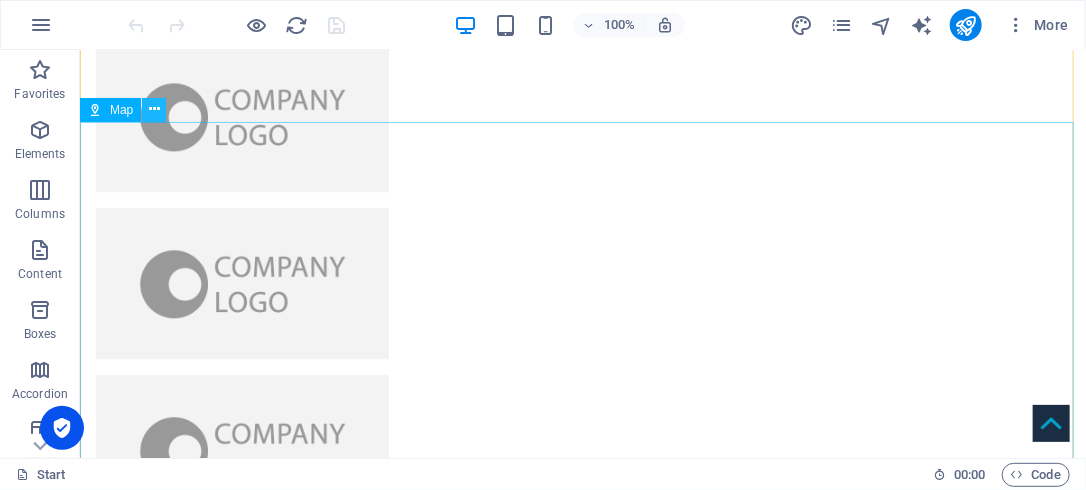 click at bounding box center [154, 109] 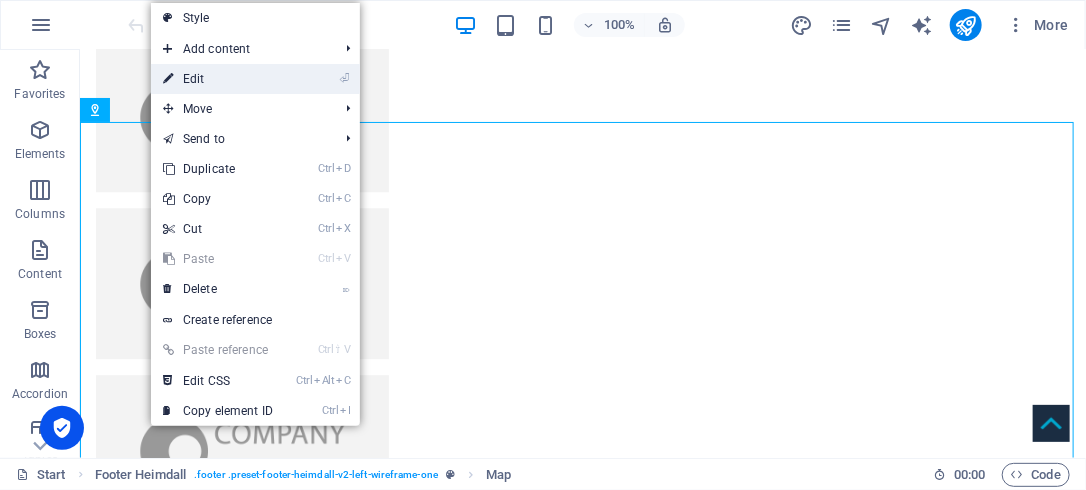 click on "⏎  Edit" at bounding box center (218, 79) 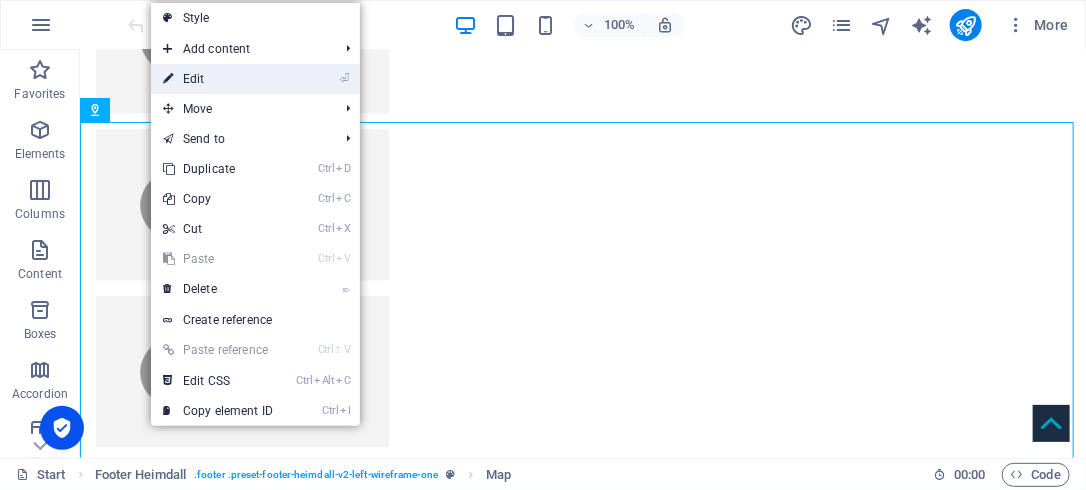 select on "1" 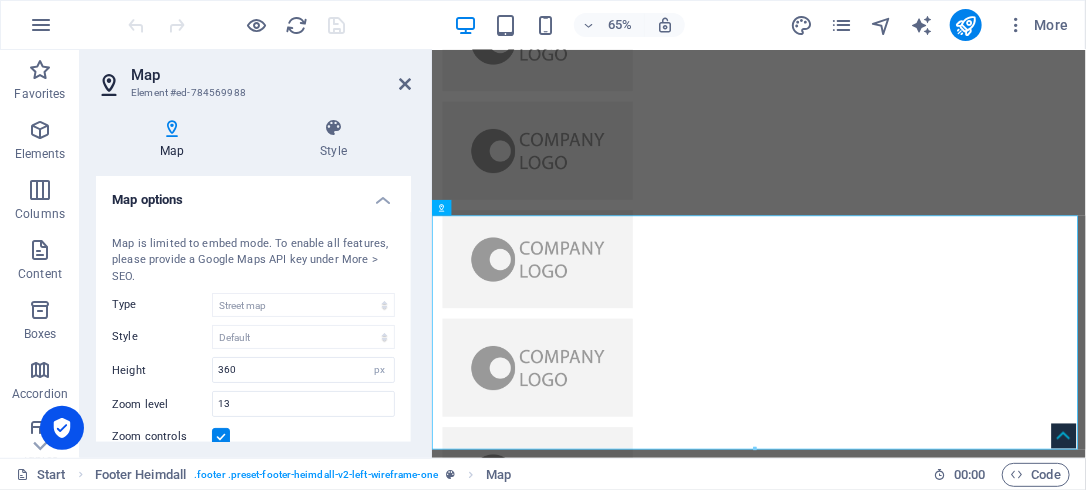 scroll, scrollTop: 7096, scrollLeft: 0, axis: vertical 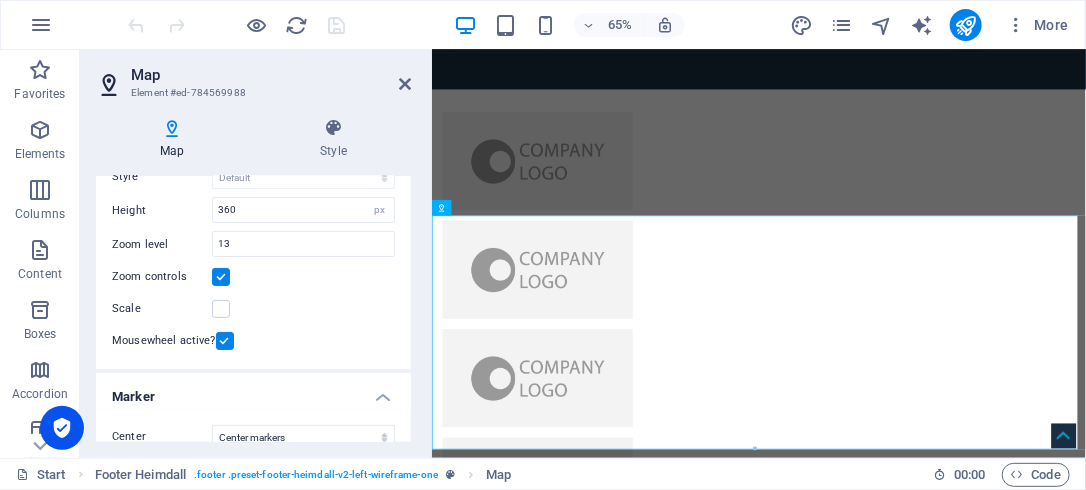click at bounding box center [172, 128] 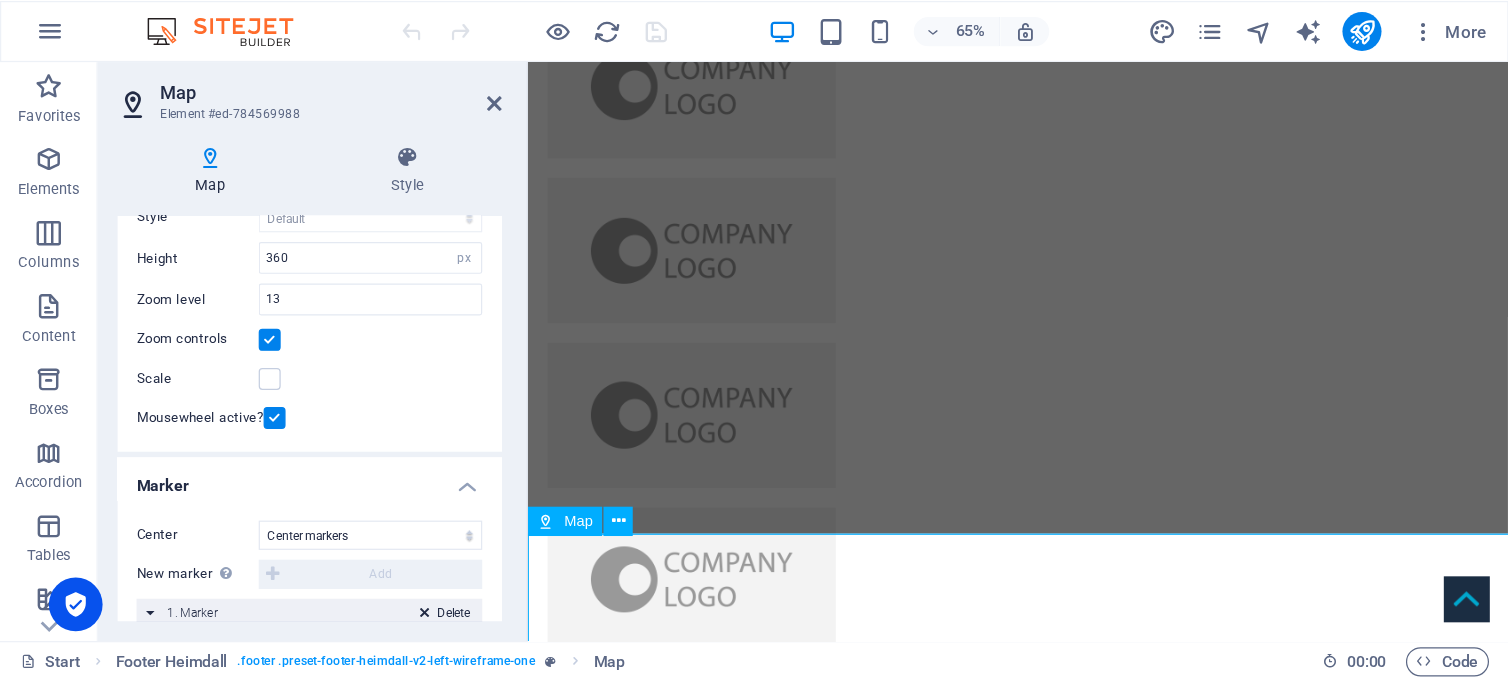 scroll, scrollTop: 6965, scrollLeft: 0, axis: vertical 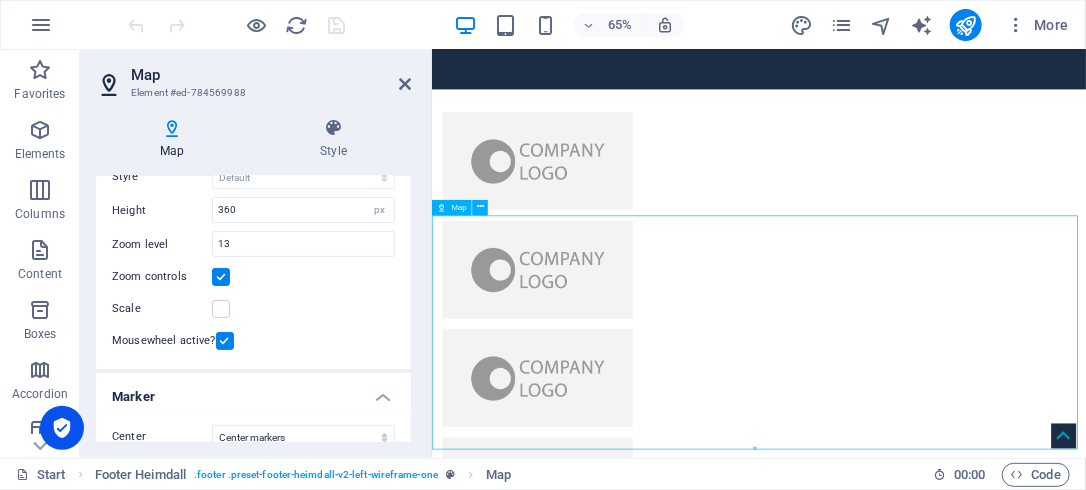 drag, startPoint x: 1095, startPoint y: 593, endPoint x: 963, endPoint y: 438, distance: 203.59027 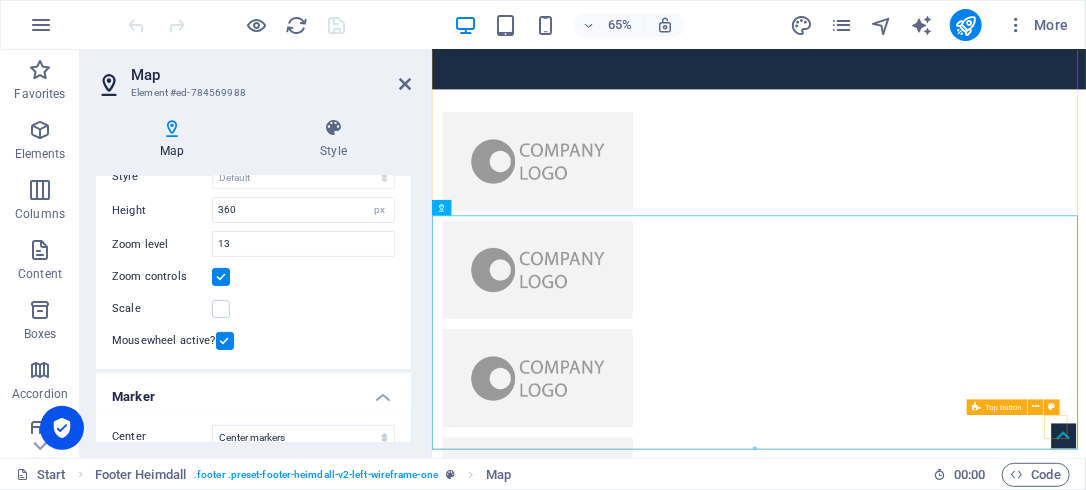 click at bounding box center [1402, 642] 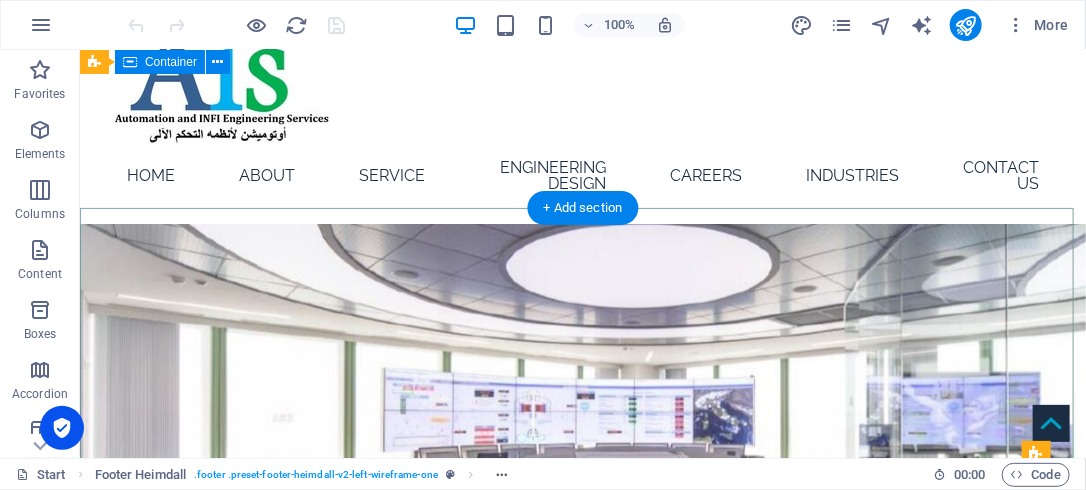scroll, scrollTop: 0, scrollLeft: 0, axis: both 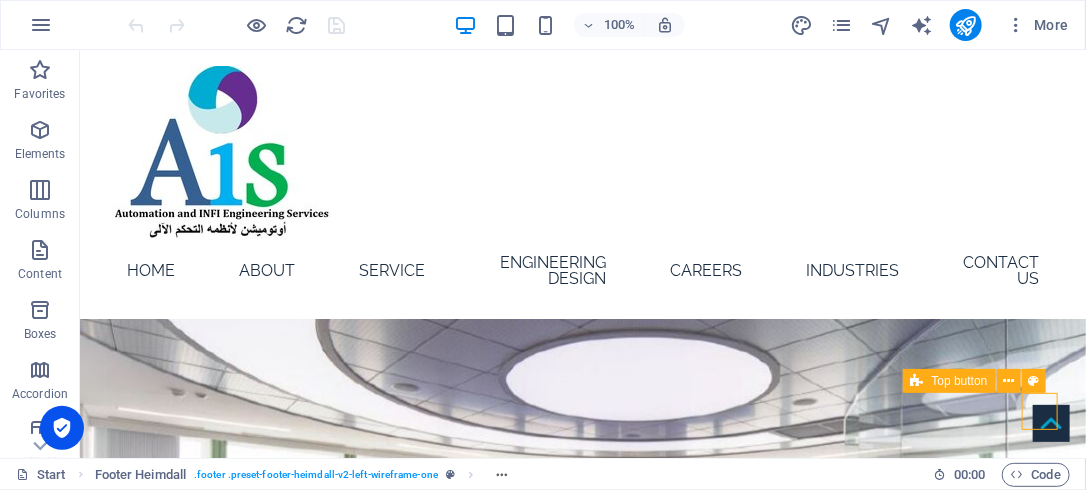 click at bounding box center (1050, 422) 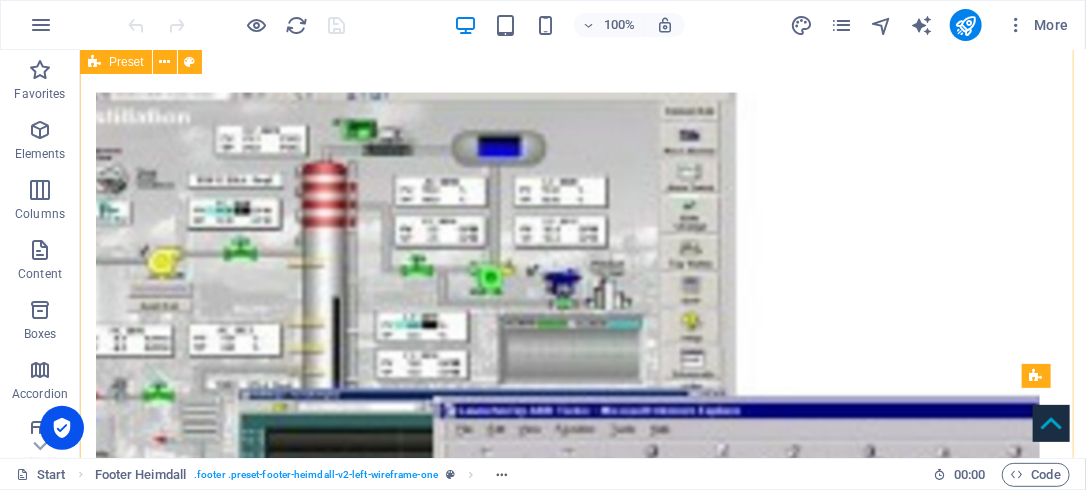 scroll, scrollTop: 1280, scrollLeft: 0, axis: vertical 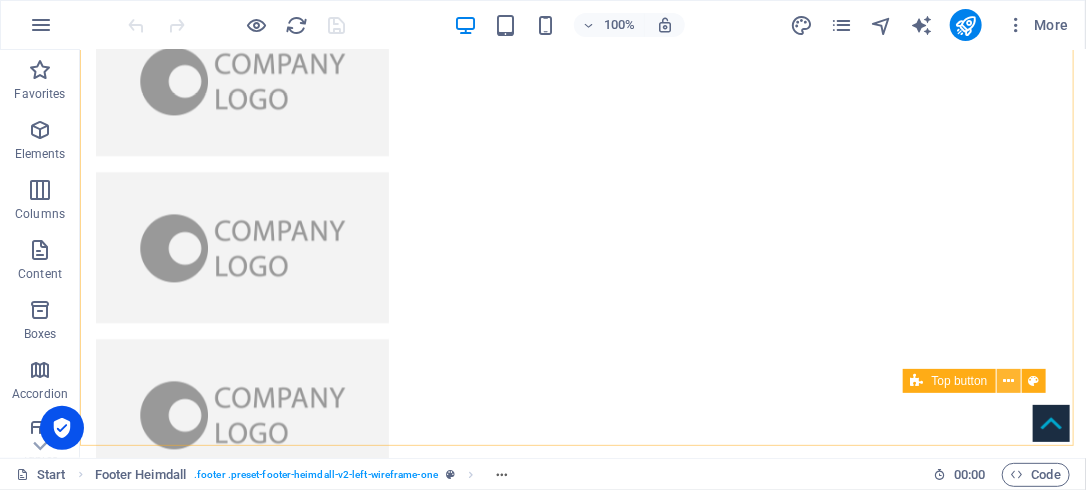 click at bounding box center [1008, 381] 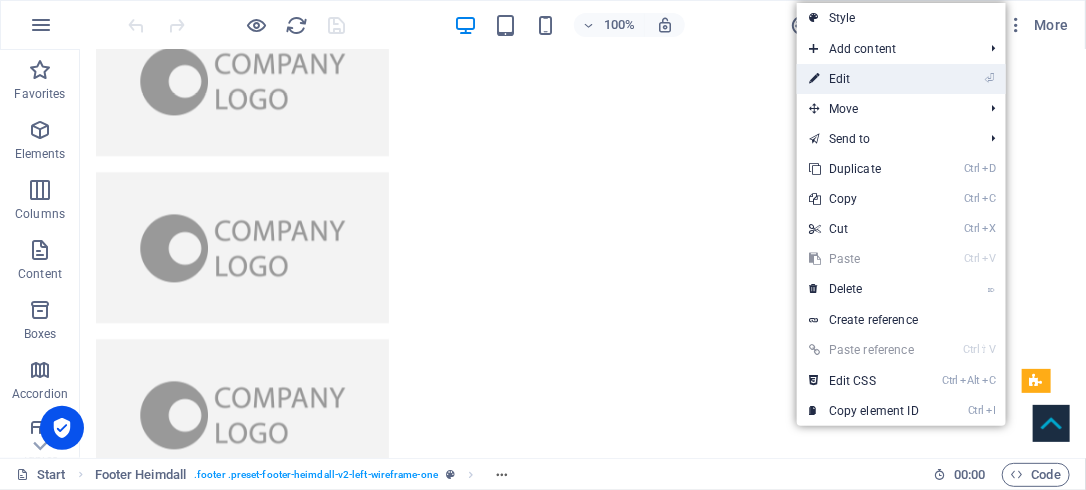 click on "⏎  Edit" at bounding box center [864, 79] 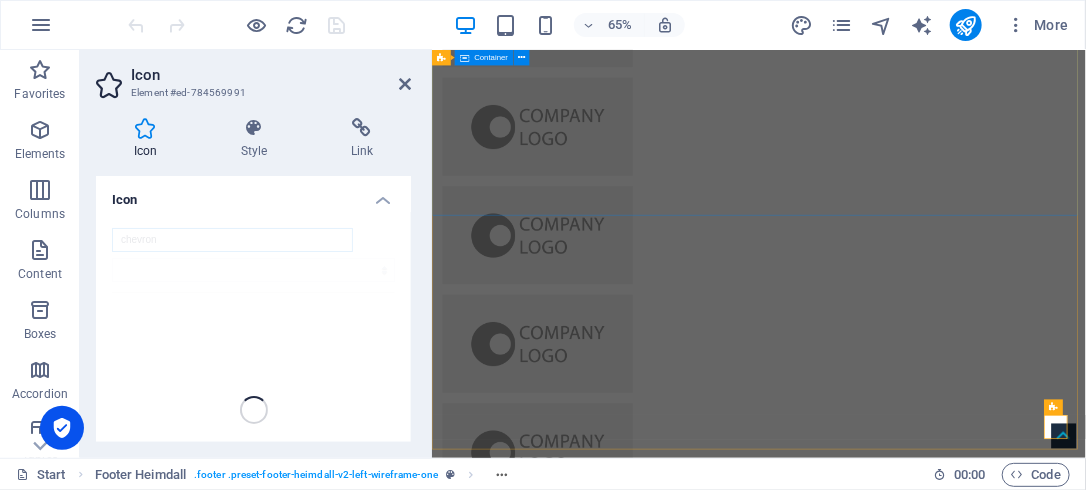 scroll, scrollTop: 7096, scrollLeft: 0, axis: vertical 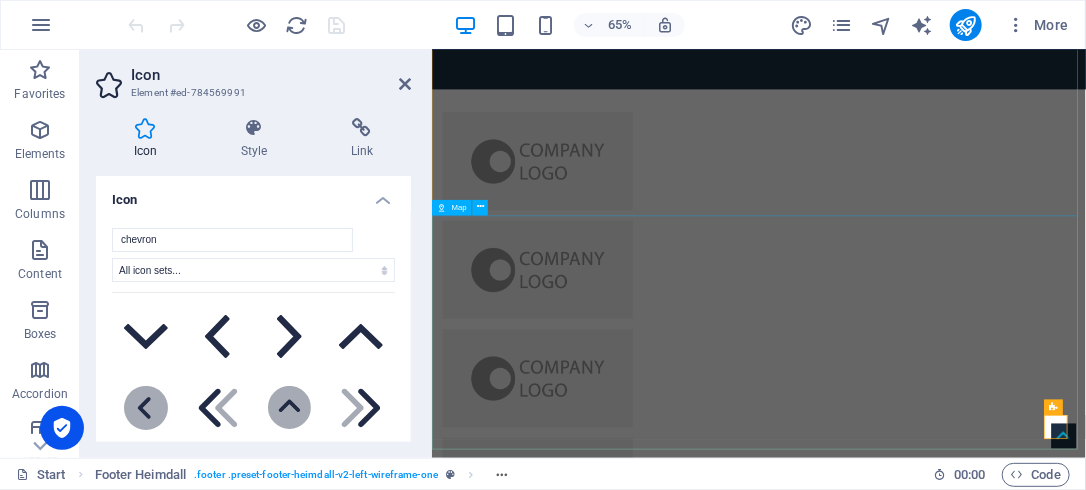 click on "To navigate the map with touch gestures double-tap and hold your finger on the map, then drag the map. ← Move left → Move right ↑ Move up ↓ Move down + Zoom in - Zoom out Home Jump left by 75% End Jump right by 75% Page Up Jump up by 75% Page Down Jump down by 75% Map Terrain Satellite Labels Keyboard shortcuts Map Data Map data ©2025 Google Map data ©2025 Google 1 km  Click to toggle between metric and imperial units Terms Report a map error" at bounding box center [934, 5738] 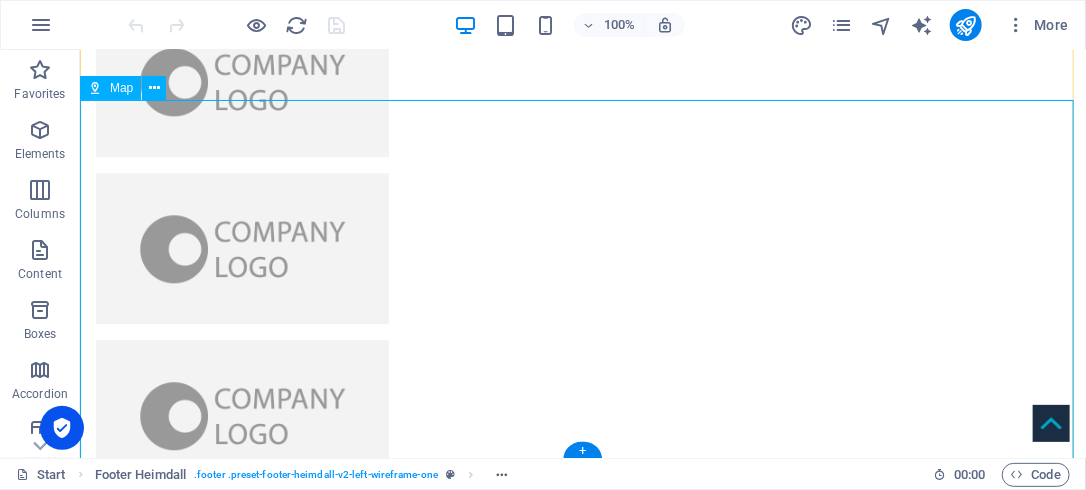 scroll, scrollTop: 7316, scrollLeft: 0, axis: vertical 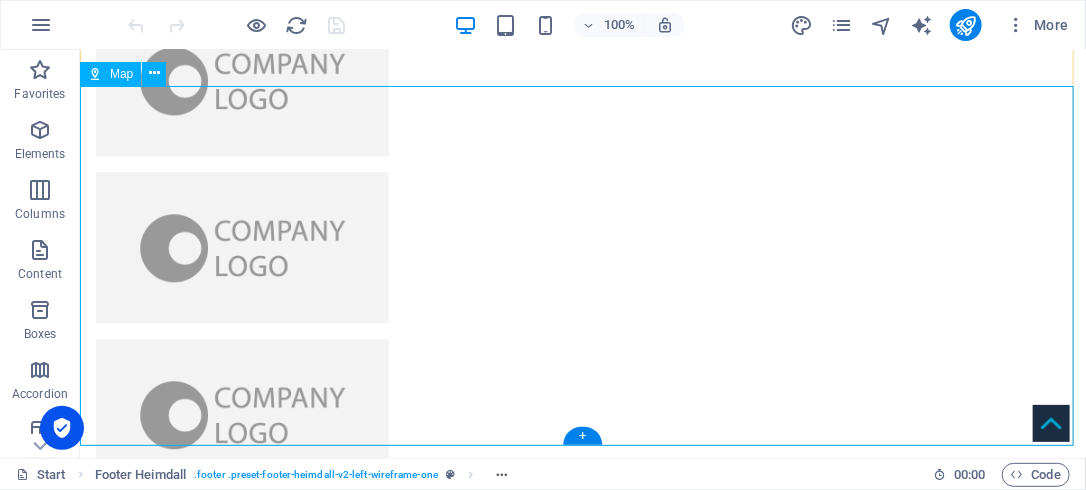 click on "To navigate the map with touch gestures double-tap and hold your finger on the map, then drag the map. ← Move left → Move right ↑ Move up ↓ Move down + Zoom in - Zoom out Home Jump left by 75% End Jump right by 75% Page Up Jump up by 75% Page Down Jump down by 75% Map Terrain Satellite Labels Keyboard shortcuts Map Data Map data ©2025 Google Map data ©2025 Google 1 km  Click to toggle between metric and imperial units Terms Report a map error" at bounding box center (582, 5386) 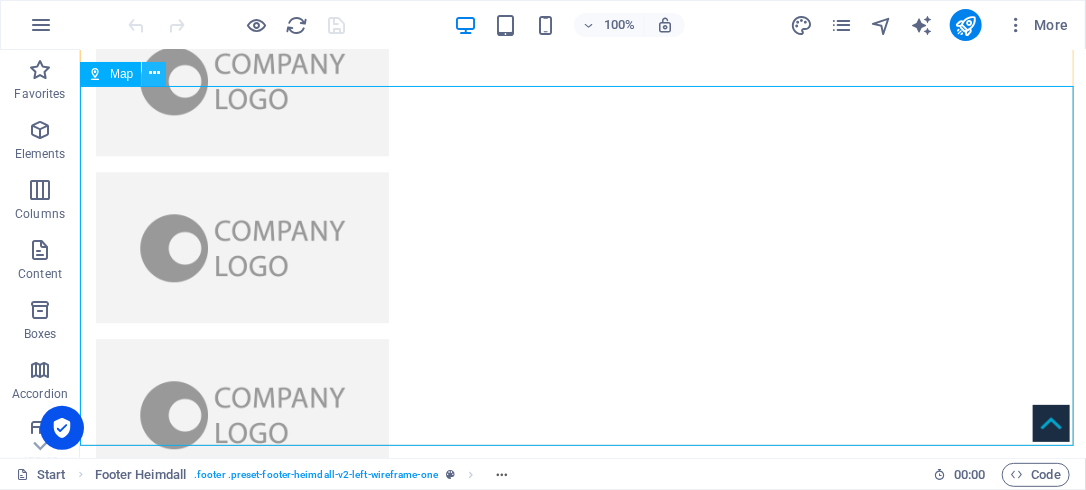 click at bounding box center [154, 73] 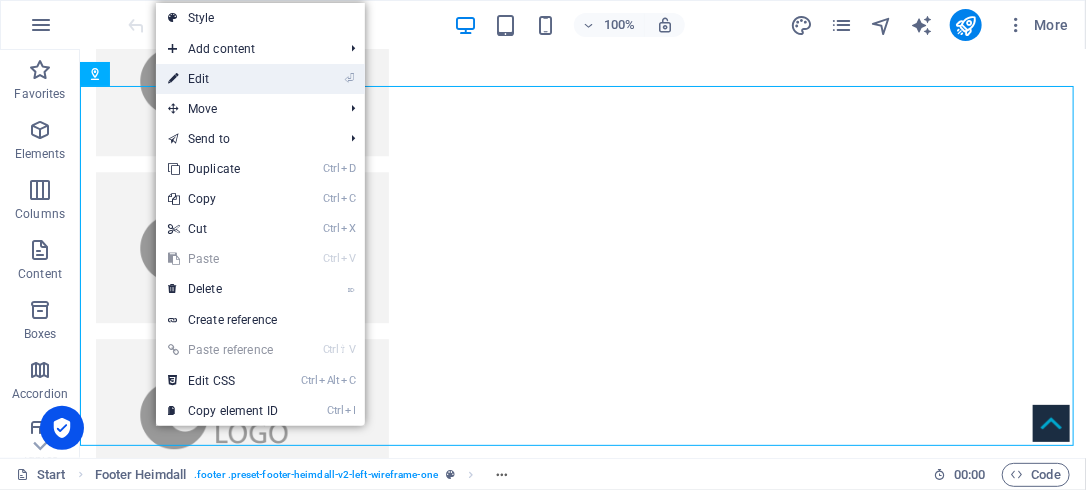 click on "⏎  Edit" at bounding box center (223, 79) 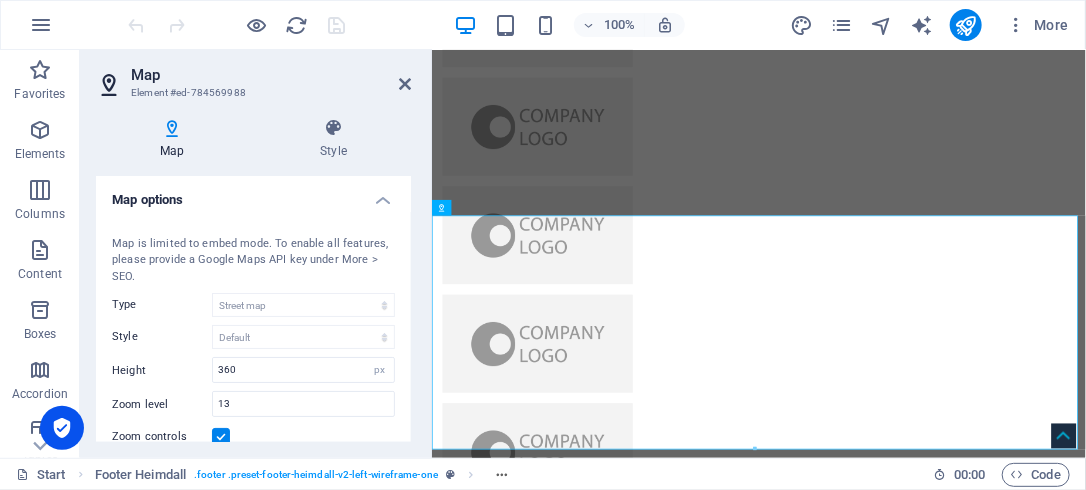 scroll, scrollTop: 7096, scrollLeft: 0, axis: vertical 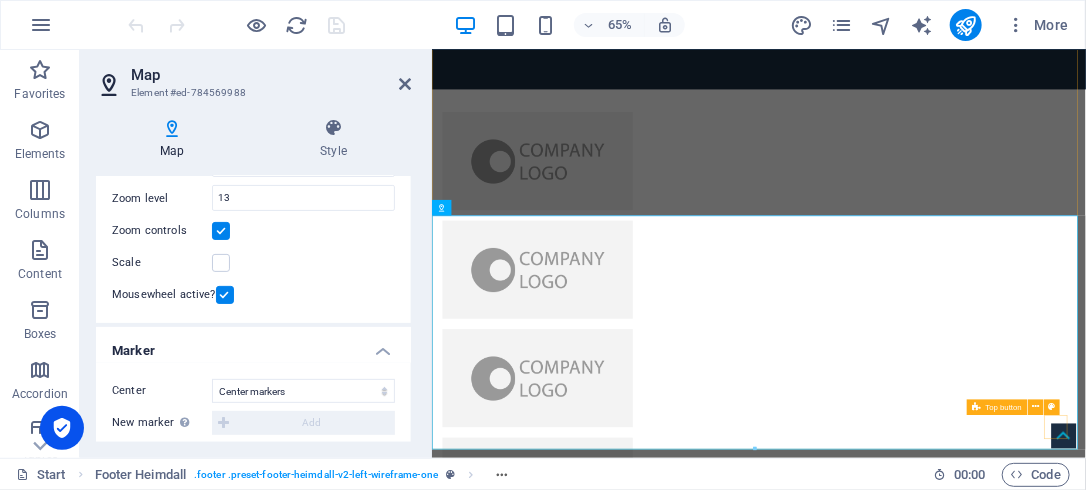 click on "Top button" at bounding box center (1017, 408) 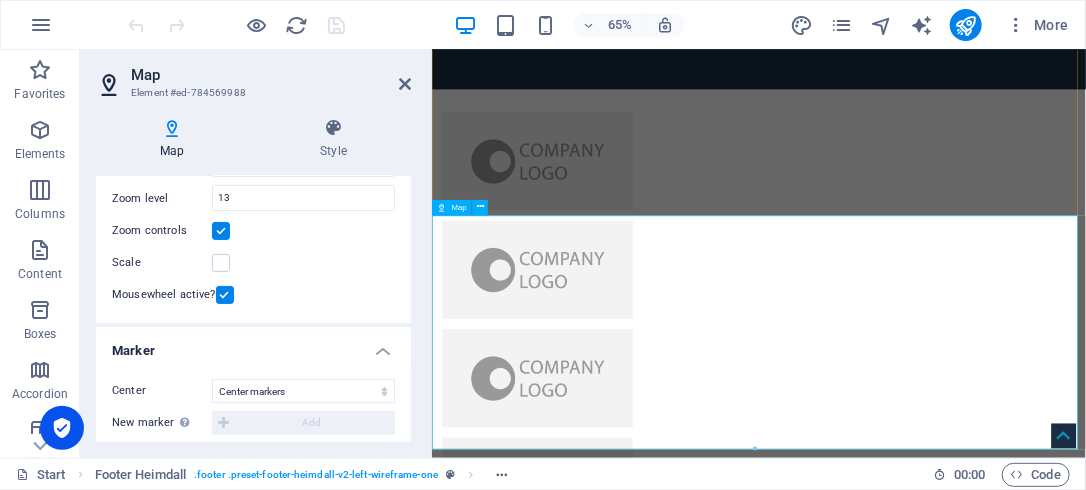 click on "To navigate the map with touch gestures double-tap and hold your finger on the map, then drag the map. ← Move left → Move right ↑ Move up ↓ Move down + Zoom in - Zoom out Home Jump left by 75% End Jump right by 75% Page Up Jump up by 75% Page Down Jump down by 75% Map Terrain Satellite Labels Keyboard shortcuts Map Data Map data ©2025 Google Map data ©2025 Google 1 km  Click to toggle between metric and imperial units Terms Report a map error" at bounding box center (934, 5738) 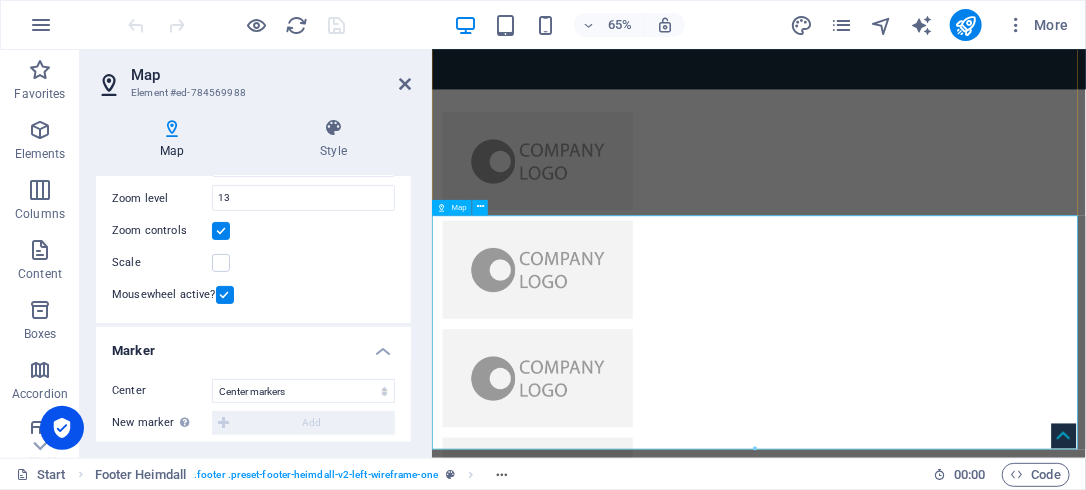 click on "To navigate the map with touch gestures double-tap and hold your finger on the map, then drag the map. ← Move left → Move right ↑ Move up ↓ Move down + Zoom in - Zoom out Home Jump left by 75% End Jump right by 75% Page Up Jump up by 75% Page Down Jump down by 75% Map Terrain Satellite Labels Keyboard shortcuts Map Data Map data ©2025 Google Map data ©2025 Google 1 km  Click to toggle between metric and imperial units Terms Report a map error" at bounding box center [934, 5738] 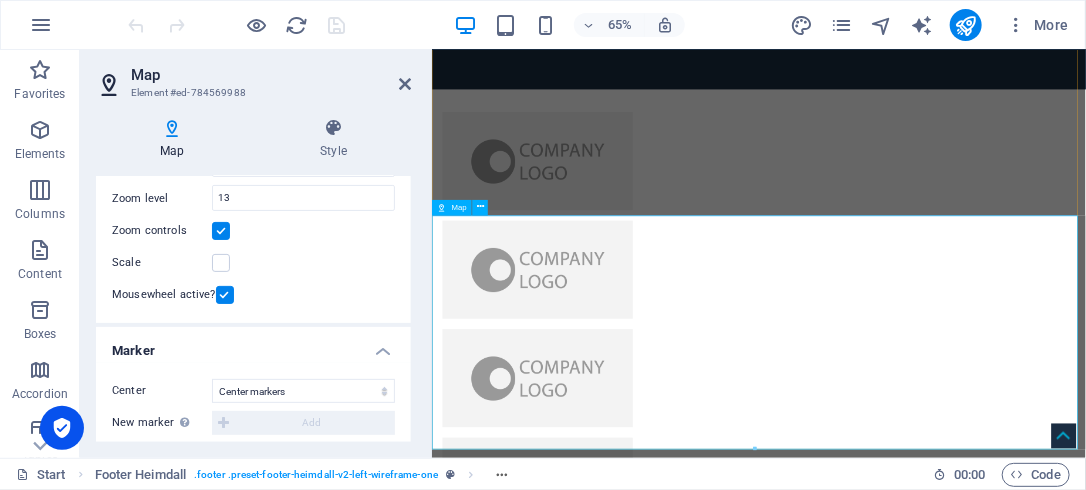 click on "To navigate the map with touch gestures double-tap and hold your finger on the map, then drag the map. ← Move left → Move right ↑ Move up ↓ Move down + Zoom in - Zoom out Home Jump left by 75% End Jump right by 75% Page Up Jump up by 75% Page Down Jump down by 75% Map Terrain Satellite Labels Keyboard shortcuts Map Data Map data ©2025 Google Map data ©2025 Google 1 km  Click to toggle between metric and imperial units Terms Report a map error" at bounding box center (934, 5738) 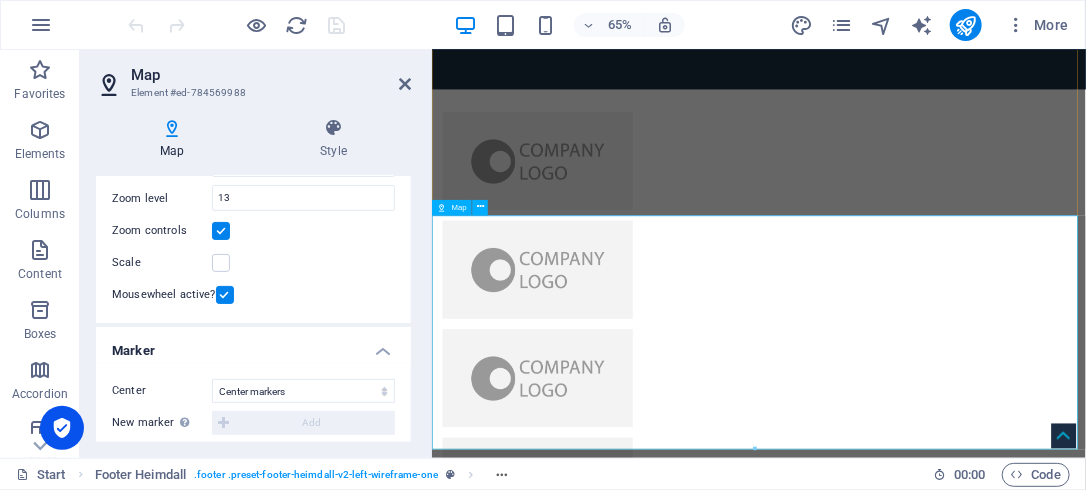 click on "To navigate the map with touch gestures double-tap and hold your finger on the map, then drag the map. ← Move left → Move right ↑ Move up ↓ Move down + Zoom in - Zoom out Home Jump left by 75% End Jump right by 75% Page Up Jump up by 75% Page Down Jump down by 75% Map Terrain Satellite Labels Keyboard shortcuts Map Data Map data ©2025 Google Map data ©2025 Google 1 km  Click to toggle between metric and imperial units Terms Report a map error" at bounding box center [934, 5738] 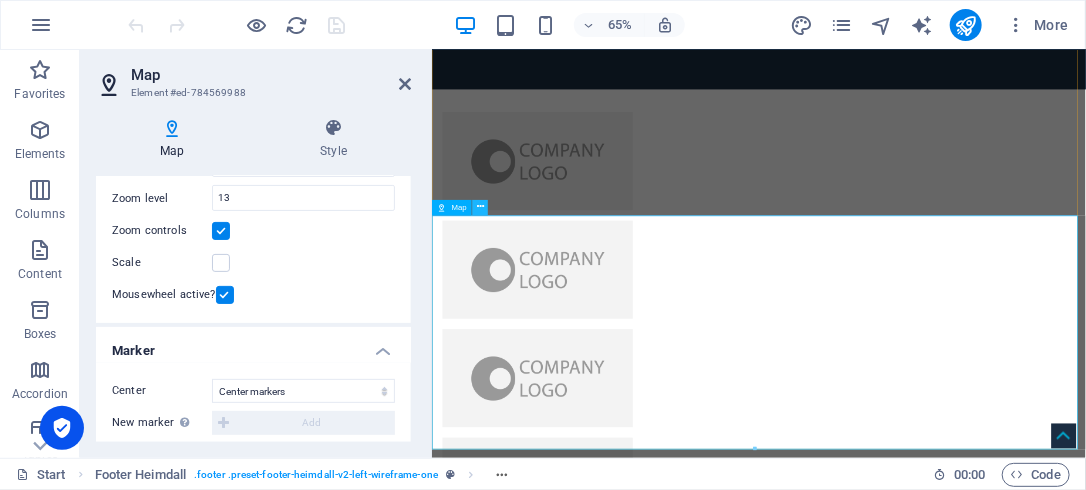 click at bounding box center [480, 208] 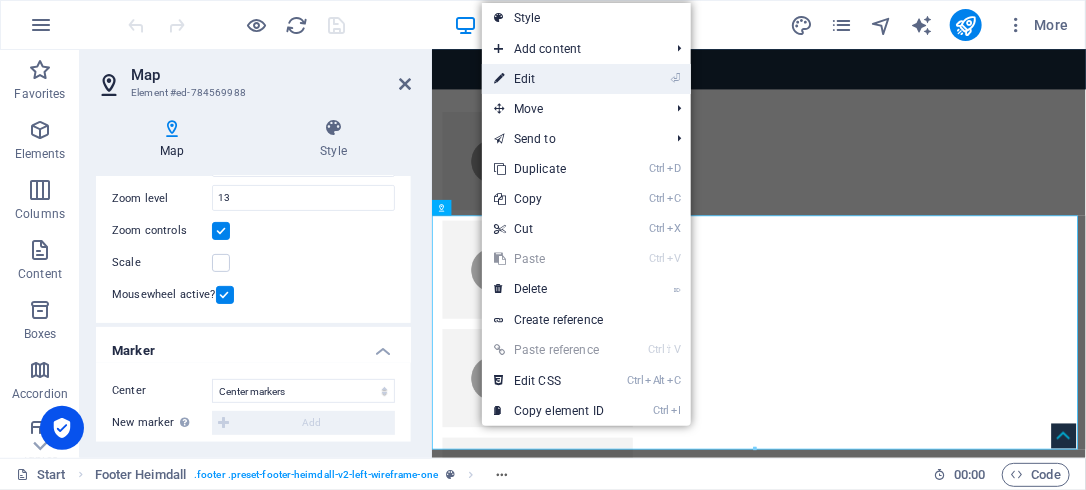 click on "⏎  Edit" at bounding box center (549, 79) 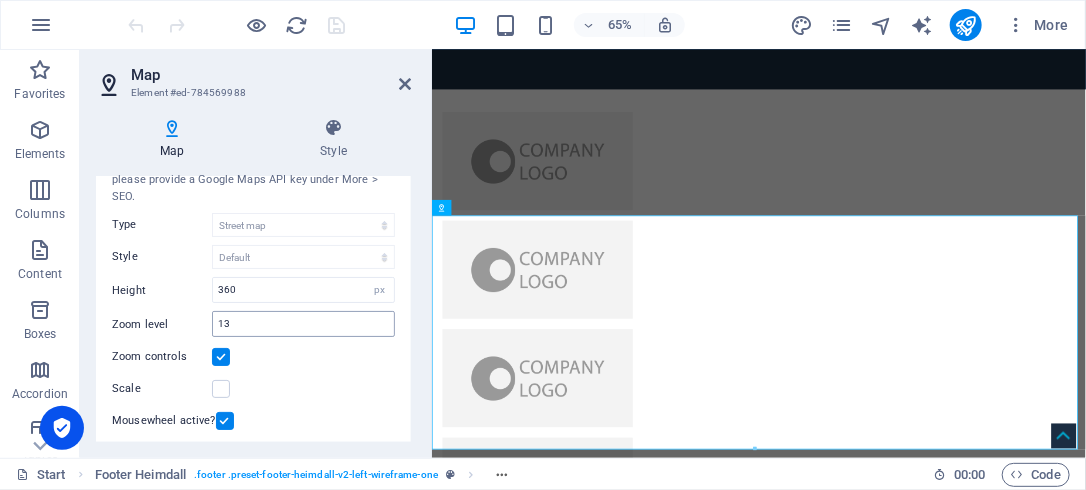 scroll, scrollTop: 0, scrollLeft: 0, axis: both 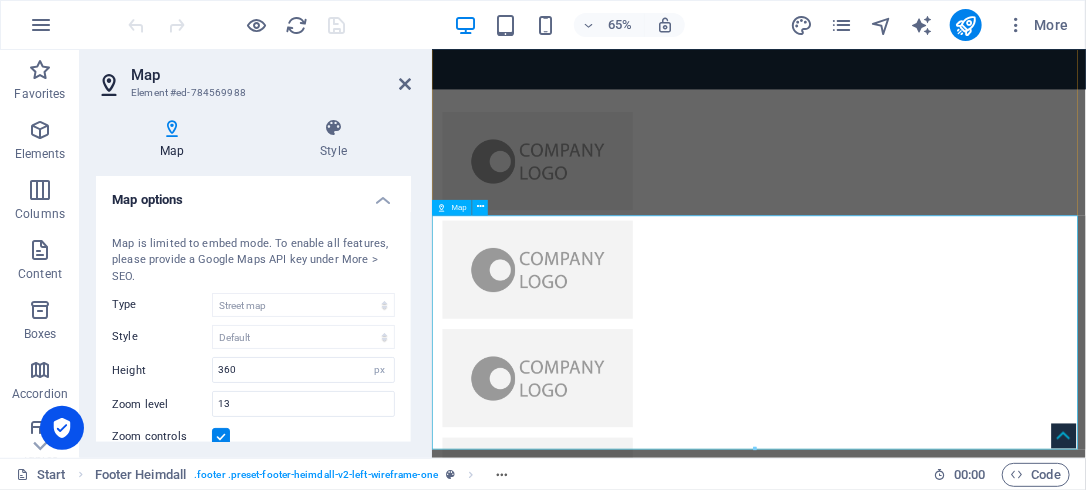 click on "To navigate the map with touch gestures double-tap and hold your finger on the map, then drag the map. ← Move left → Move right ↑ Move up ↓ Move down + Zoom in - Zoom out Home Jump left by 75% End Jump right by 75% Page Up Jump up by 75% Page Down Jump down by 75% Map Terrain Satellite Labels Keyboard shortcuts Map Data Map data ©2025 Google Map data ©2025 Google 1 km  Click to toggle between metric and imperial units Terms Report a map error" at bounding box center [934, 5738] 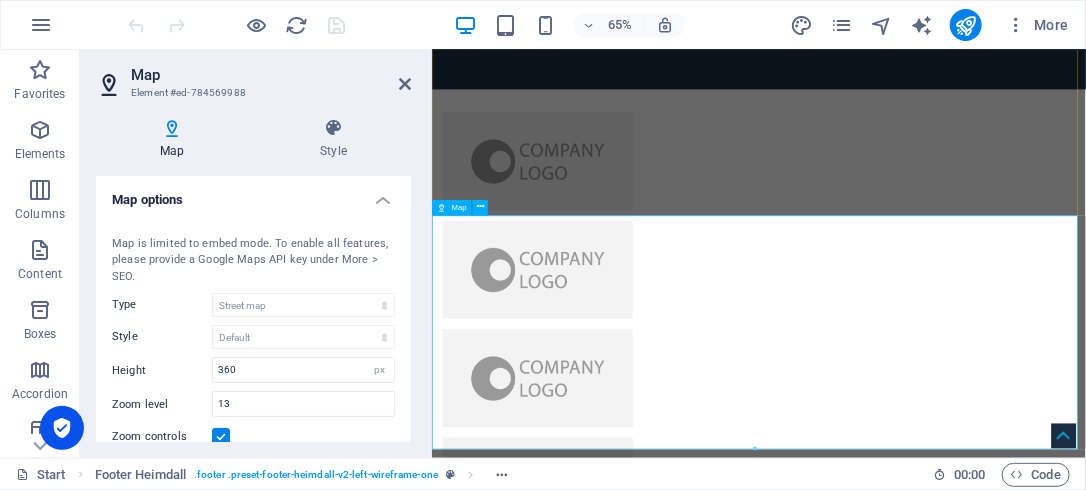 click on "To navigate the map with touch gestures double-tap and hold your finger on the map, then drag the map. ← Move left → Move right ↑ Move up ↓ Move down + Zoom in - Zoom out Home Jump left by 75% End Jump right by 75% Page Up Jump up by 75% Page Down Jump down by 75% Map Terrain Satellite Labels Keyboard shortcuts Map Data Map data ©2025 Google Map data ©2025 Google 1 km  Click to toggle between metric and imperial units Terms Report a map error" at bounding box center (934, 5738) 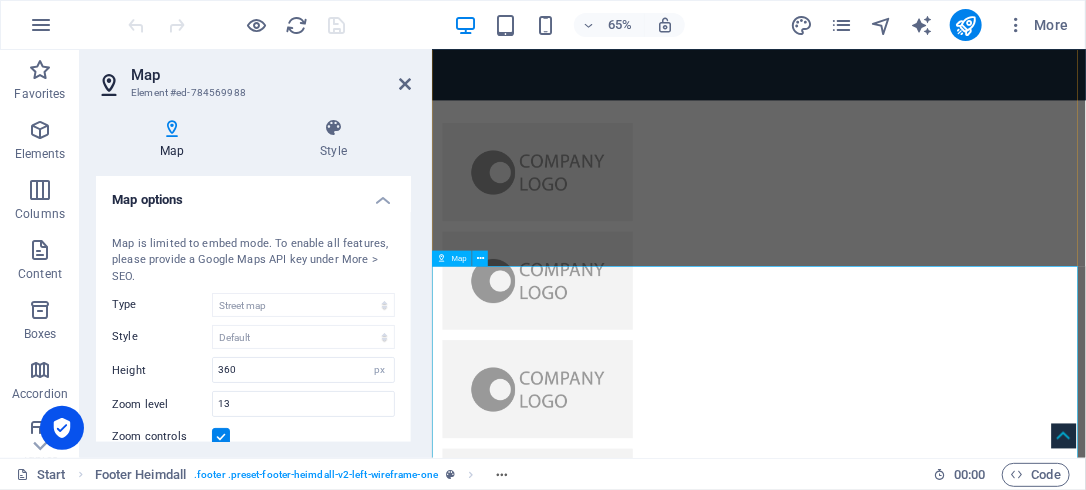 scroll, scrollTop: 7096, scrollLeft: 0, axis: vertical 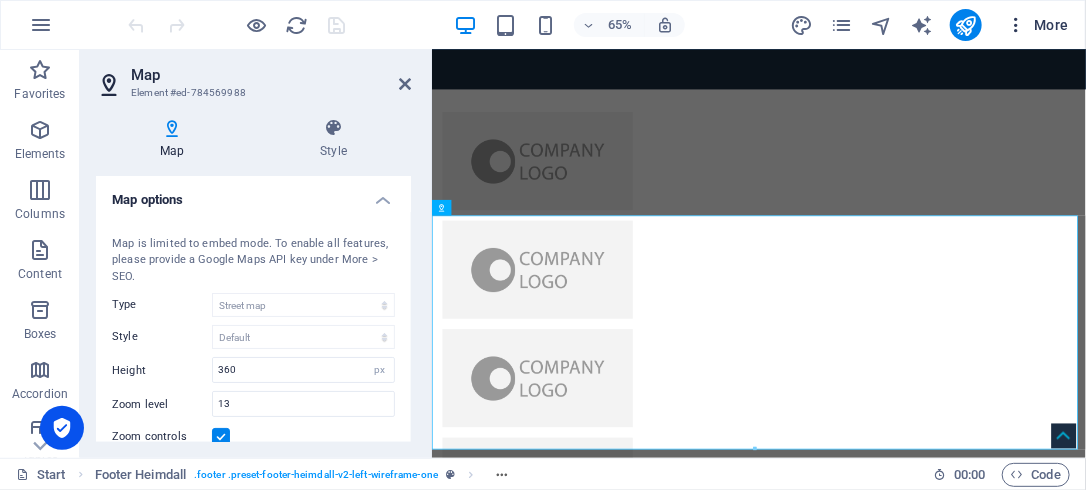 click on "More" at bounding box center (1037, 25) 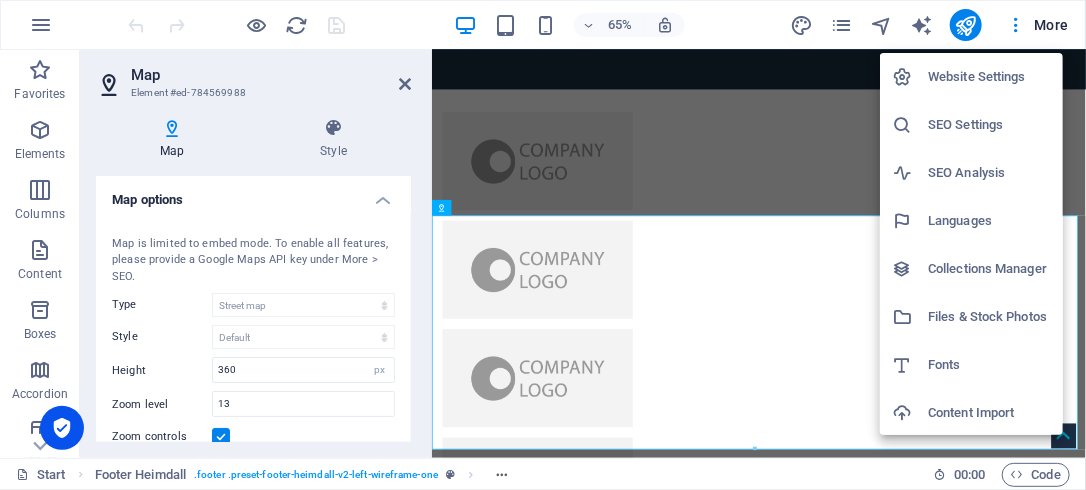 click at bounding box center [543, 245] 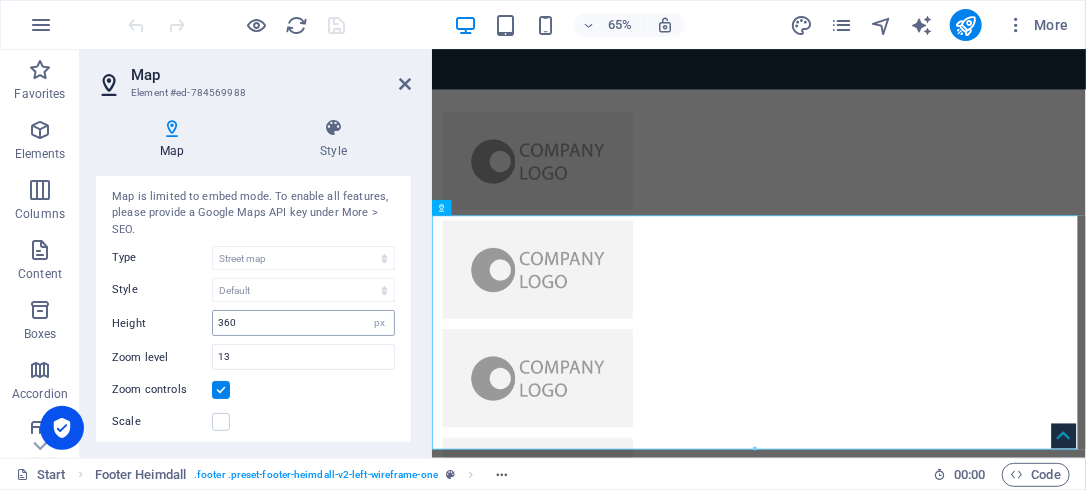 scroll, scrollTop: 80, scrollLeft: 0, axis: vertical 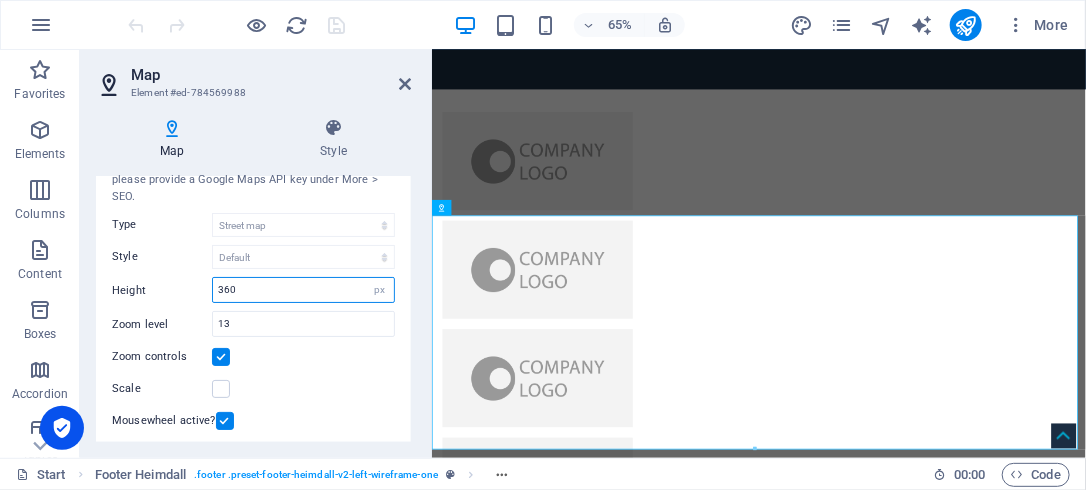 click on "360" at bounding box center (303, 290) 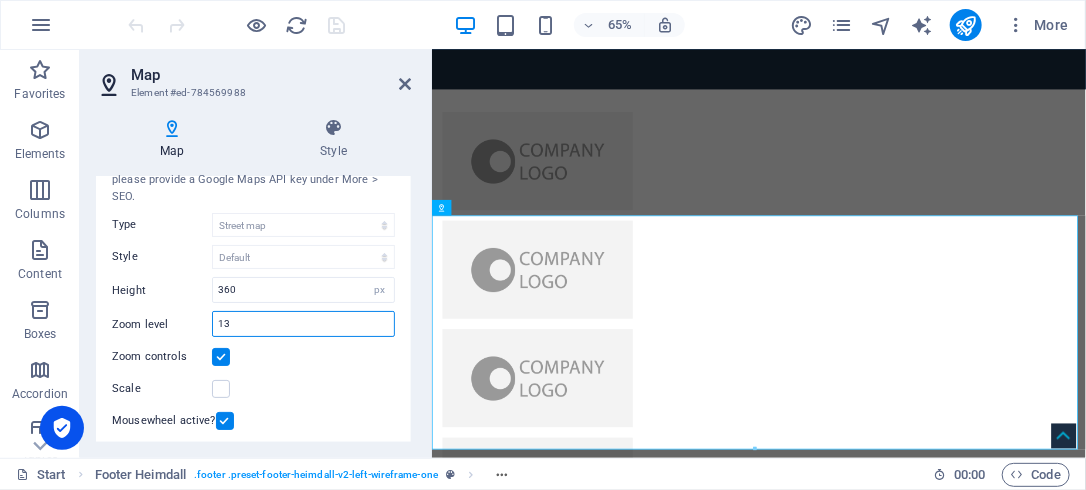 click on "13" at bounding box center [303, 324] 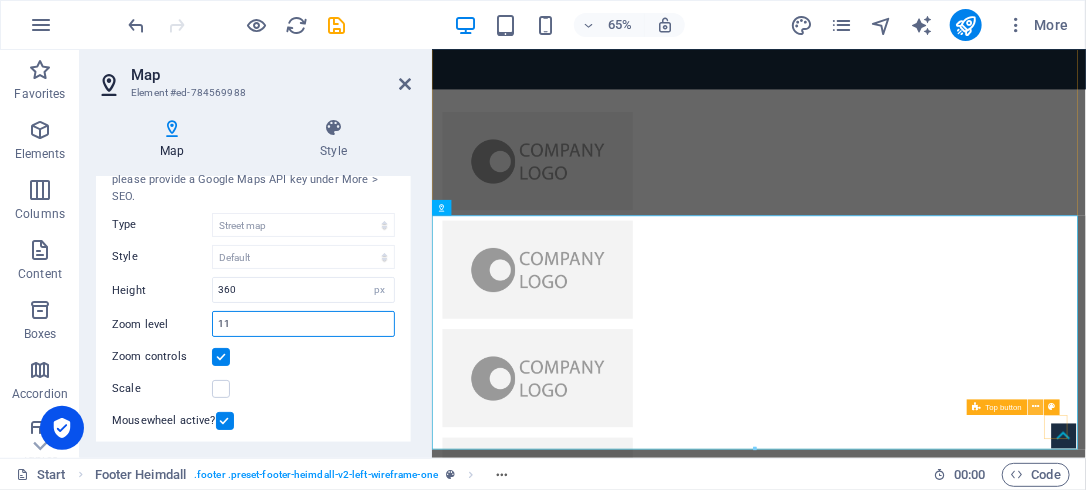type on "11" 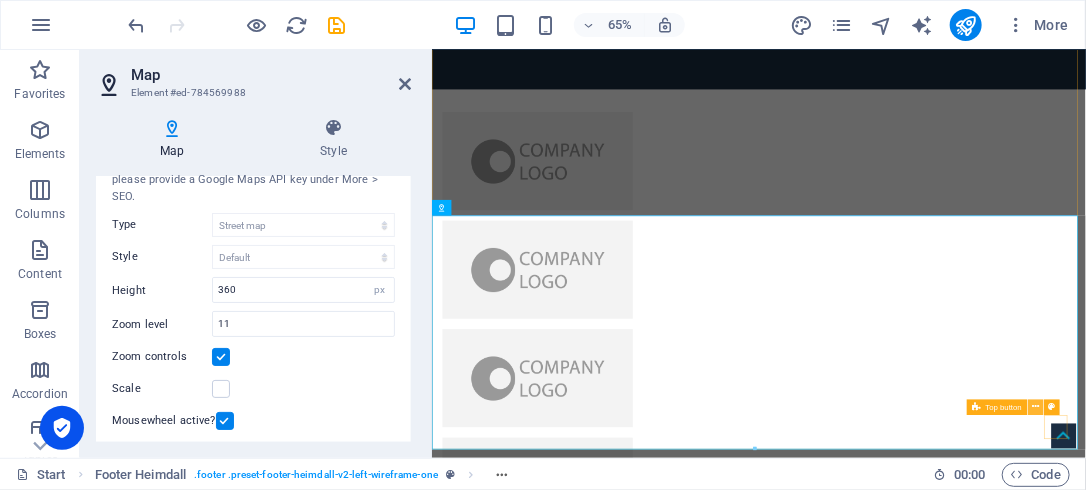 click at bounding box center (1035, 408) 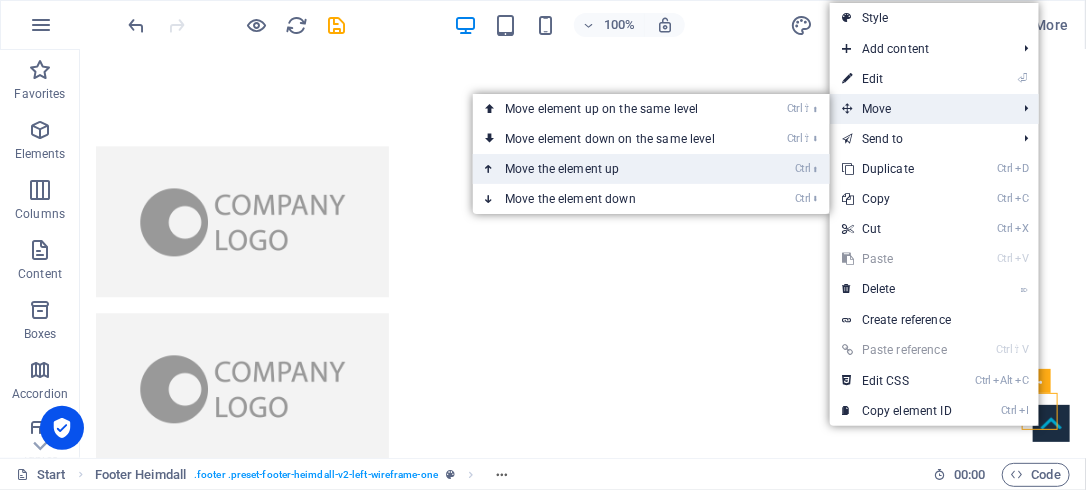 click on "Ctrl ⬆  Move the element up" at bounding box center [651, 169] 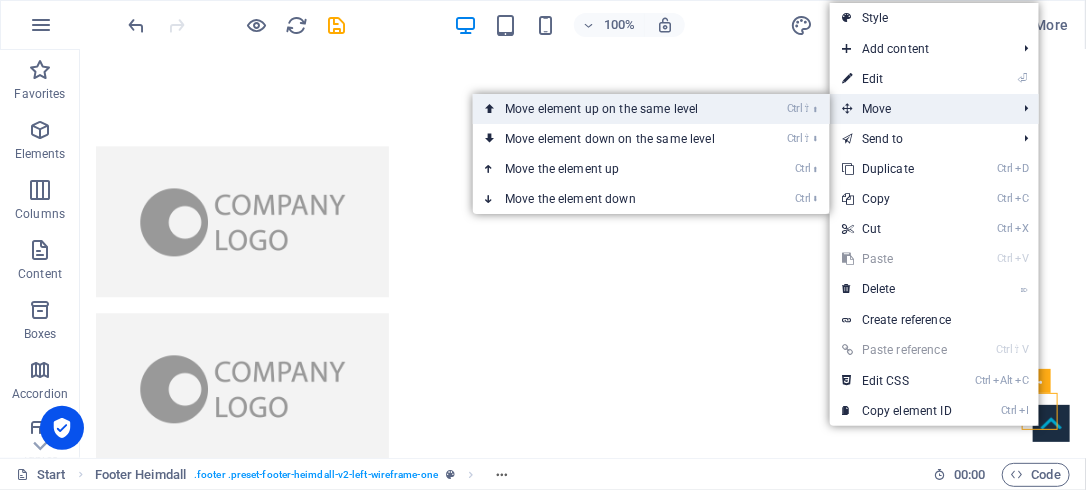 click on "Ctrl ⇧ ⬆  Move element up on the same level" at bounding box center (614, 109) 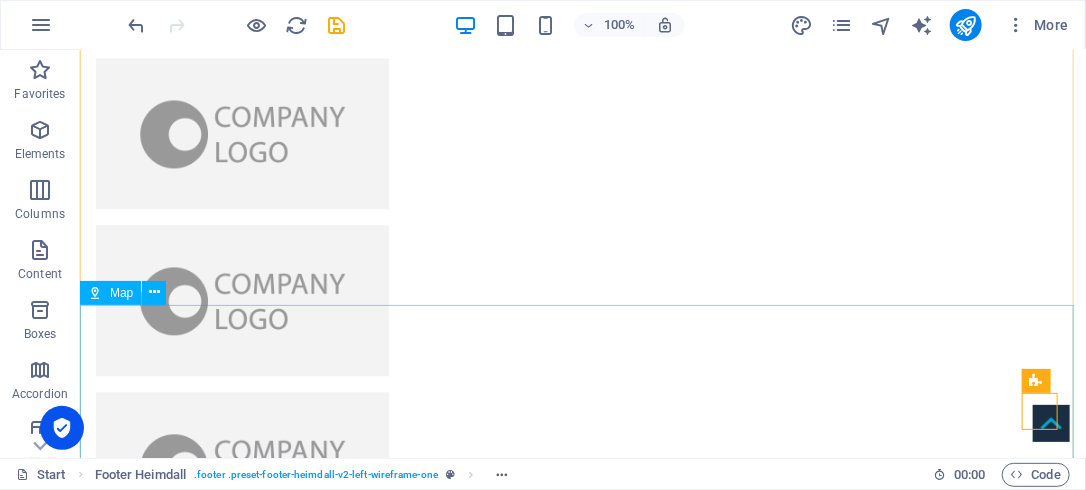 click on "To navigate the map with touch gestures double-tap and hold your finger on the map, then drag the map. ← Move left → Move right ↑ Move up ↓ Move down + Zoom in - Zoom out Home Jump left by 75% End Jump right by 75% Page Up Jump up by 75% Page Down Jump down by 75% Map Terrain Satellite Labels Keyboard shortcuts Map Data Map data ©2025 Google Map data ©2025 Google 5 km  Click to toggle between metric and imperial units Terms Report a map error" at bounding box center (582, 5606) 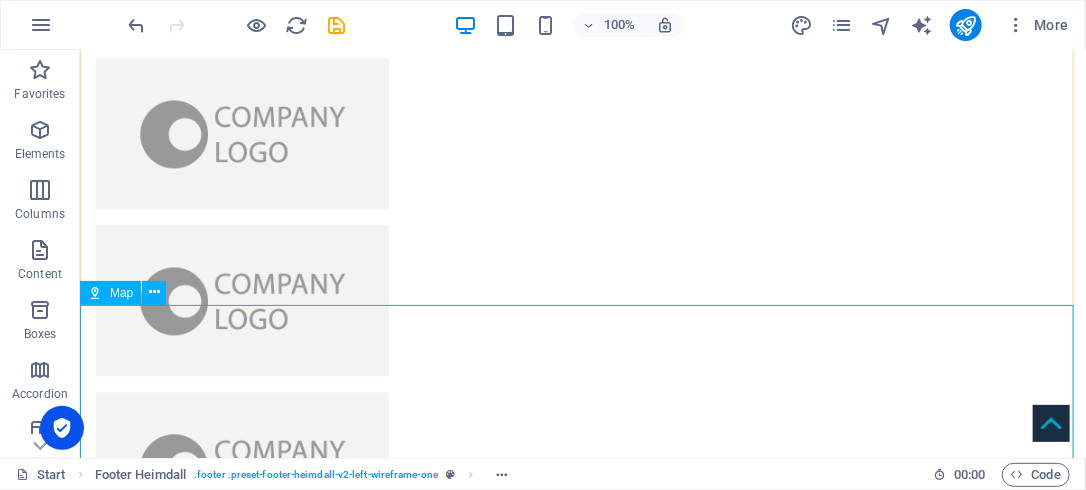 click on "To navigate the map with touch gestures double-tap and hold your finger on the map, then drag the map. ← Move left → Move right ↑ Move up ↓ Move down + Zoom in - Zoom out Home Jump left by 75% End Jump right by 75% Page Up Jump up by 75% Page Down Jump down by 75% Map Terrain Satellite Labels Keyboard shortcuts Map Data Map data ©2025 Google Map data ©2025 Google 5 km  Click to toggle between metric and imperial units Terms Report a map error" at bounding box center [582, 5606] 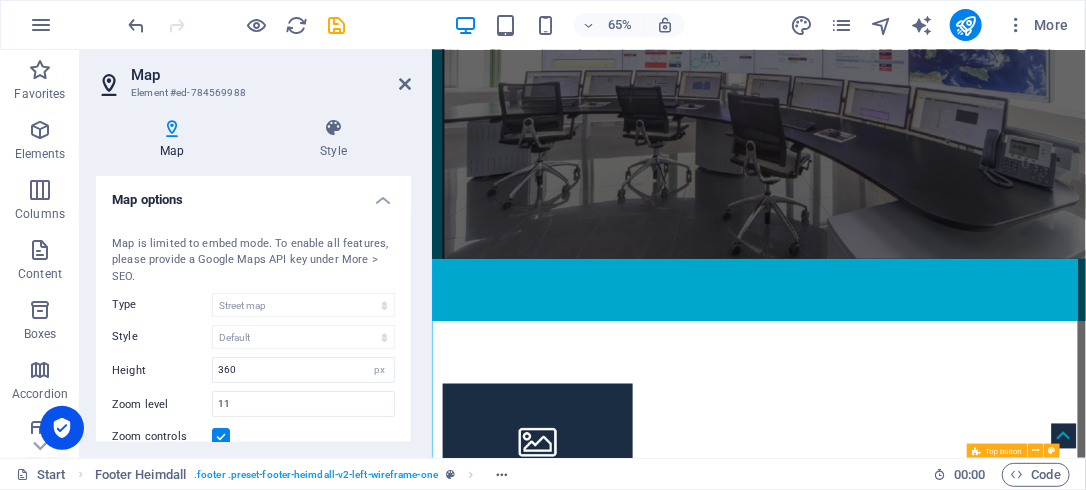 click at bounding box center (1402, 642) 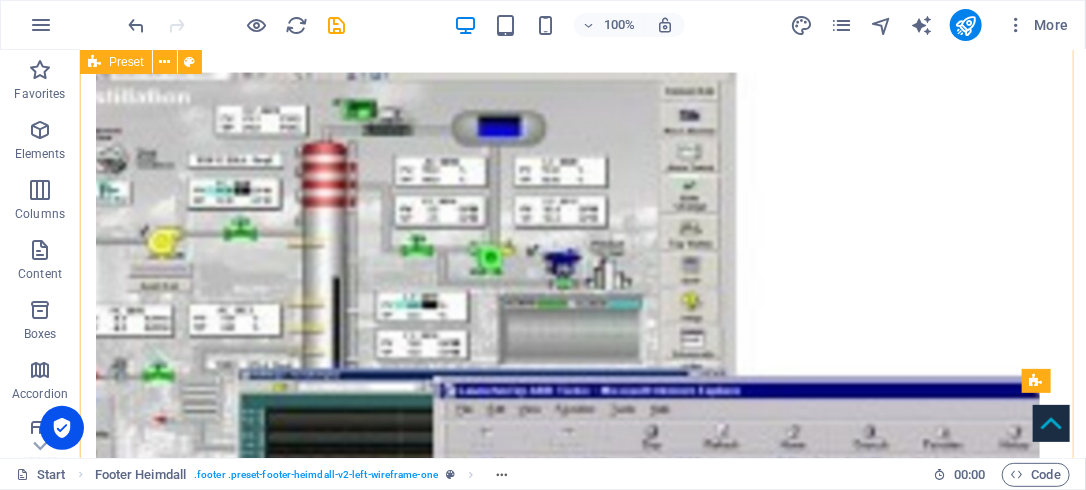 scroll, scrollTop: 0, scrollLeft: 0, axis: both 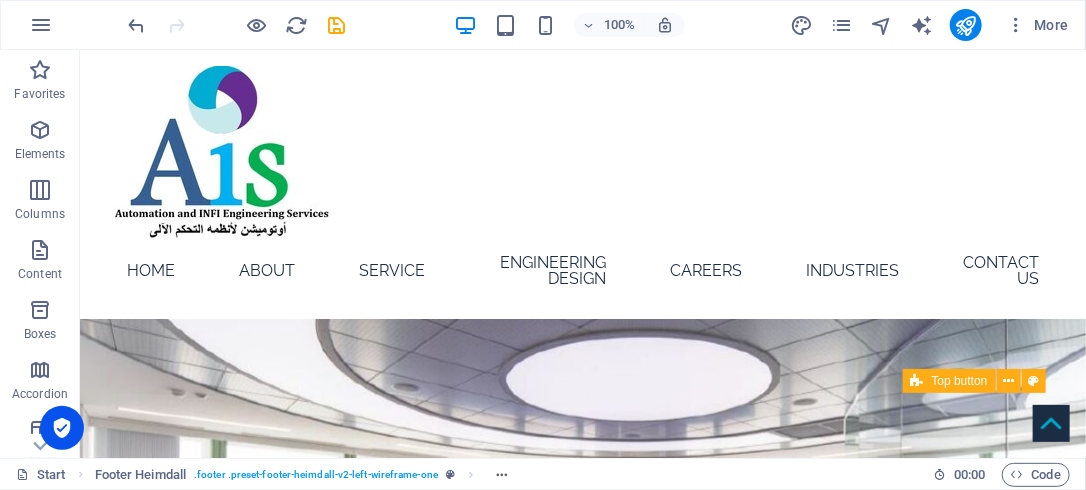 click at bounding box center (1050, 422) 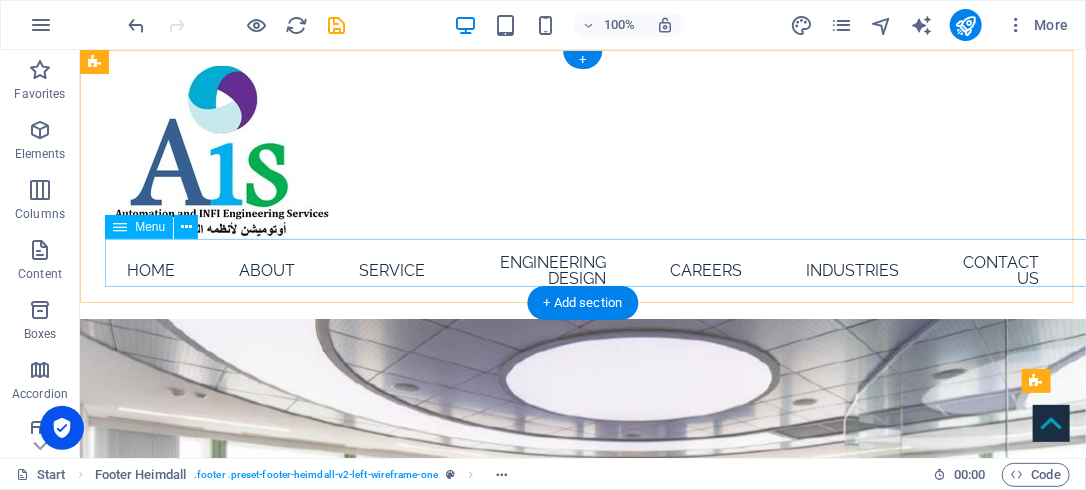 click on "Home About Service Engineering Design  Careers Industries Contact Us" at bounding box center (582, 270) 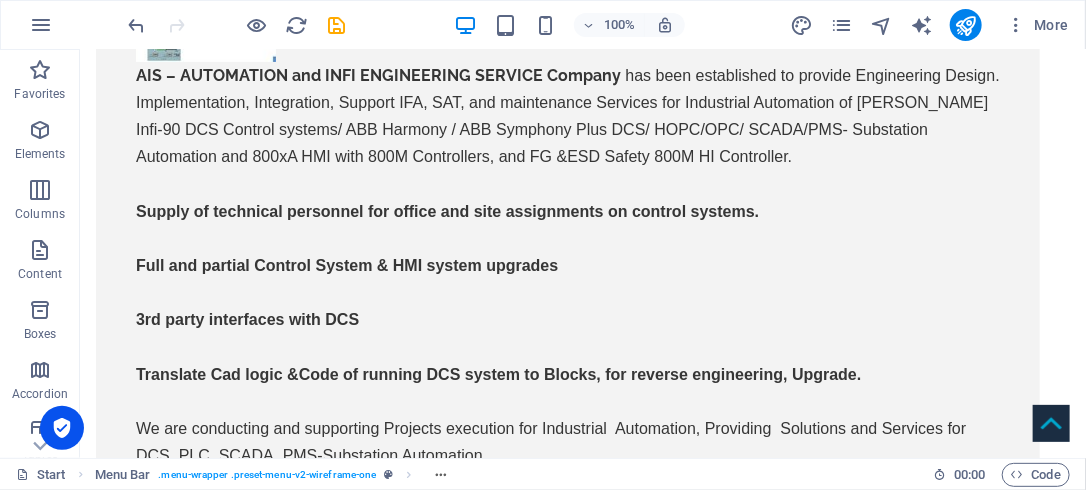 scroll, scrollTop: 3120, scrollLeft: 0, axis: vertical 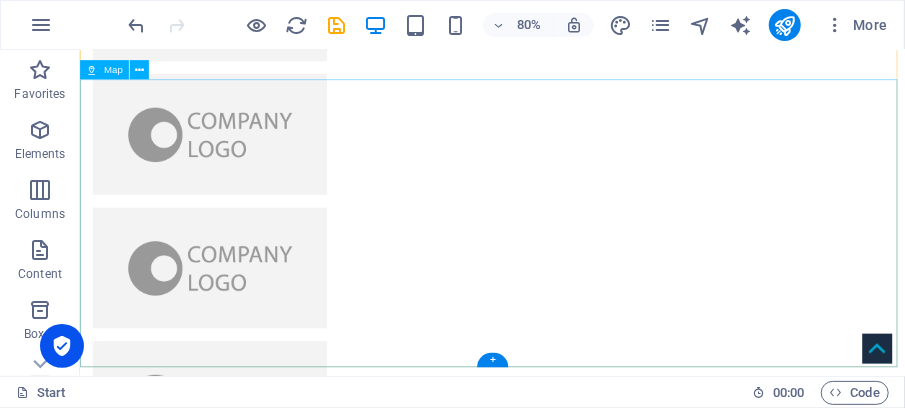 click on "To navigate the map with touch gestures double-tap and hold your finger on the map, then drag the map. ← Move left → Move right ↑ Move up ↓ Move down + Zoom in - Zoom out Home Jump left by 75% End Jump right by 75% Page Up Jump up by 75% Page Down Jump down by 75% Map Terrain Satellite Labels Keyboard shortcuts Map Data Map data ©2025 Google Map data ©2025 Google 5 km  Click to toggle between metric and imperial units Terms Report a map error" at bounding box center [594, 5475] 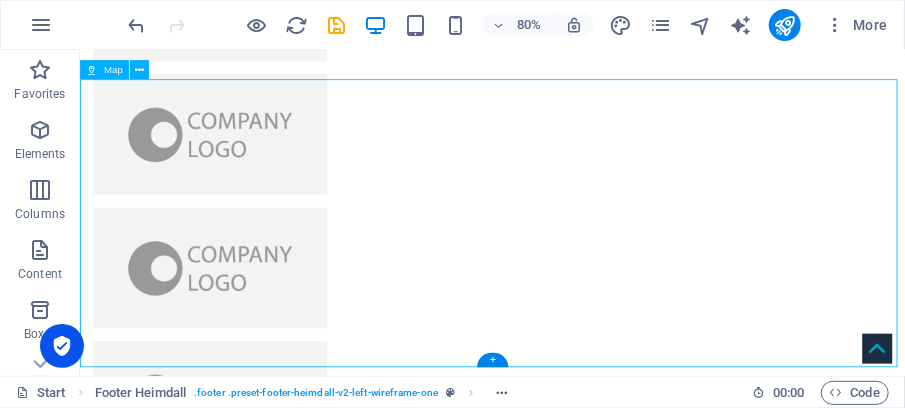 drag, startPoint x: 659, startPoint y: 369, endPoint x: 649, endPoint y: 287, distance: 82.607506 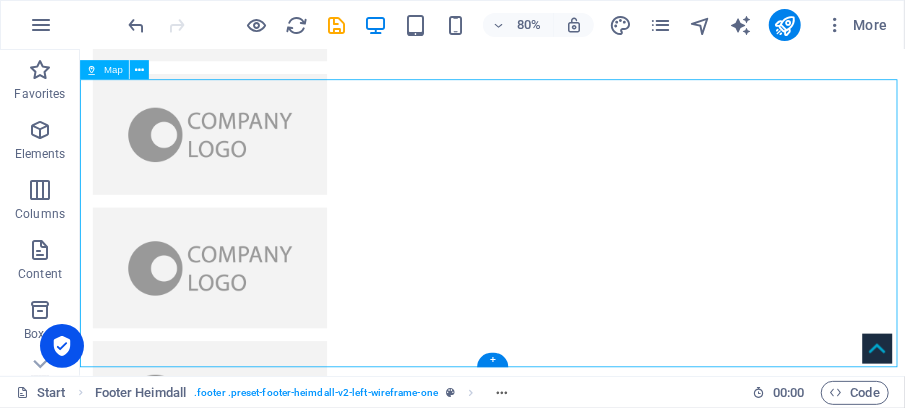 drag, startPoint x: 802, startPoint y: 289, endPoint x: 643, endPoint y: 279, distance: 159.31415 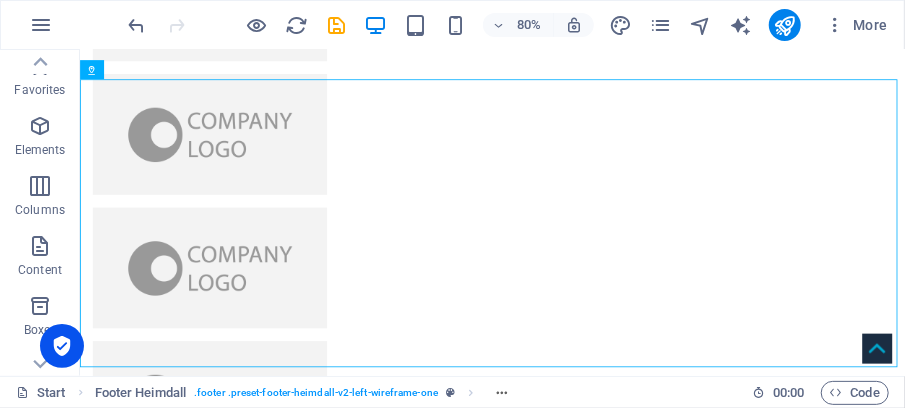 scroll, scrollTop: 0, scrollLeft: 0, axis: both 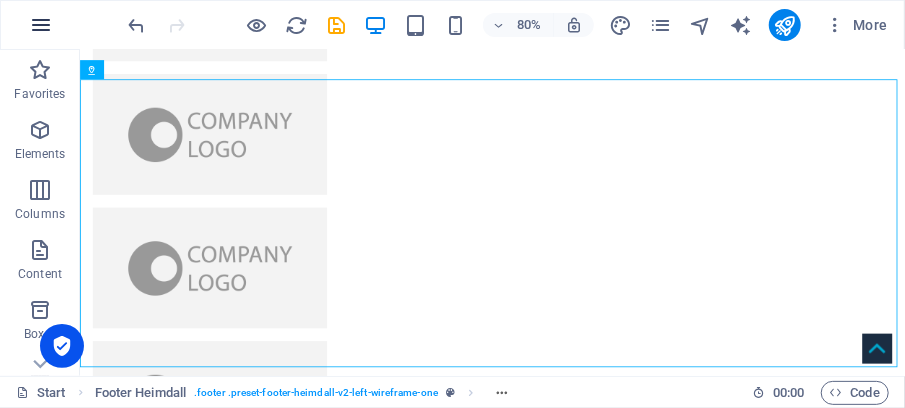 click at bounding box center (41, 25) 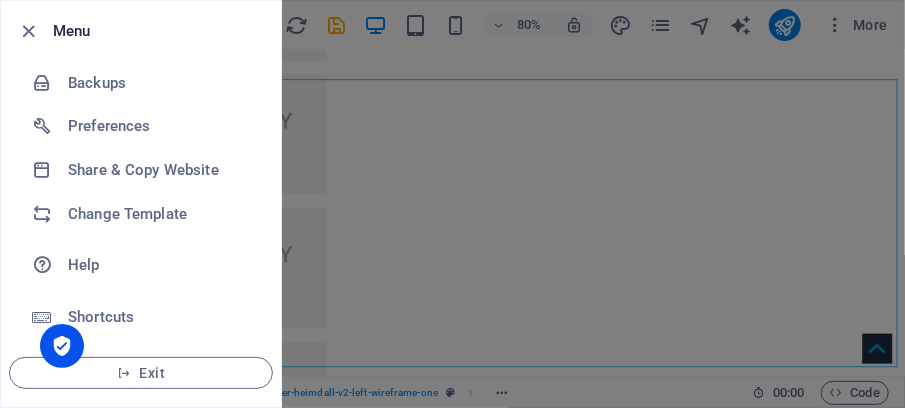 click at bounding box center (35, 31) 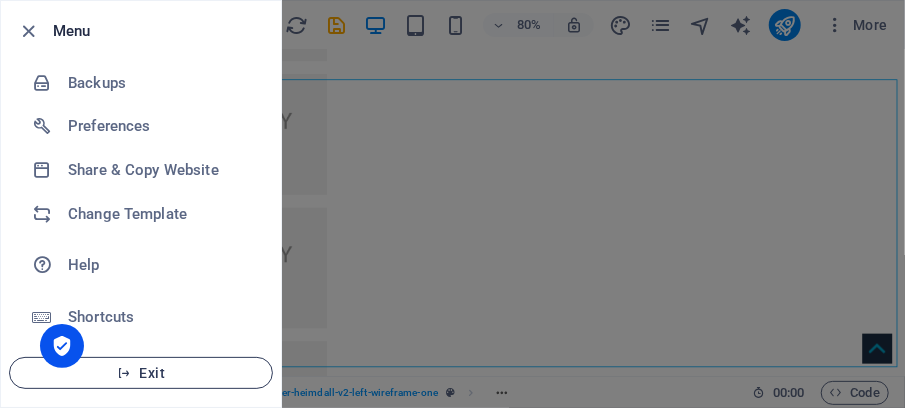 click on "Exit" at bounding box center (141, 373) 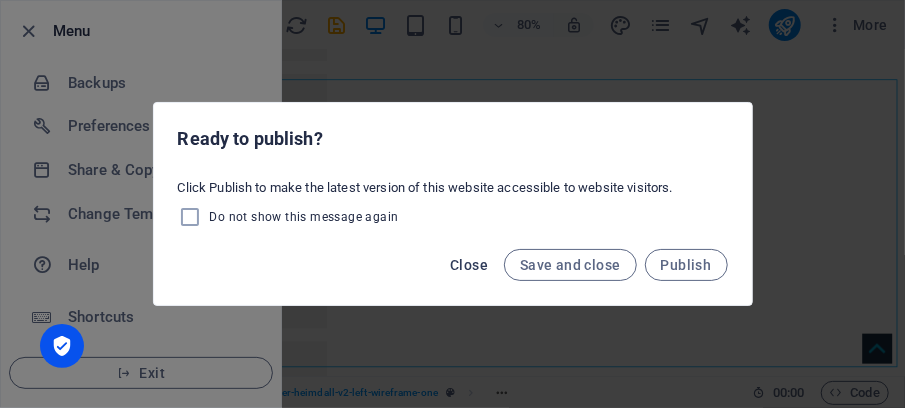 click on "Close" at bounding box center [469, 265] 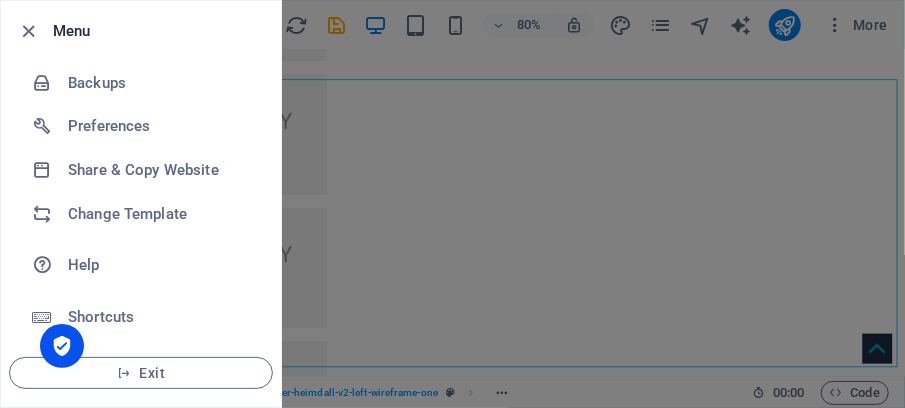 click at bounding box center [452, 204] 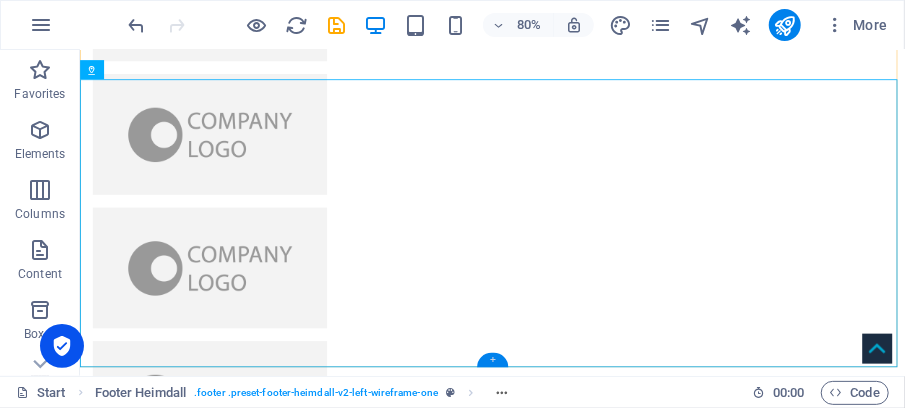 drag, startPoint x: 494, startPoint y: 359, endPoint x: 484, endPoint y: 364, distance: 11.18034 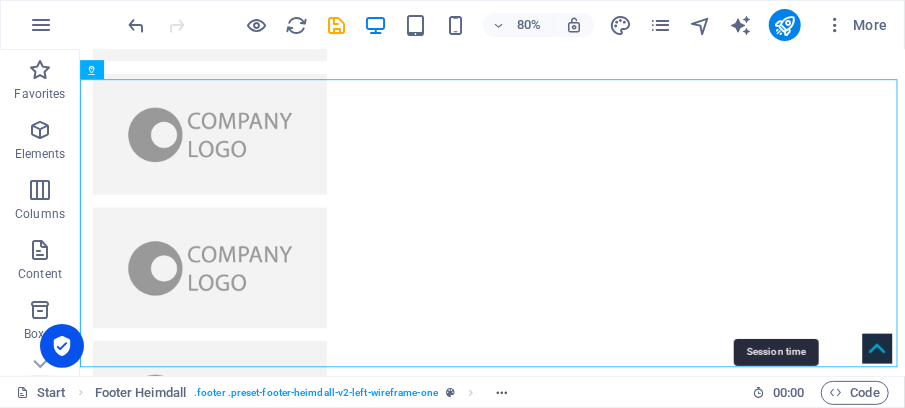 click at bounding box center (758, 392) 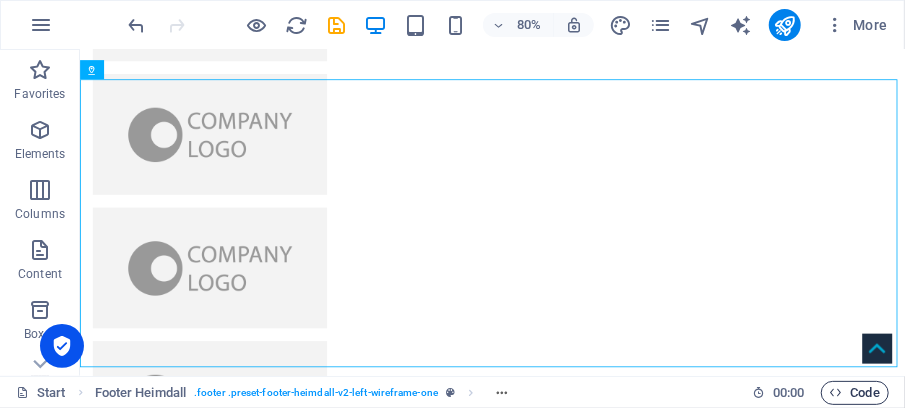 click on "Code" at bounding box center (855, 393) 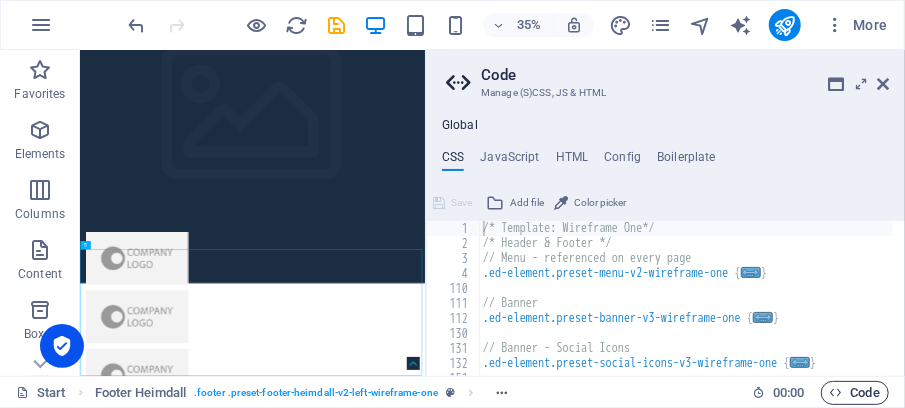 click on "Code" at bounding box center (855, 393) 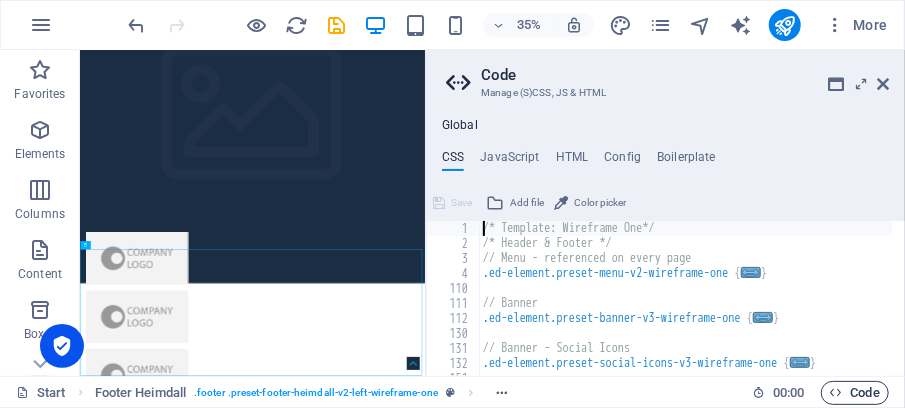 click on "Code" at bounding box center [855, 393] 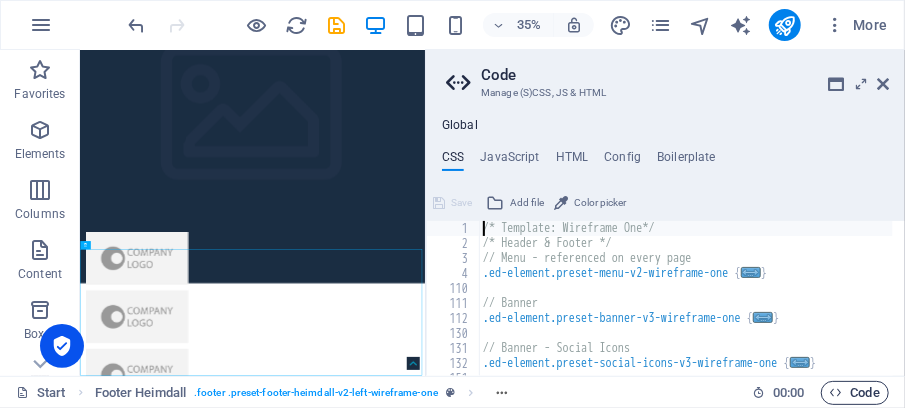 click at bounding box center [836, 392] 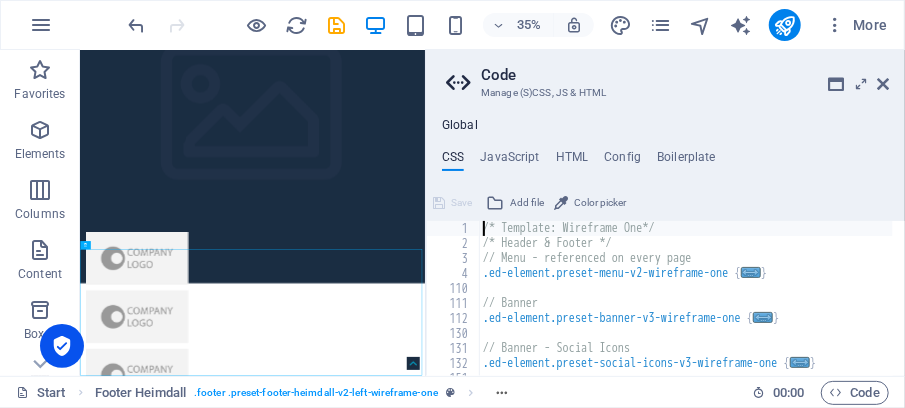 click on "Start Footer Heimdall . footer .preset-footer-heimdall-v2-left-wireframe-one" at bounding box center (376, 393) 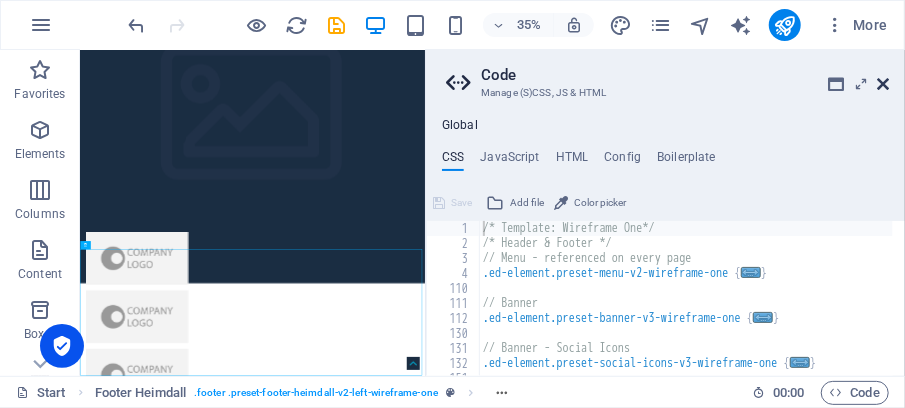 click at bounding box center [883, 84] 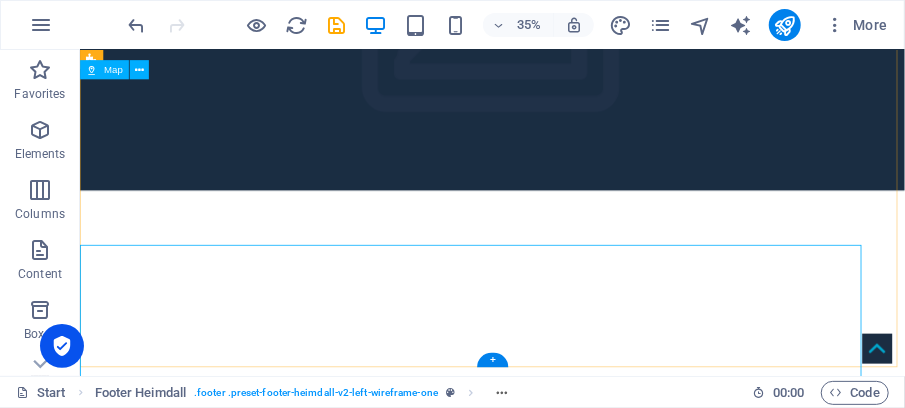scroll, scrollTop: 7313, scrollLeft: 0, axis: vertical 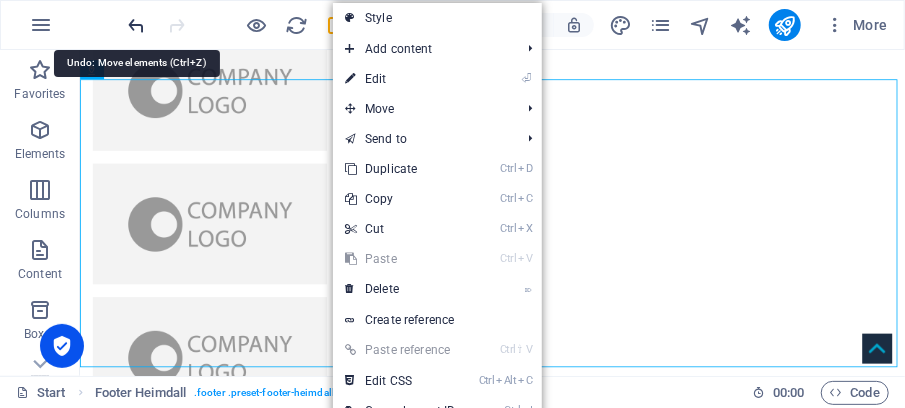 click at bounding box center [137, 25] 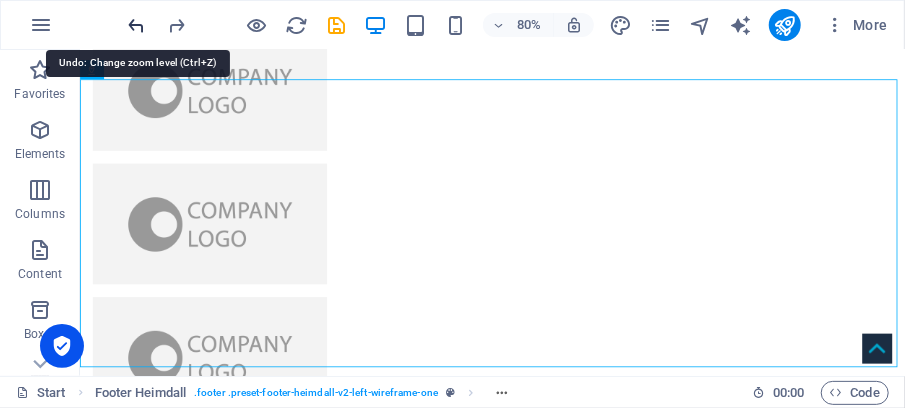click at bounding box center (137, 25) 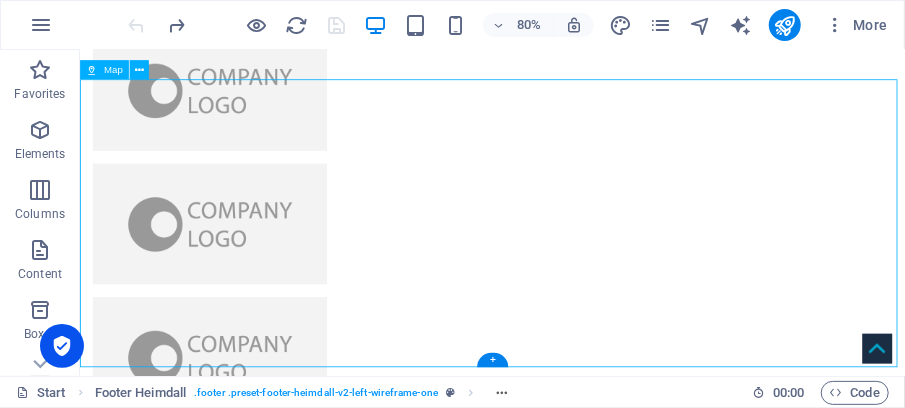 drag, startPoint x: 586, startPoint y: 239, endPoint x: 826, endPoint y: 271, distance: 242.12393 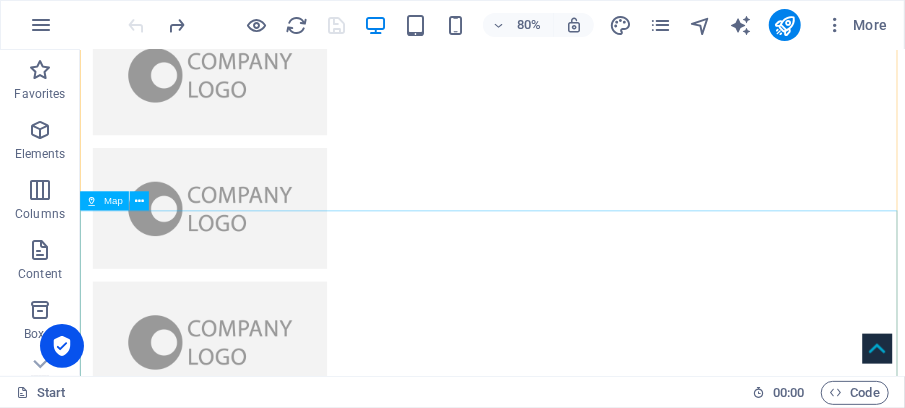 scroll, scrollTop: 7246, scrollLeft: 0, axis: vertical 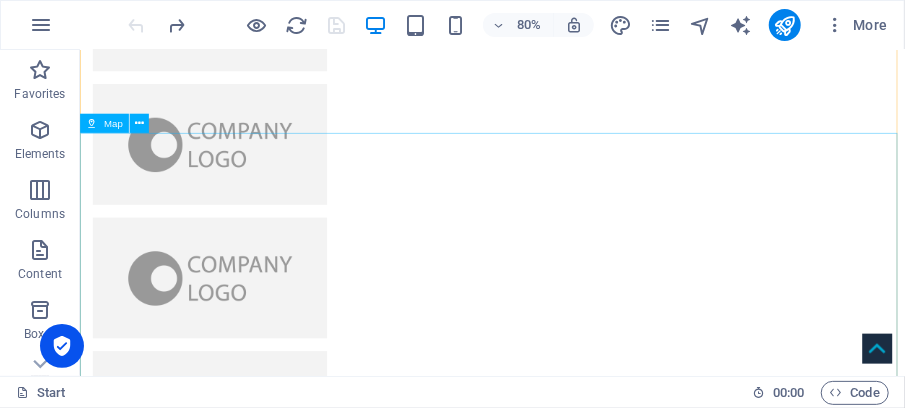 click on "To navigate the map with touch gestures double-tap and hold your finger on the map, then drag the map. ← Move left → Move right ↑ Move up ↓ Move down + Zoom in - Zoom out Home Jump left by 75% End Jump right by 75% Page Up Jump up by 75% Page Down Jump down by 75% Map Terrain Satellite Labels Keyboard shortcuts Map Data Map data ©2025 Google Map data ©2025 Google 1 km  Click to toggle between metric and imperial units Terms Report a map error" at bounding box center [594, 5474] 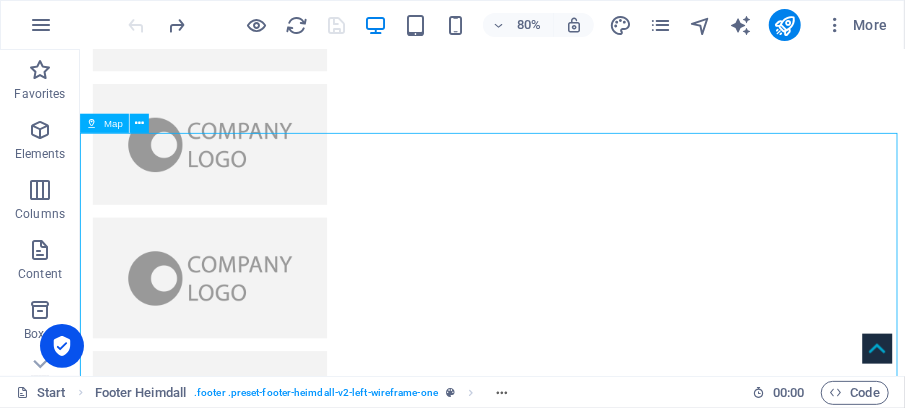 click on "To navigate the map with touch gestures double-tap and hold your finger on the map, then drag the map. ← Move left → Move right ↑ Move up ↓ Move down + Zoom in - Zoom out Home Jump left by 75% End Jump right by 75% Page Up Jump up by 75% Page Down Jump down by 75% Map Terrain Satellite Labels Keyboard shortcuts Map Data Map data ©2025 Google Map data ©2025 Google 1 km  Click to toggle between metric and imperial units Terms Report a map error" at bounding box center [594, 5474] 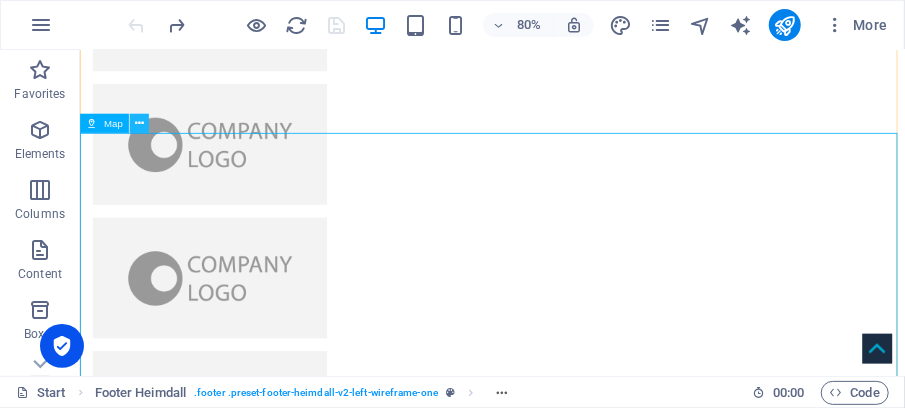 click at bounding box center (139, 123) 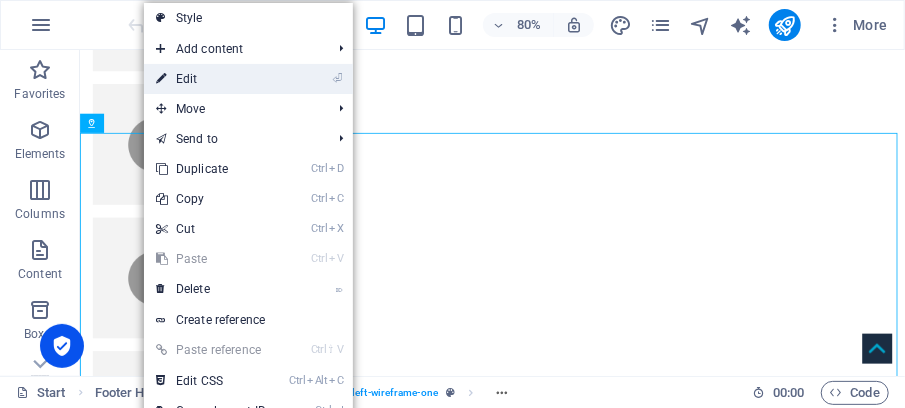 click on "⏎  Edit" at bounding box center (211, 79) 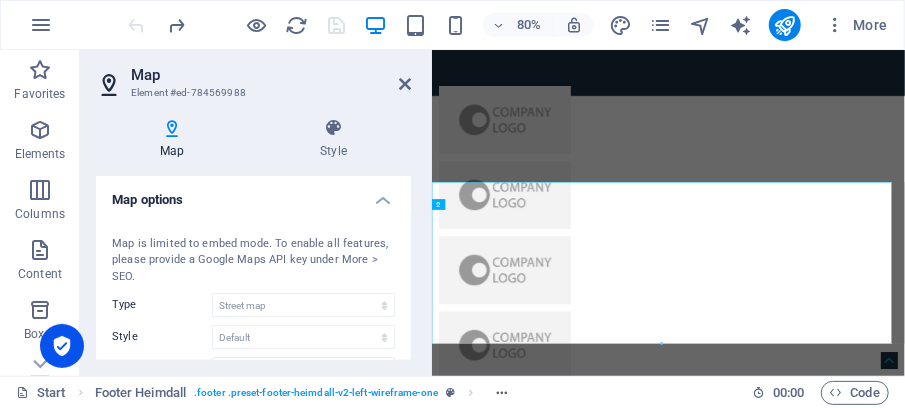 scroll, scrollTop: 7058, scrollLeft: 0, axis: vertical 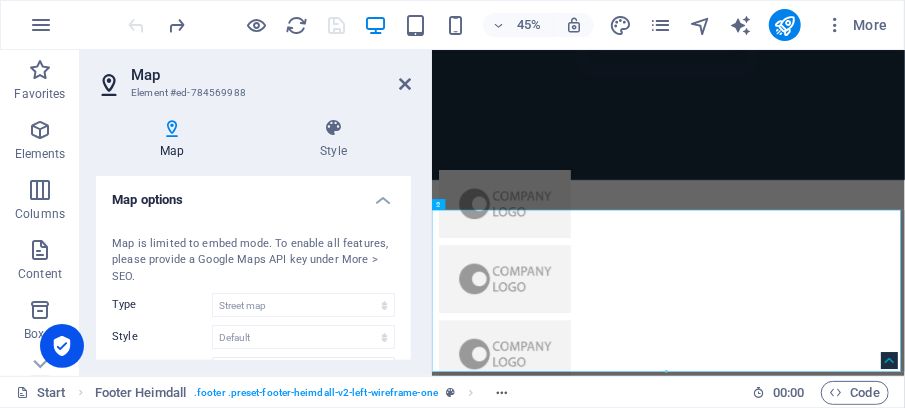 click on "Element #ed-784569988" at bounding box center (251, 93) 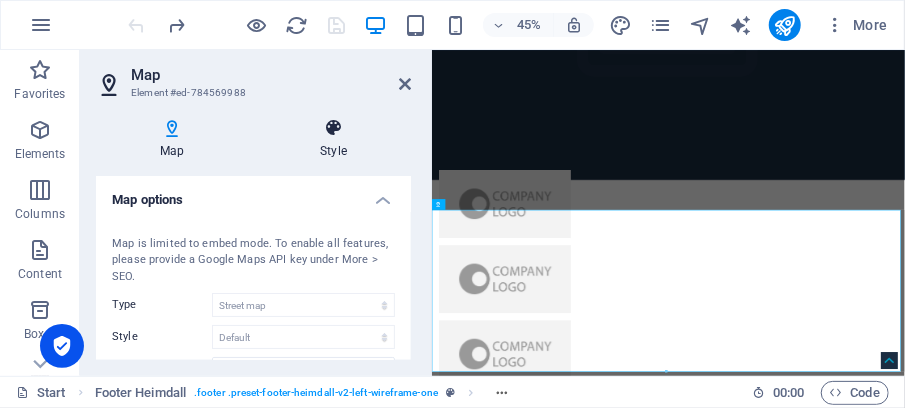 click at bounding box center (333, 128) 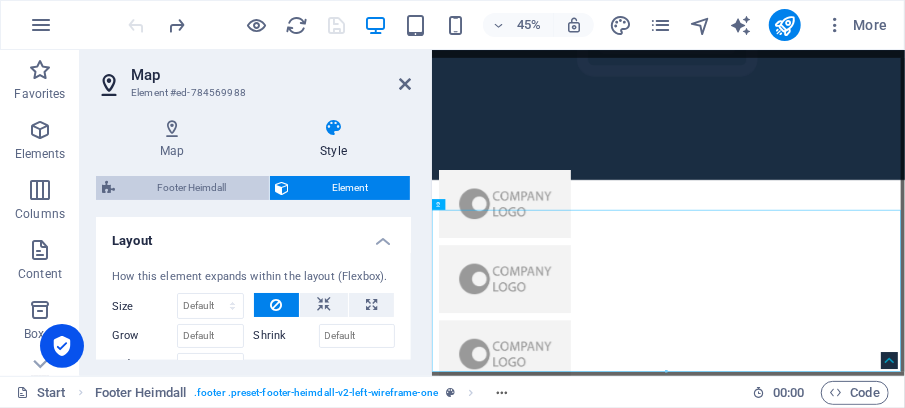 click on "Footer Heimdall" at bounding box center [192, 188] 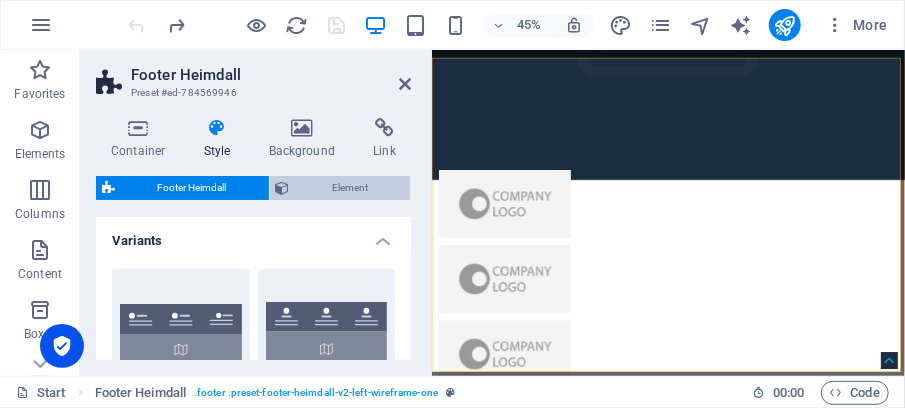 click on "Element" at bounding box center (350, 188) 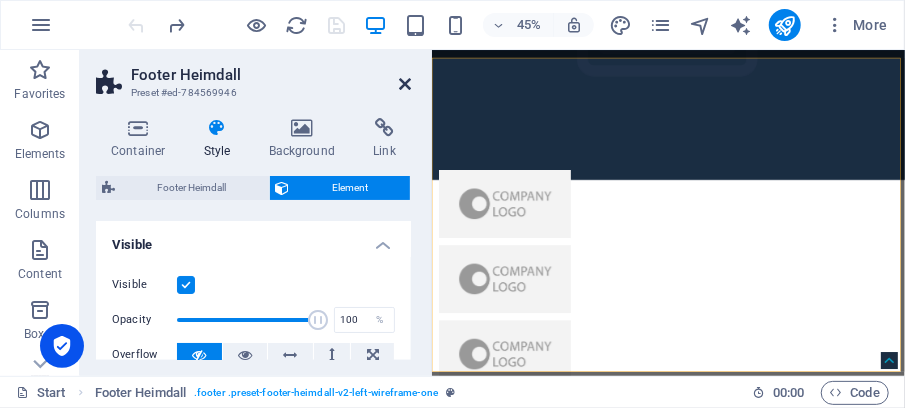 click at bounding box center (405, 84) 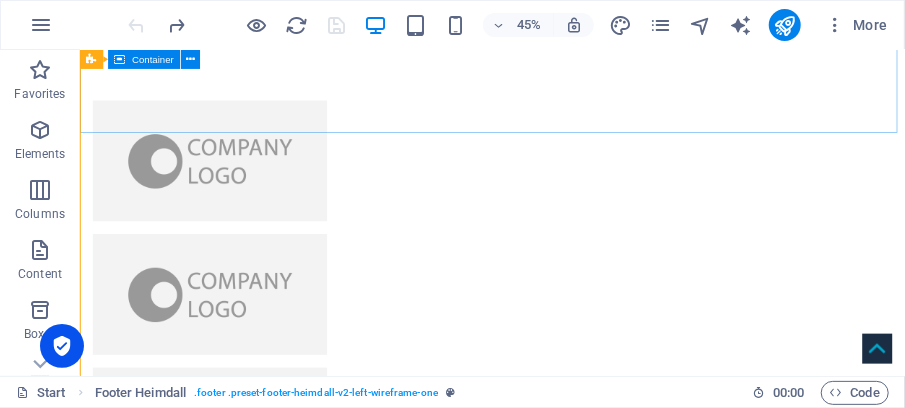 scroll, scrollTop: 7246, scrollLeft: 0, axis: vertical 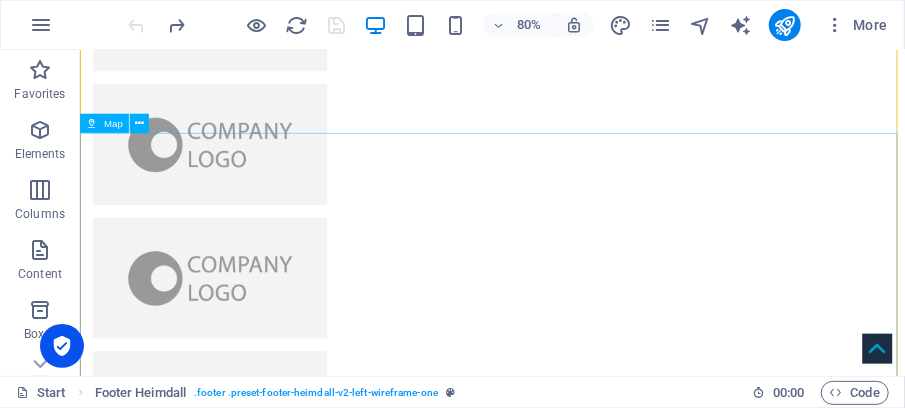 click on "To navigate the map with touch gestures double-tap and hold your finger on the map, then drag the map. ← Move left → Move right ↑ Move up ↓ Move down + Zoom in - Zoom out Home Jump left by 75% End Jump right by 75% Page Up Jump up by 75% Page Down Jump down by 75% Map Terrain Satellite Labels Keyboard shortcuts Map Data Map data ©2025 Google Map data ©2025 Google 1 km  Click to toggle between metric and imperial units Terms Report a map error" at bounding box center (594, 5474) 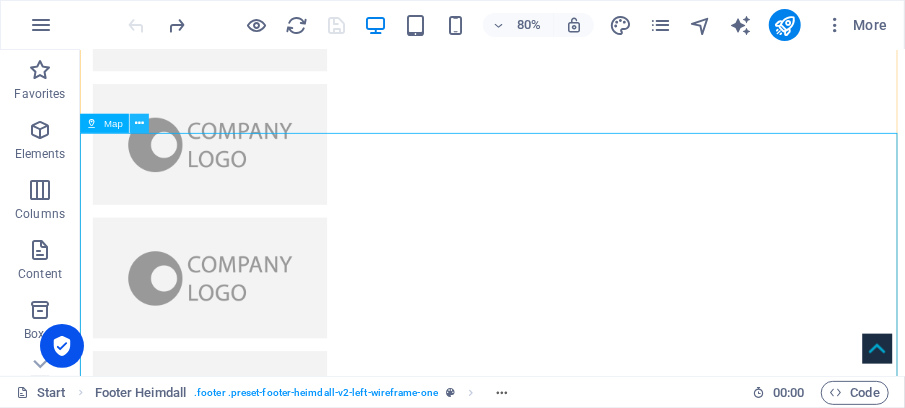 click at bounding box center (139, 123) 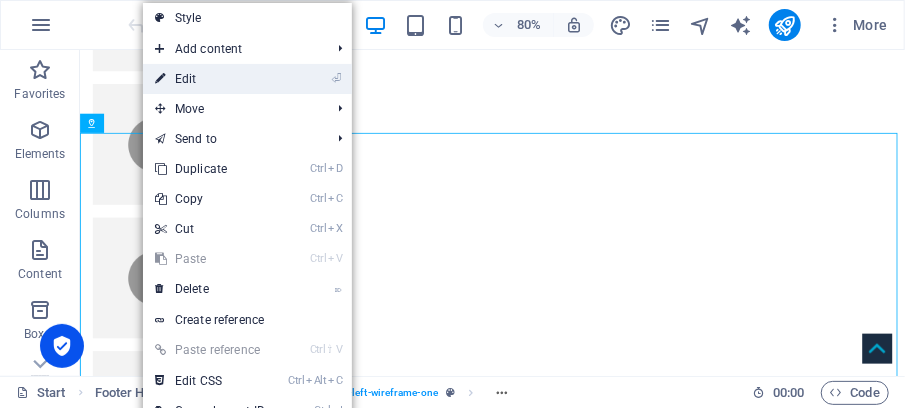 click on "⏎  Edit" at bounding box center [210, 79] 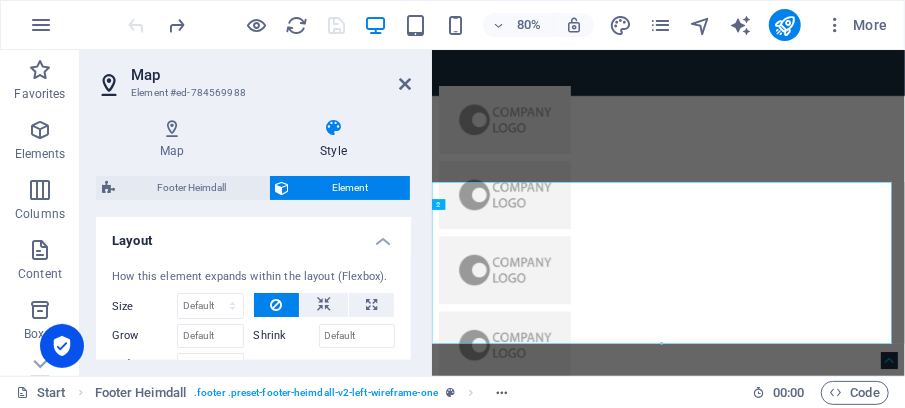 scroll, scrollTop: 7058, scrollLeft: 0, axis: vertical 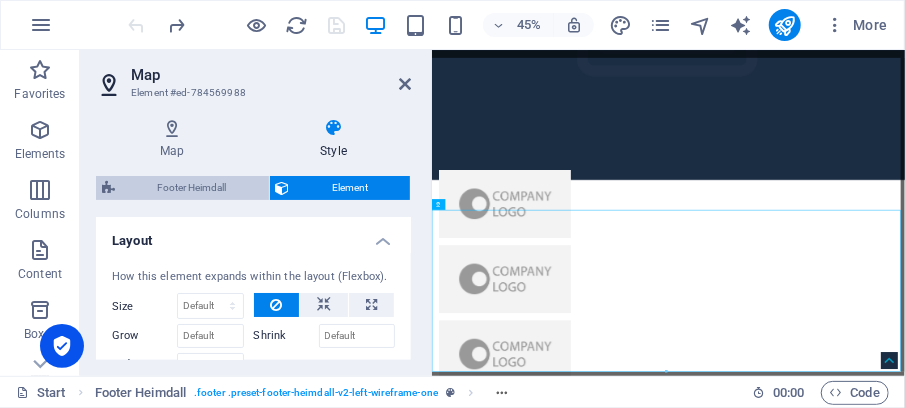 click on "Footer Heimdall" at bounding box center (192, 188) 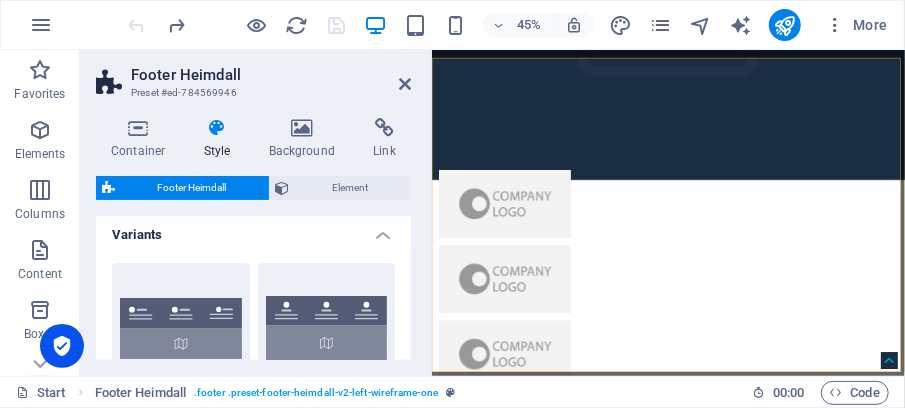 scroll, scrollTop: 0, scrollLeft: 0, axis: both 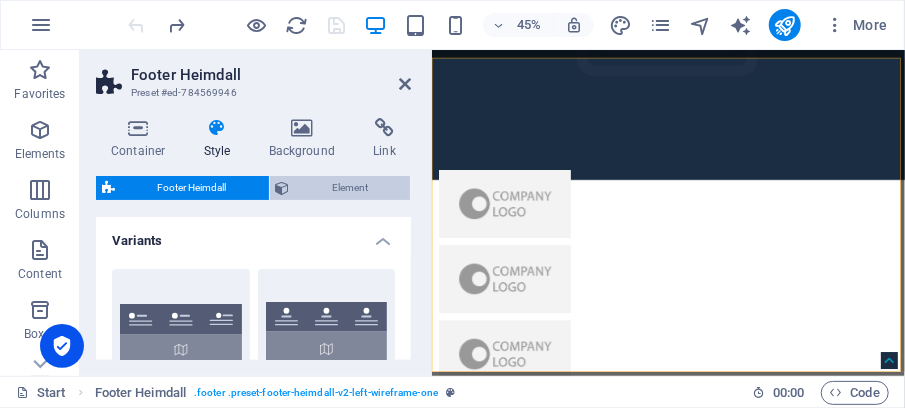 click on "Element" at bounding box center (350, 188) 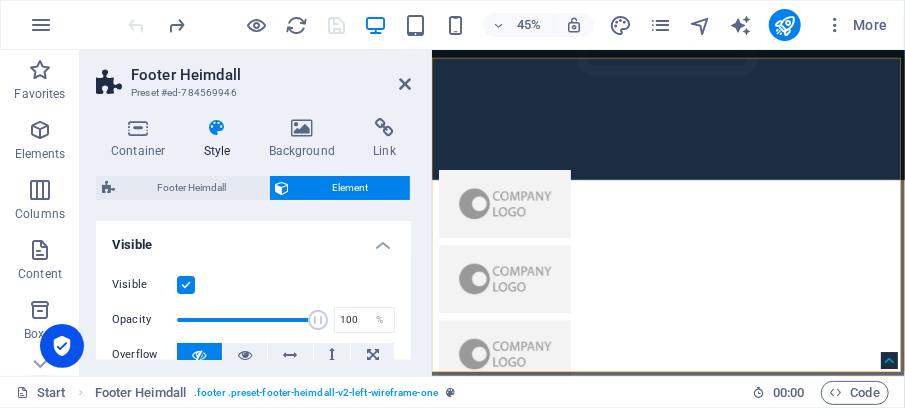 scroll, scrollTop: 0, scrollLeft: 0, axis: both 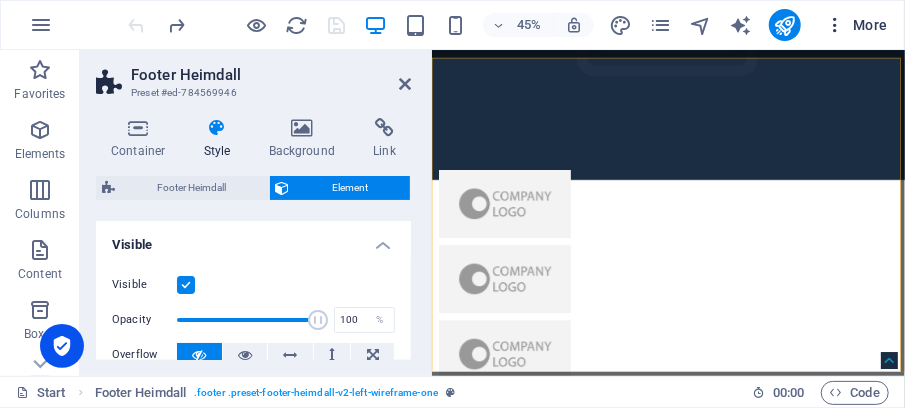 click on "More" at bounding box center (856, 25) 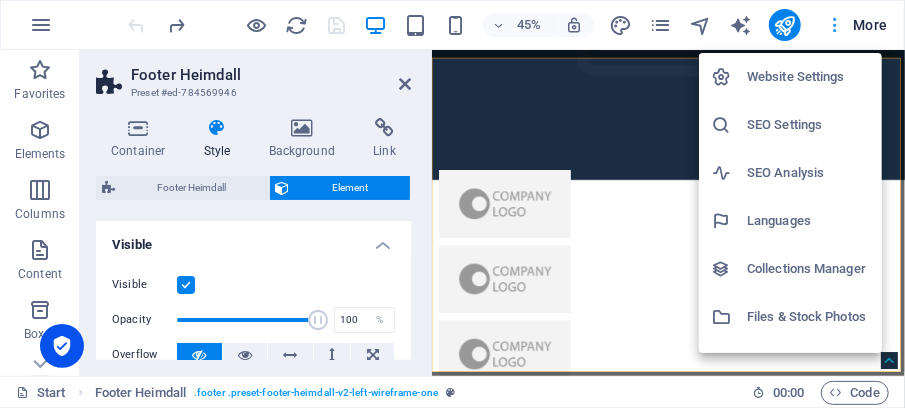 click at bounding box center (452, 204) 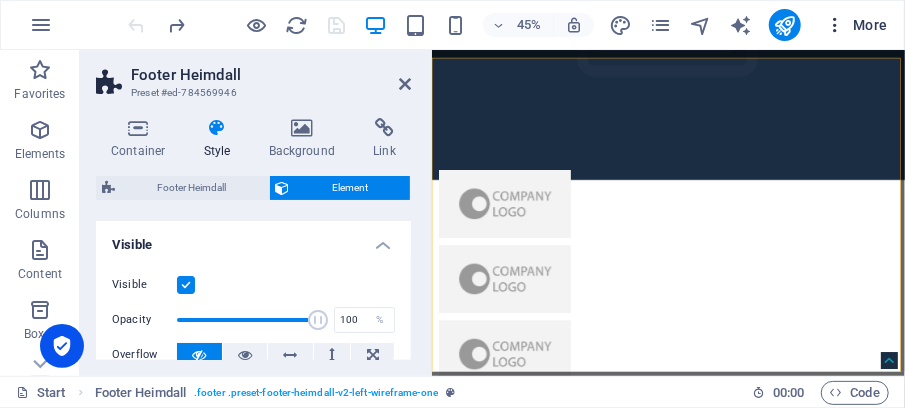 click on "More" at bounding box center [856, 25] 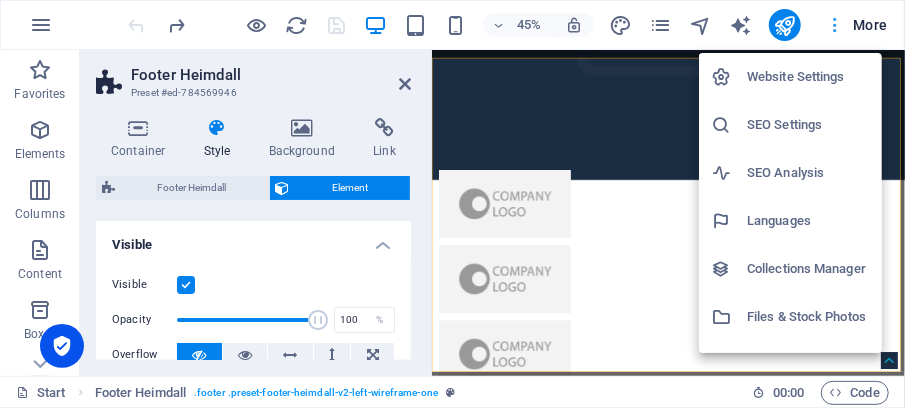 click at bounding box center [452, 204] 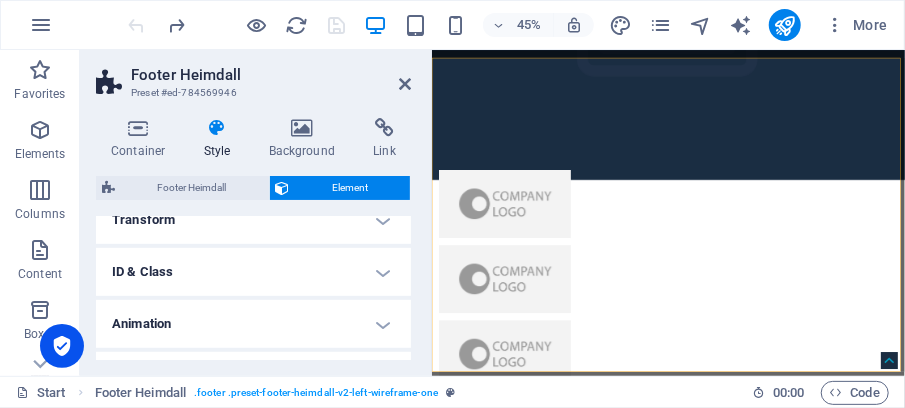 scroll, scrollTop: 491, scrollLeft: 0, axis: vertical 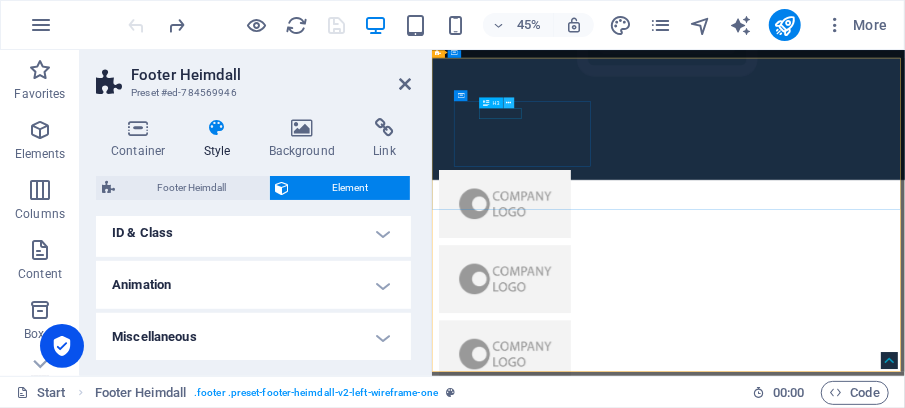click at bounding box center [509, 102] 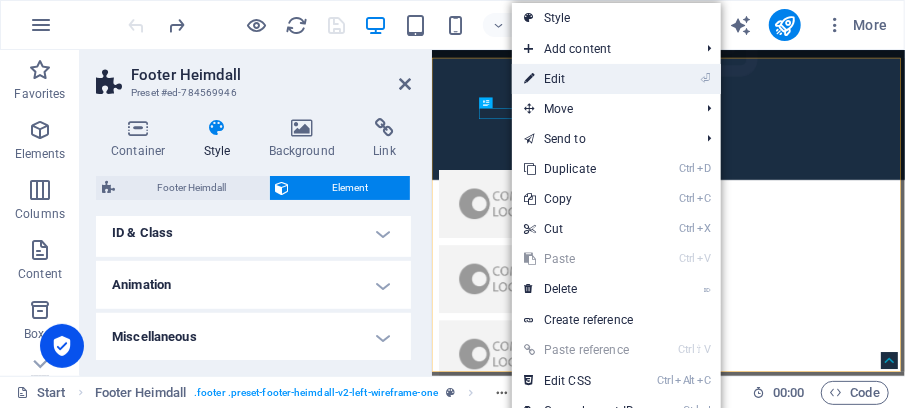 click on "⏎  Edit" at bounding box center [579, 79] 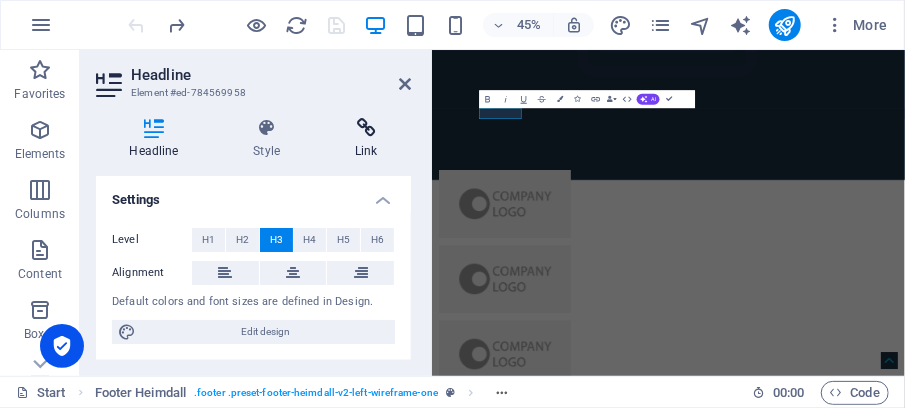 click at bounding box center [366, 128] 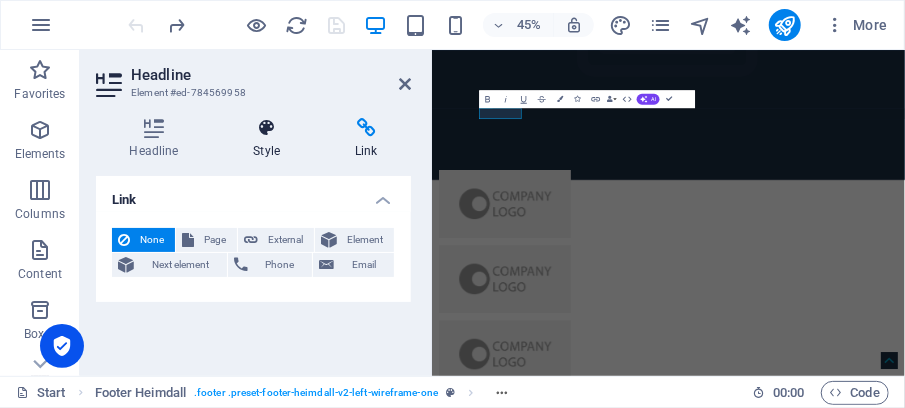 click at bounding box center [267, 128] 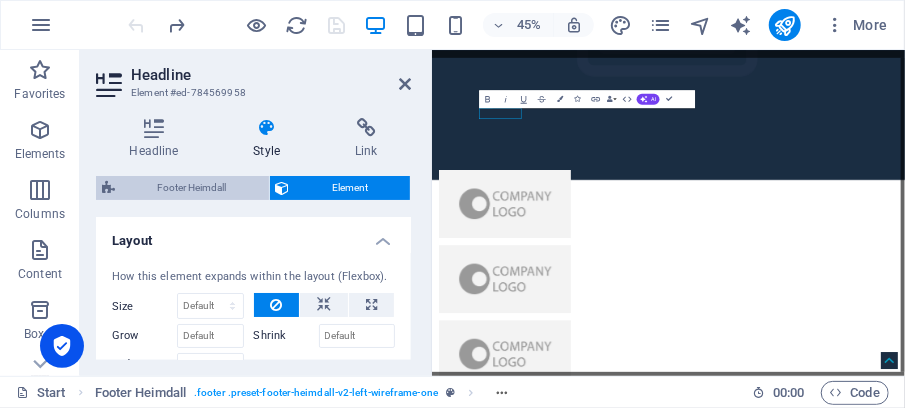 click on "Footer Heimdall" at bounding box center (192, 188) 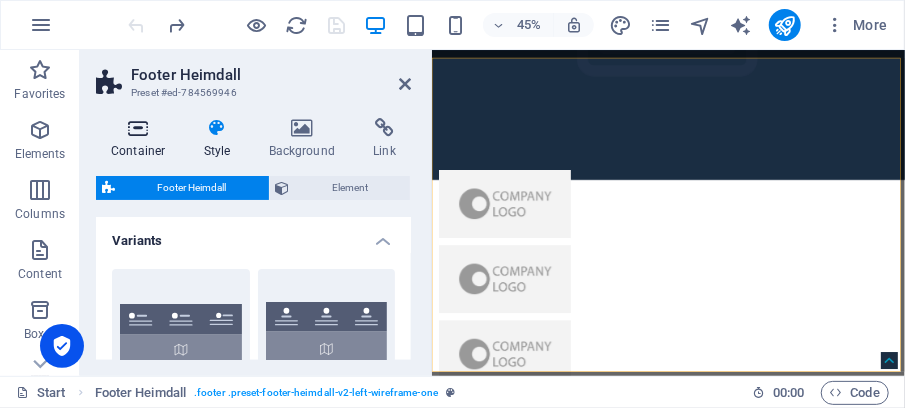click at bounding box center [138, 128] 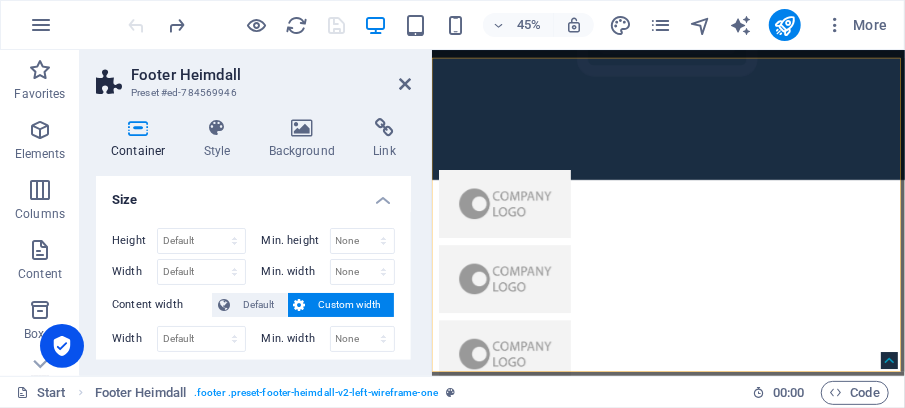 scroll, scrollTop: 0, scrollLeft: 0, axis: both 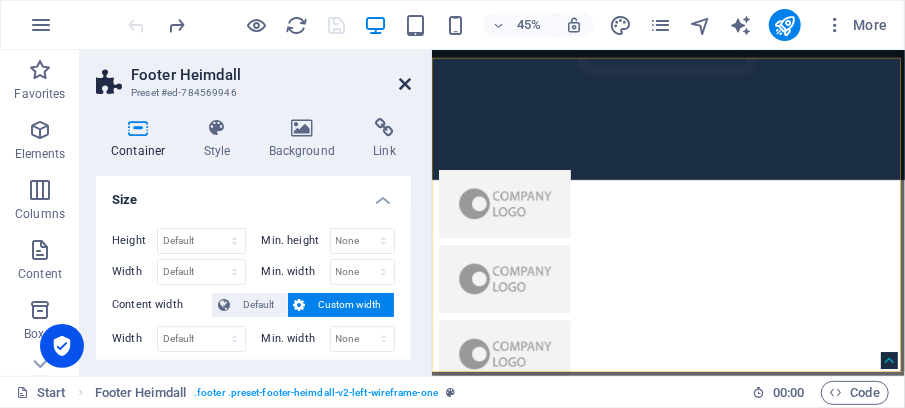 click at bounding box center [405, 84] 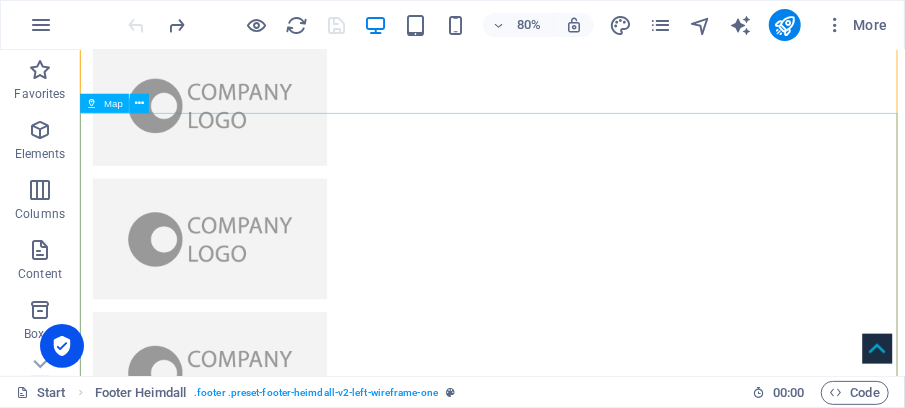 scroll, scrollTop: 7313, scrollLeft: 0, axis: vertical 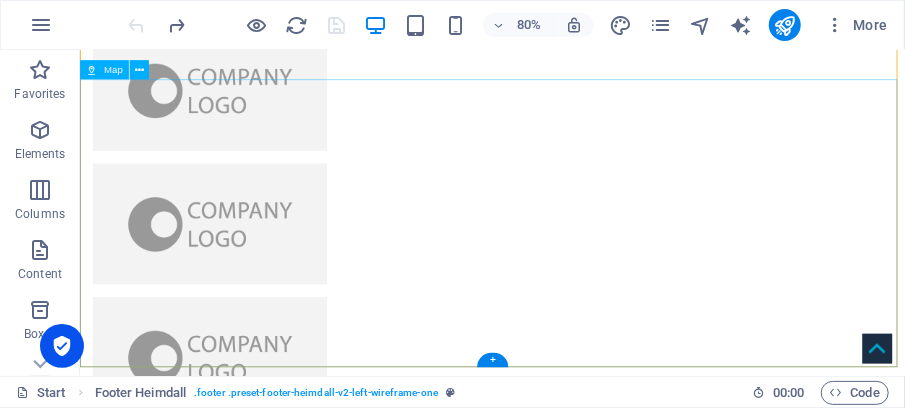 click on "To navigate the map with touch gestures double-tap and hold your finger on the map, then drag the map. ← Move left → Move right ↑ Move up ↓ Move down + Zoom in - Zoom out Home Jump left by 75% End Jump right by 75% Page Up Jump up by 75% Page Down Jump down by 75% Map Terrain Satellite Labels Keyboard shortcuts Map Data Map data ©2025 Google Map data ©2025 Google 1 km  Click to toggle between metric and imperial units Terms Report a map error" at bounding box center [594, 5407] 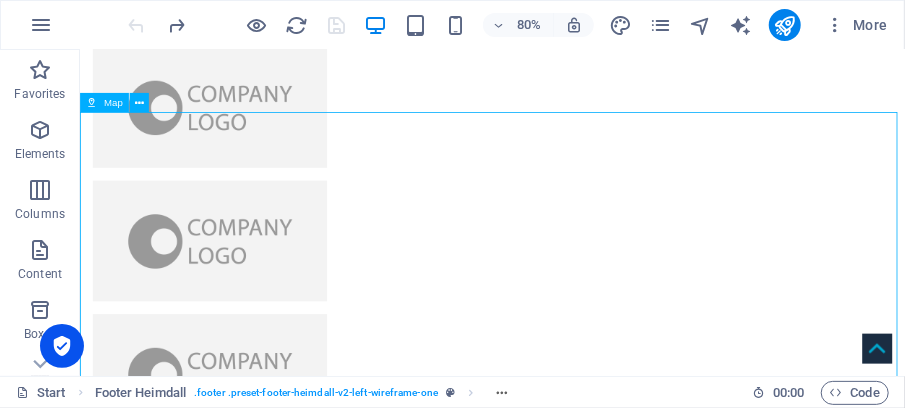 scroll, scrollTop: 7313, scrollLeft: 0, axis: vertical 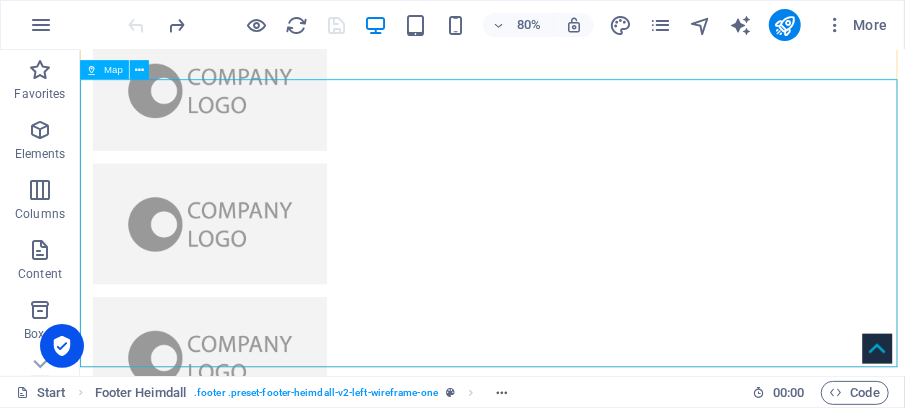 click on "Map" at bounding box center (113, 71) 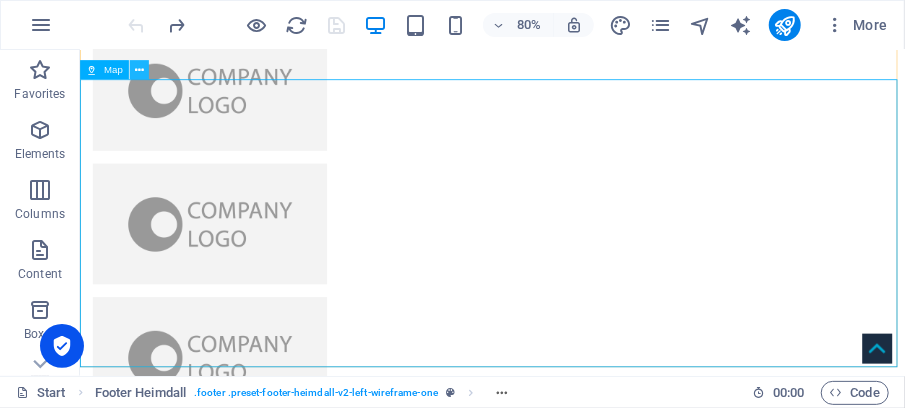 click at bounding box center (139, 70) 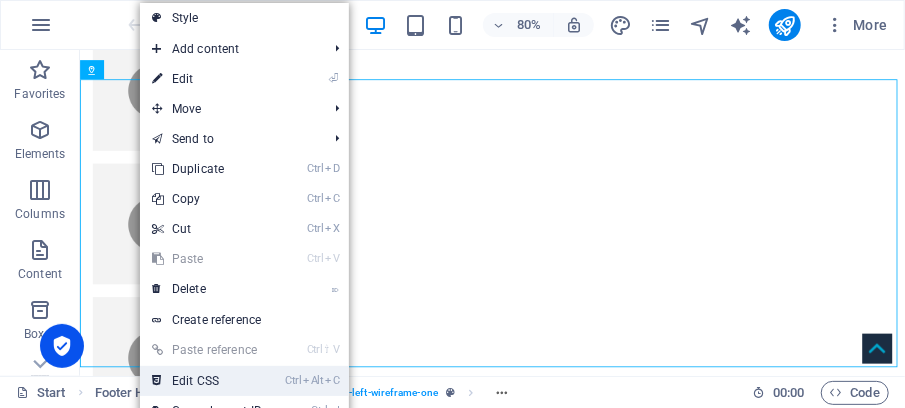 click on "Ctrl Alt C  Edit CSS" at bounding box center (207, 381) 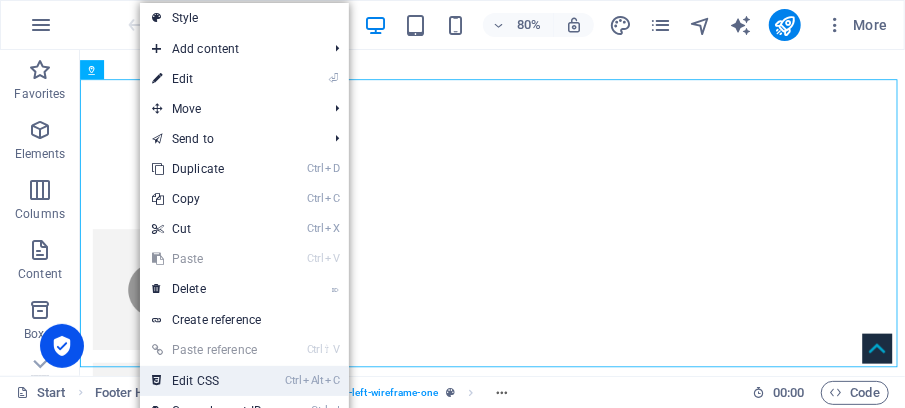scroll, scrollTop: 6986, scrollLeft: 0, axis: vertical 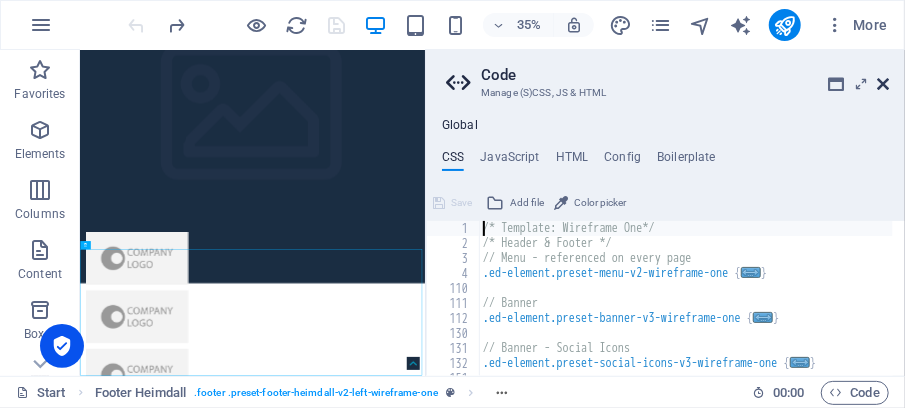 click at bounding box center (883, 84) 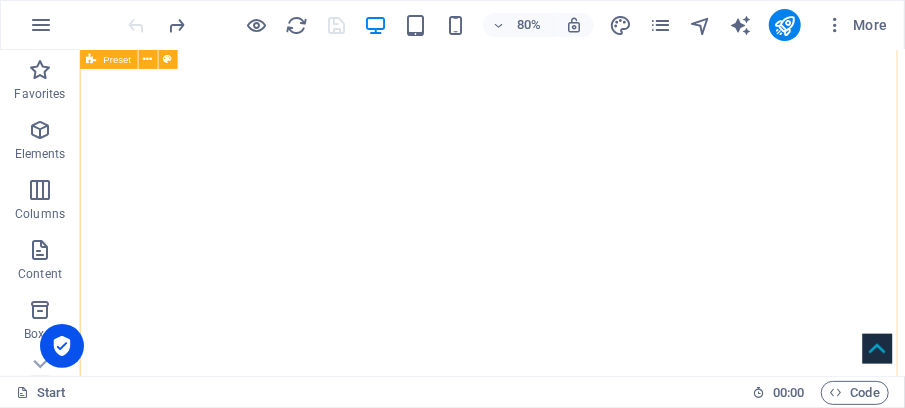scroll, scrollTop: 580, scrollLeft: 0, axis: vertical 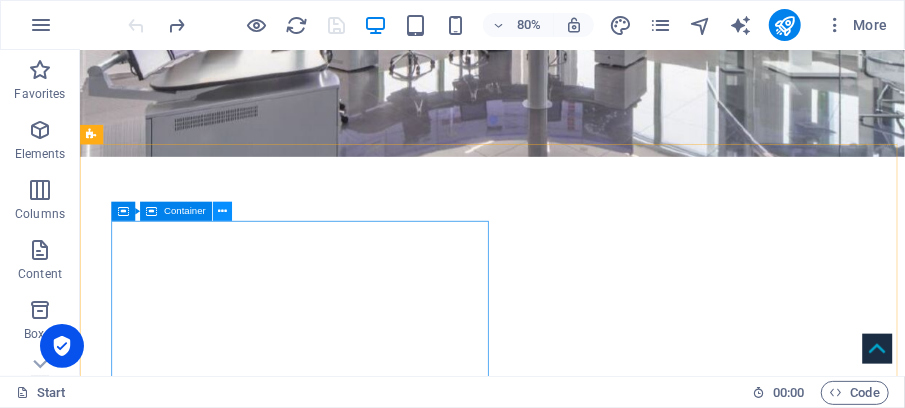 click at bounding box center (222, 212) 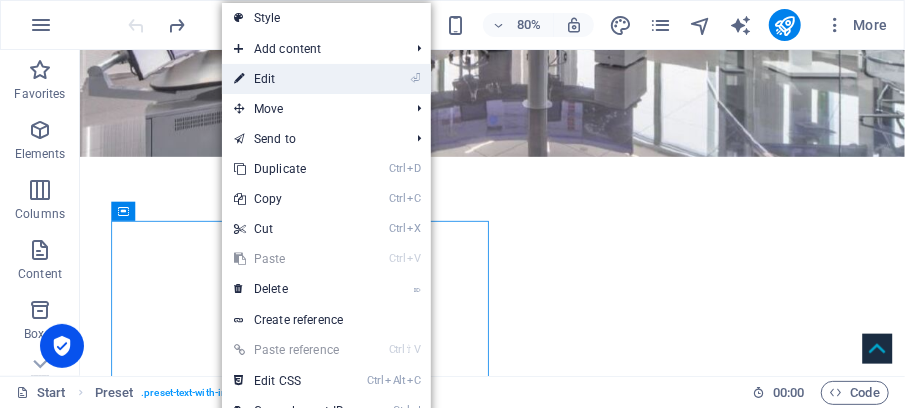 click on "⏎  Edit" at bounding box center (289, 79) 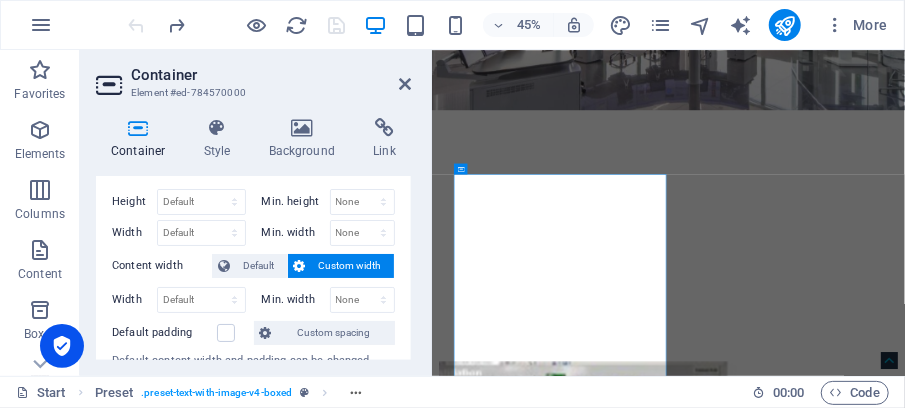scroll, scrollTop: 66, scrollLeft: 0, axis: vertical 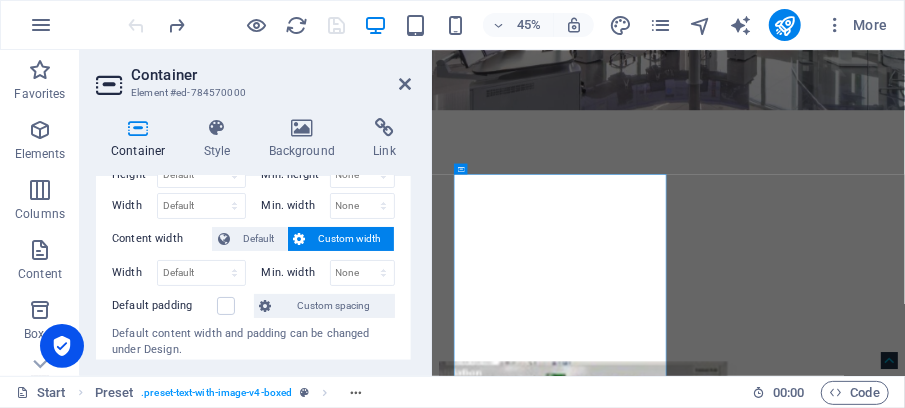 click on "Custom width" at bounding box center [350, 239] 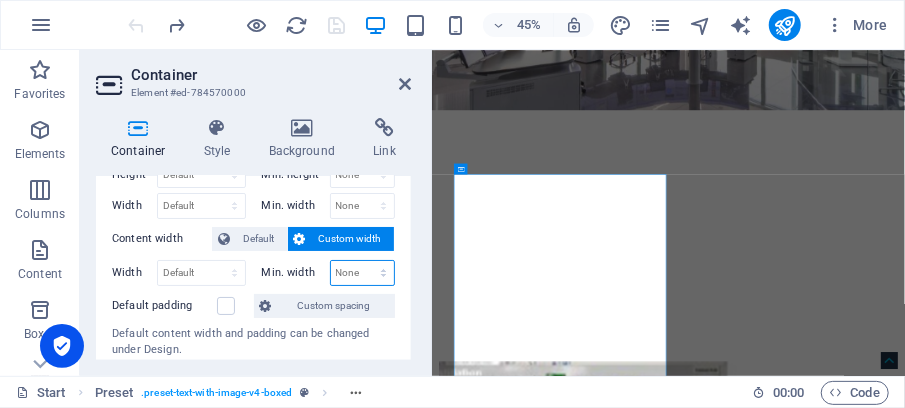 click on "None px rem % vh vw" at bounding box center [363, 273] 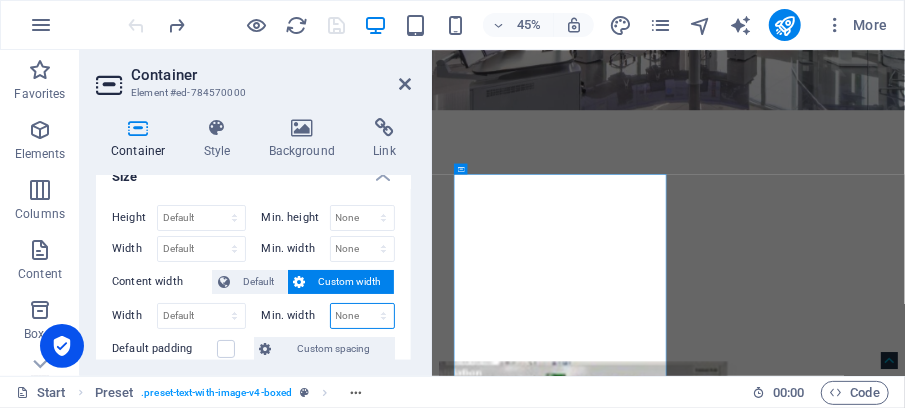 scroll, scrollTop: 0, scrollLeft: 0, axis: both 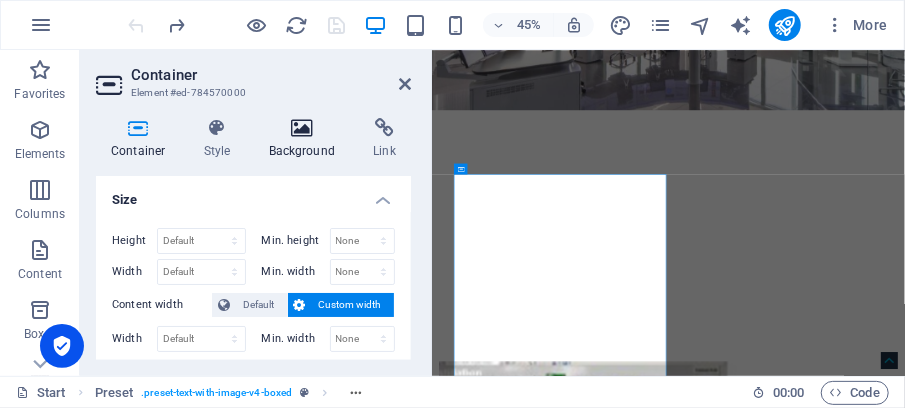 click at bounding box center (302, 128) 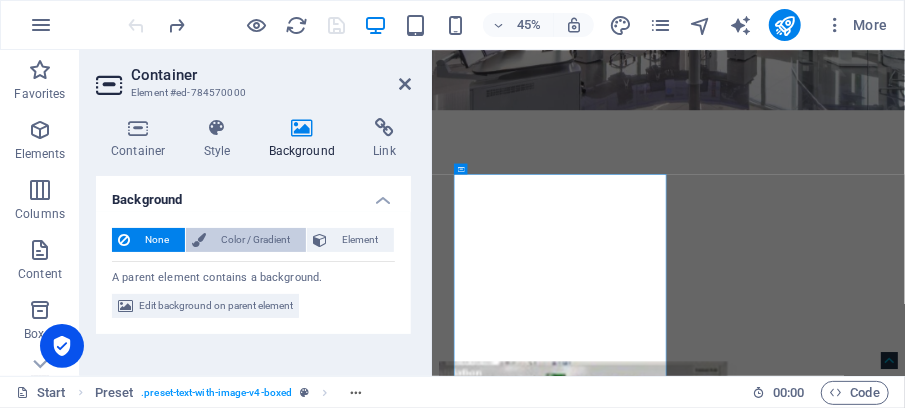 click on "Color / Gradient" at bounding box center [256, 240] 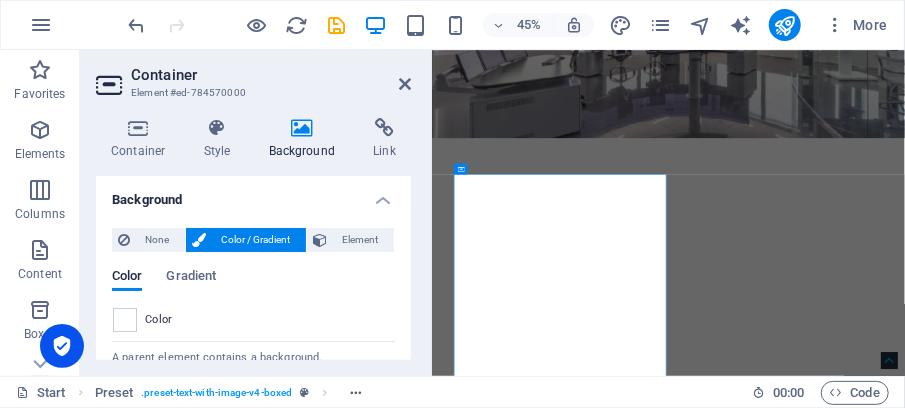 scroll, scrollTop: 52, scrollLeft: 0, axis: vertical 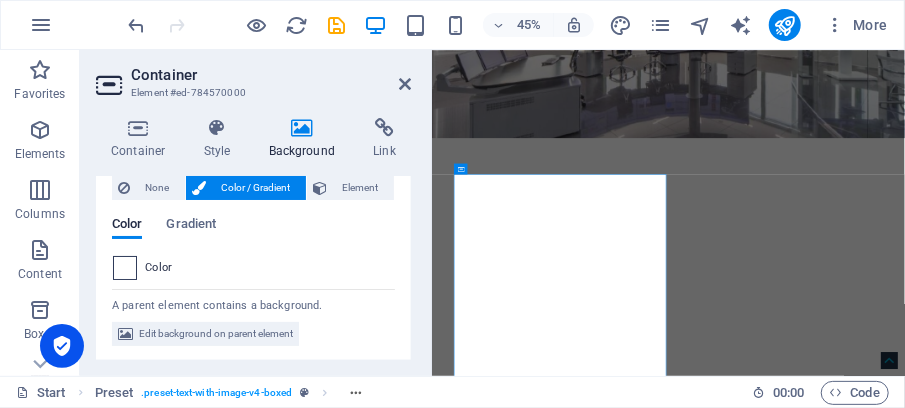click at bounding box center (125, 268) 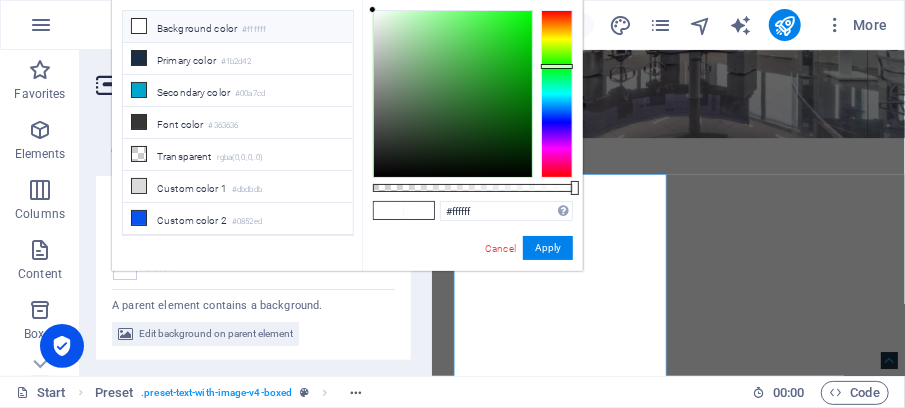 click at bounding box center [557, 94] 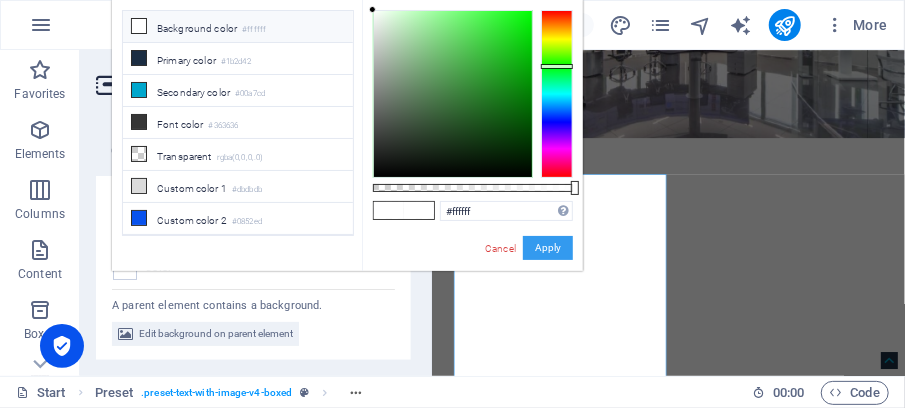 click on "Apply" at bounding box center [548, 248] 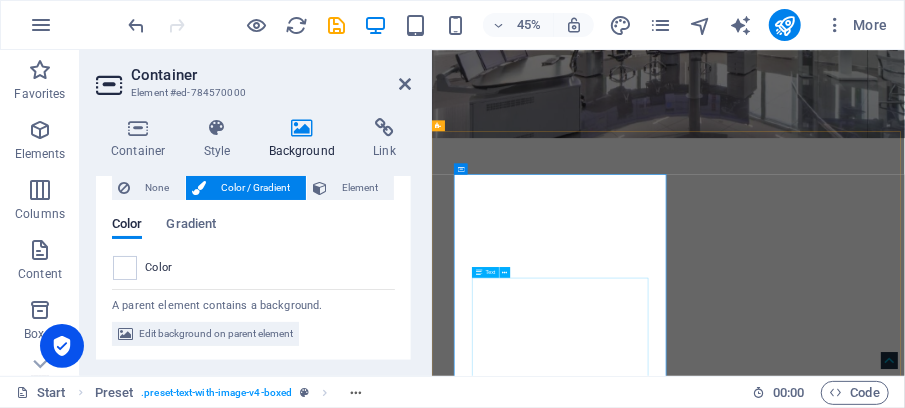 click on "AIS – AUTOMATION and INFI ENGINEERING SERVICE Company   has been established to provide Engineering Design. Implementation, Integration, Support IFA, SAT, and maintenance Services for Industrial Automation of [PERSON_NAME] Infi-90 DCS Control systems/ ABB Harmony / ABB Symphony Plus DCS/ HOPC/OPC/ SCADA/PMS- Substation Automation and 800xA HMI with 800M Controllers, and FG &ESD Safety 800M HI Controller. Supply of technical personnel for office and site assignments on control systems. Full and partial Control System & HMI system upgrades 3rd party interfaces with DCS Translate Cad logic &Code of running DCS system to Blocks, for reverse engineering, Upgrade. We are conducting and supporting Projects execution for Industrial  Automation, Providing  Solutions and Services for DCS, PLC, SCADA, PMS-Substation Automation,  Conducting Site Survey and data collection, issuing and reviewing the Technical documentation, and FAT, Installation, Commissioning, SAT, Integration services for control system projects." at bounding box center [919, 2813] 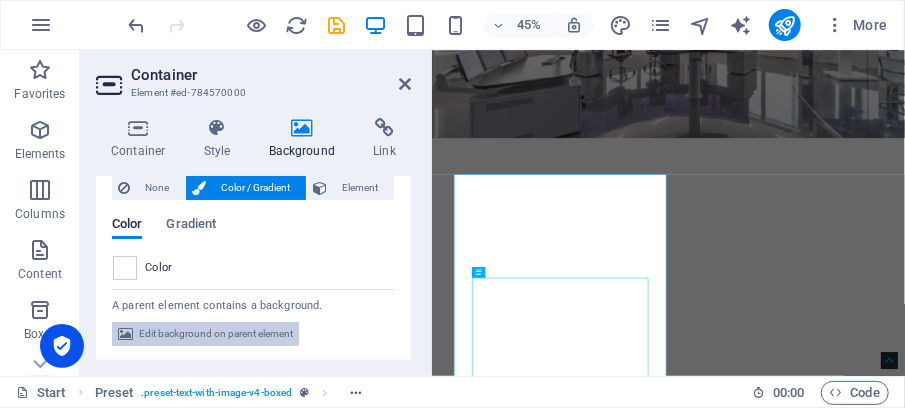 click on "Edit background on parent element" at bounding box center [216, 334] 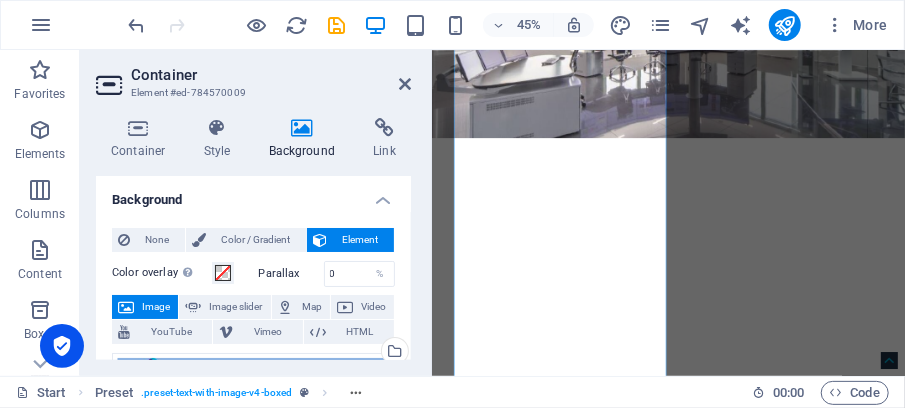 scroll, scrollTop: 1396, scrollLeft: 0, axis: vertical 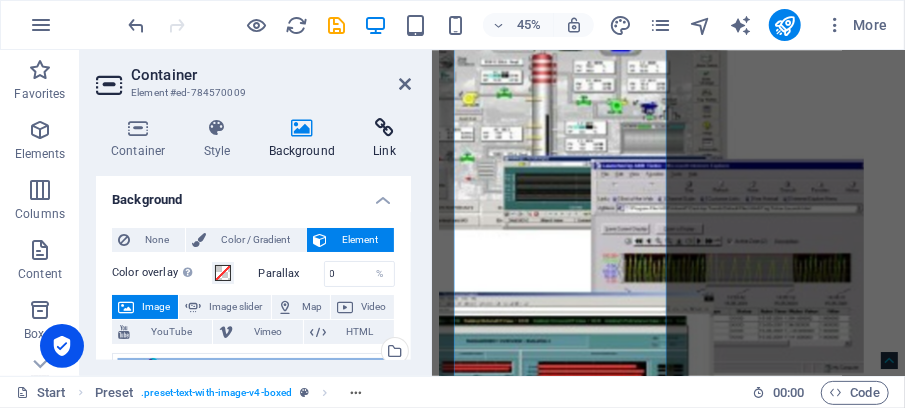 click at bounding box center (384, 128) 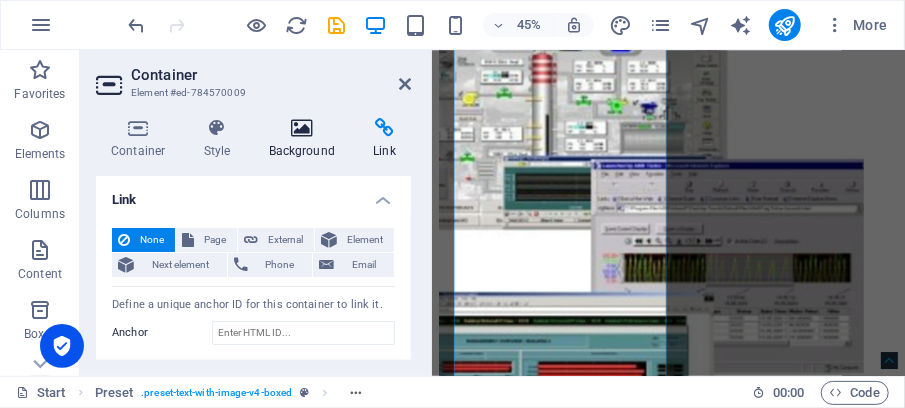 click at bounding box center (302, 128) 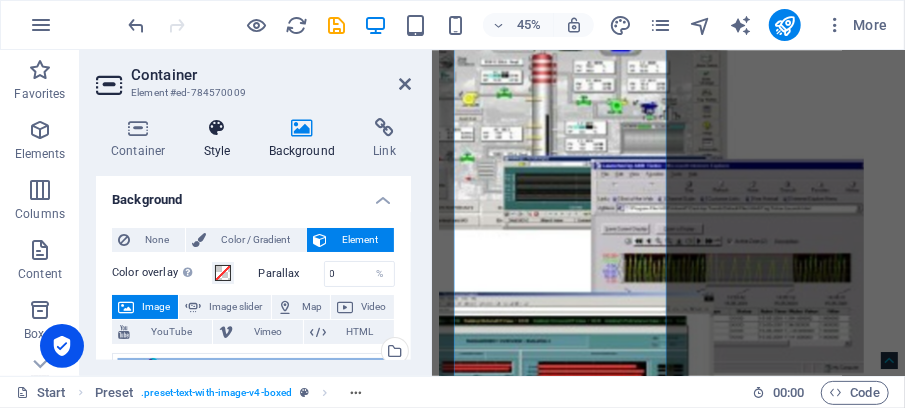 click on "Style" at bounding box center (221, 139) 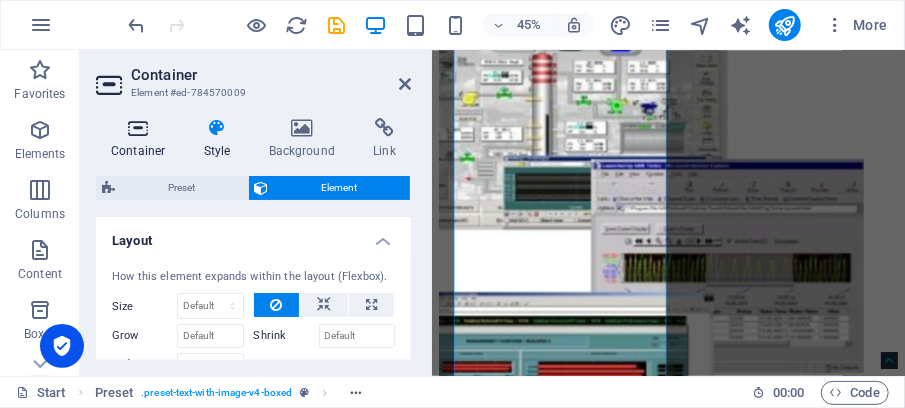 click at bounding box center [138, 128] 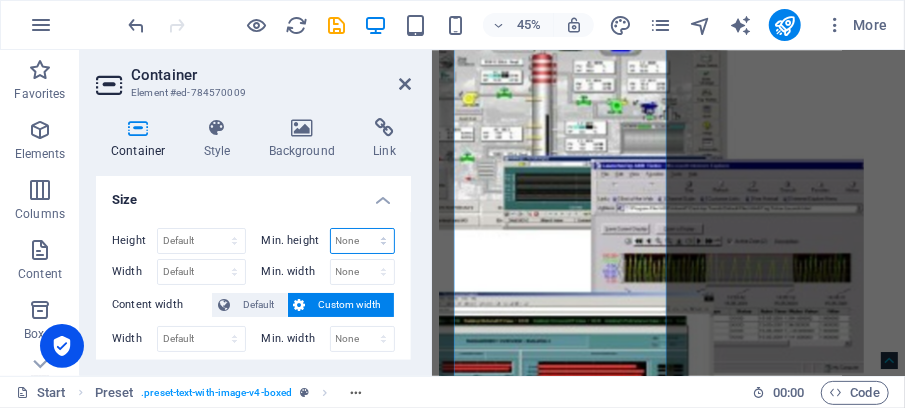 click on "None px rem % vh vw" at bounding box center [363, 241] 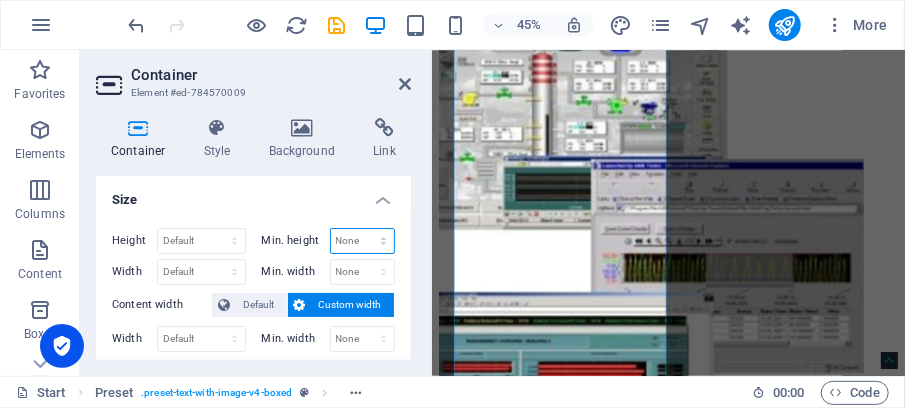 click on "None px rem % vh vw" at bounding box center [363, 241] 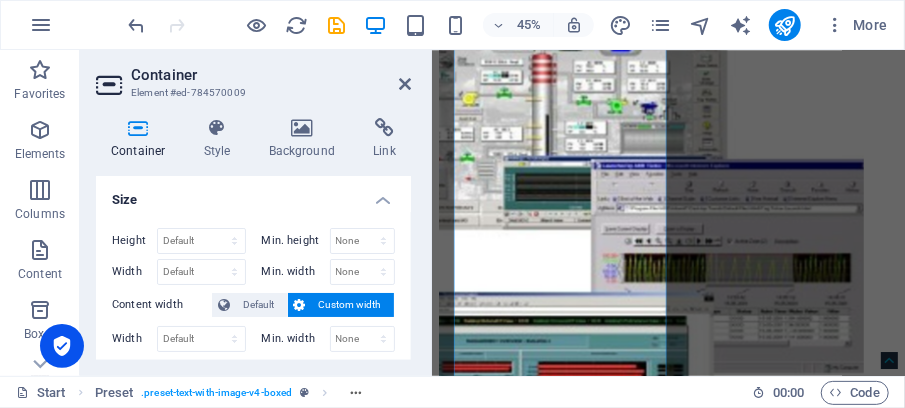 click on "Min. width" at bounding box center (296, 338) 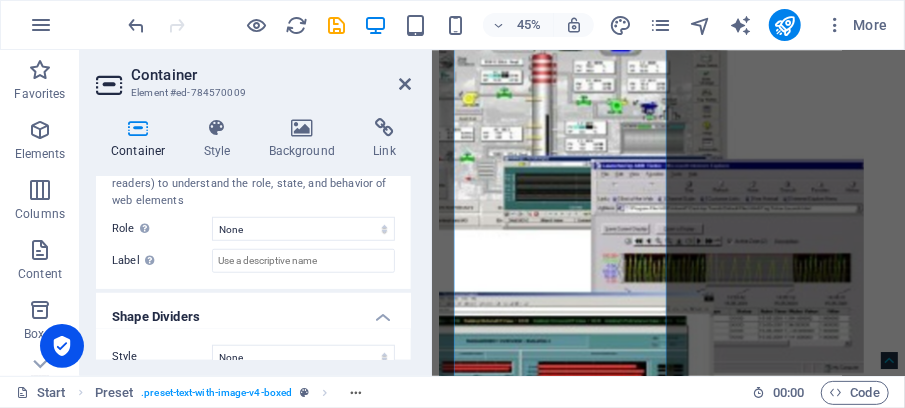 scroll, scrollTop: 622, scrollLeft: 0, axis: vertical 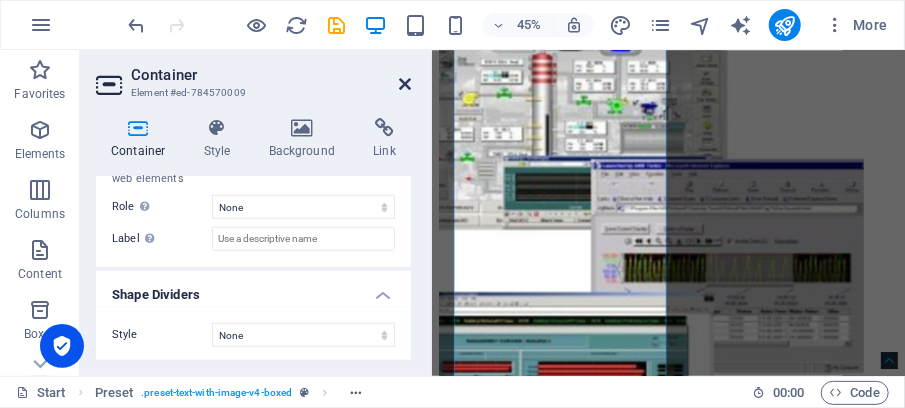 click at bounding box center [405, 84] 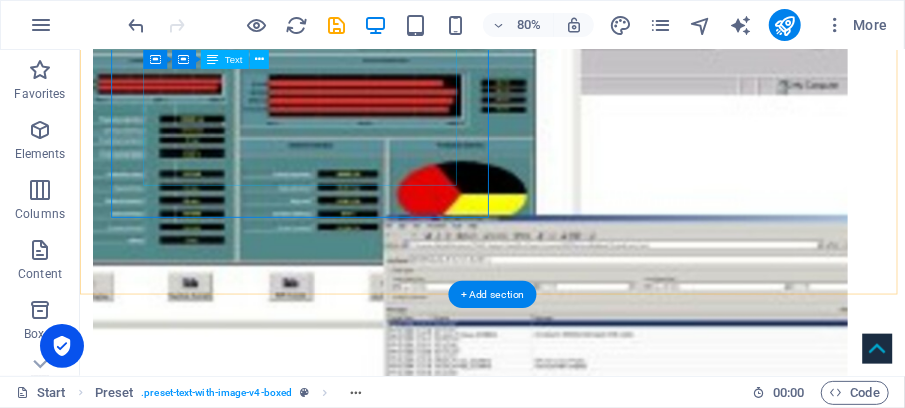 scroll, scrollTop: 1930, scrollLeft: 0, axis: vertical 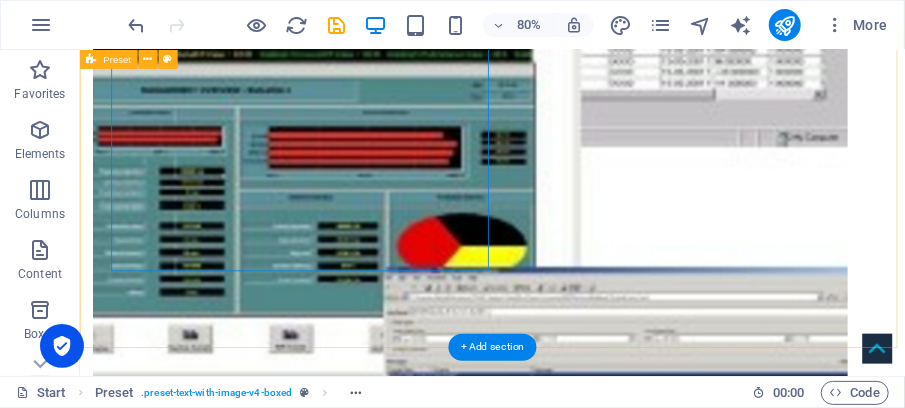 click on "Introduction AIS – AUTOMATION and INFI ENGINEERING SERVICE Company   has been established to provide Engineering Design. Implementation, Integration, Support IFA, SAT, and maintenance Services for Industrial Automation of [PERSON_NAME] Infi-90 DCS Control systems/ ABB Harmony / ABB Symphony Plus DCS/ HOPC/OPC/ SCADA/PMS- Substation Automation and 800xA HMI with 800M Controllers, and FG &ESD Safety 800M HI Controller. Supply of technical personnel for office and site assignments on control systems. Full and partial Control System & HMI system upgrades 3rd party interfaces with DCS Translate Cad logic &Code of running DCS system to Blocks, for reverse engineering, Upgrade. We are conducting and supporting Projects execution for Industrial  Automation, Providing  Solutions and Services for DCS, PLC, SCADA, PMS-Substation Automation,    We provide our services over world and we have wide experience in the [GEOGRAPHIC_DATA] and [GEOGRAPHIC_DATA]." at bounding box center (594, 600) 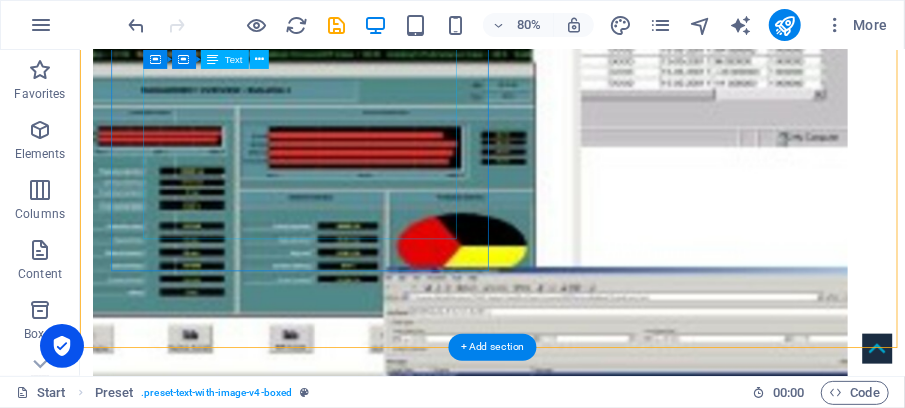 click on "AIS – AUTOMATION and INFI ENGINEERING SERVICE Company   has been established to provide Engineering Design. Implementation, Integration, Support IFA, SAT, and maintenance Services for Industrial Automation of [PERSON_NAME] Infi-90 DCS Control systems/ ABB Harmony / ABB Symphony Plus DCS/ HOPC/OPC/ SCADA/PMS- Substation Automation and 800xA HMI with 800M Controllers, and FG &ESD Safety 800M HI Controller. Supply of technical personnel for office and site assignments on control systems. Full and partial Control System & HMI system upgrades 3rd party interfaces with DCS Translate Cad logic &Code of running DCS system to Blocks, for reverse engineering, Upgrade. We are conducting and supporting Projects execution for Industrial  Automation, Providing  Solutions and Services for DCS, PLC, SCADA, PMS-Substation Automation,  Conducting Site Survey and data collection, issuing and reviewing the Technical documentation, and FAT, Installation, Commissioning, SAT, Integration services for control system projects." at bounding box center [567, 1401] 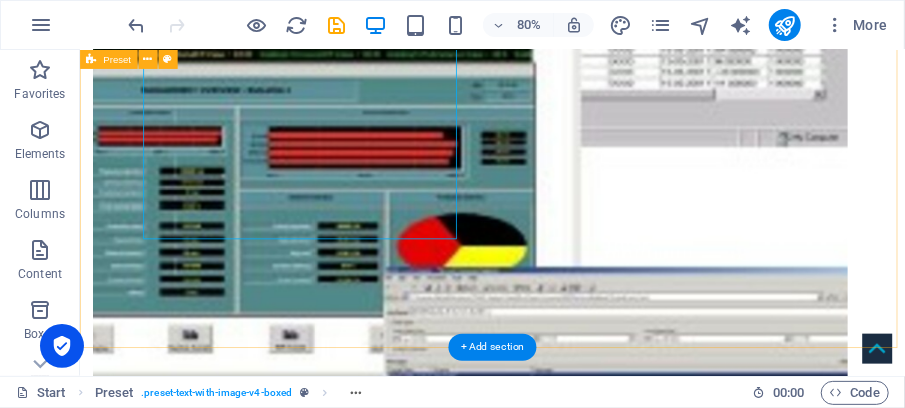 click on "Introduction AIS – AUTOMATION and INFI ENGINEERING SERVICE Company   has been established to provide Engineering Design. Implementation, Integration, Support IFA, SAT, and maintenance Services for Industrial Automation of [PERSON_NAME] Infi-90 DCS Control systems/ ABB Harmony / ABB Symphony Plus DCS/ HOPC/OPC/ SCADA/PMS- Substation Automation and 800xA HMI with 800M Controllers, and FG &ESD Safety 800M HI Controller. Supply of technical personnel for office and site assignments on control systems. Full and partial Control System & HMI system upgrades 3rd party interfaces with DCS Translate Cad logic &Code of running DCS system to Blocks, for reverse engineering, Upgrade. We are conducting and supporting Projects execution for Industrial  Automation, Providing  Solutions and Services for DCS, PLC, SCADA, PMS-Substation Automation,    We provide our services over world and we have wide experience in the [GEOGRAPHIC_DATA] and [GEOGRAPHIC_DATA]." at bounding box center [594, 600] 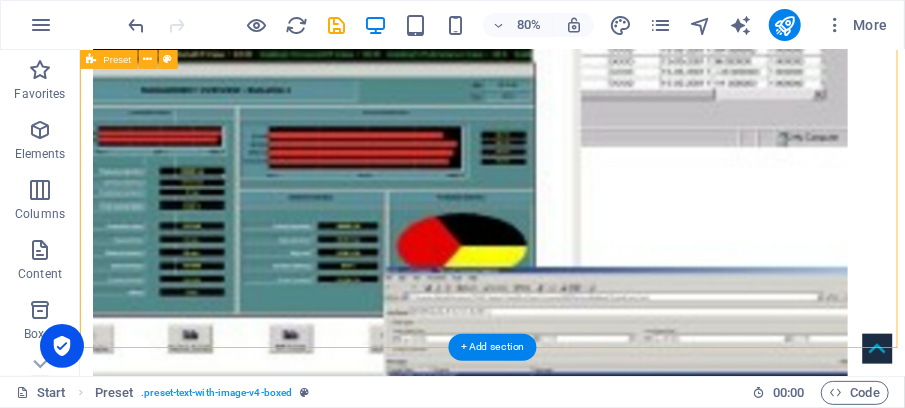 drag, startPoint x: 510, startPoint y: 332, endPoint x: 519, endPoint y: 322, distance: 13.453624 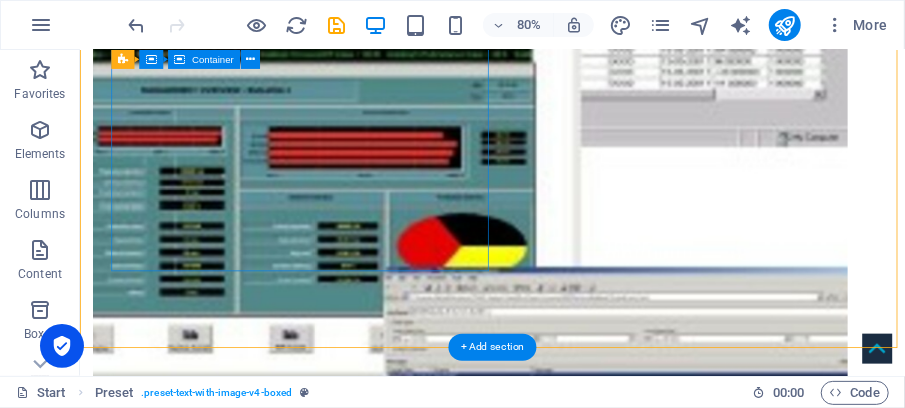 click on "Introduction AIS – AUTOMATION and INFI ENGINEERING SERVICE Company   has been established to provide Engineering Design. Implementation, Integration, Support IFA, SAT, and maintenance Services for Industrial Automation of [PERSON_NAME] Infi-90 DCS Control systems/ ABB Harmony / ABB Symphony Plus DCS/ HOPC/OPC/ SCADA/PMS- Substation Automation and 800xA HMI with 800M Controllers, and FG &ESD Safety 800M HI Controller. Supply of technical personnel for office and site assignments on control systems. Full and partial Control System & HMI system upgrades 3rd party interfaces with DCS Translate Cad logic &Code of running DCS system to Blocks, for reverse engineering, Upgrade. We are conducting and supporting Projects execution for Industrial  Automation, Providing  Solutions and Services for DCS, PLC, SCADA, PMS-Substation Automation,    We provide our services over world and we have wide experience in the [GEOGRAPHIC_DATA] and [GEOGRAPHIC_DATA]." at bounding box center (567, 1306) 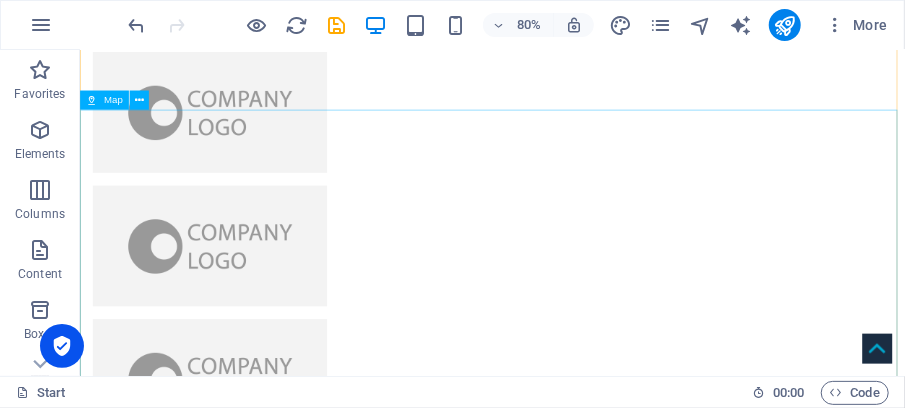 scroll, scrollTop: 7313, scrollLeft: 0, axis: vertical 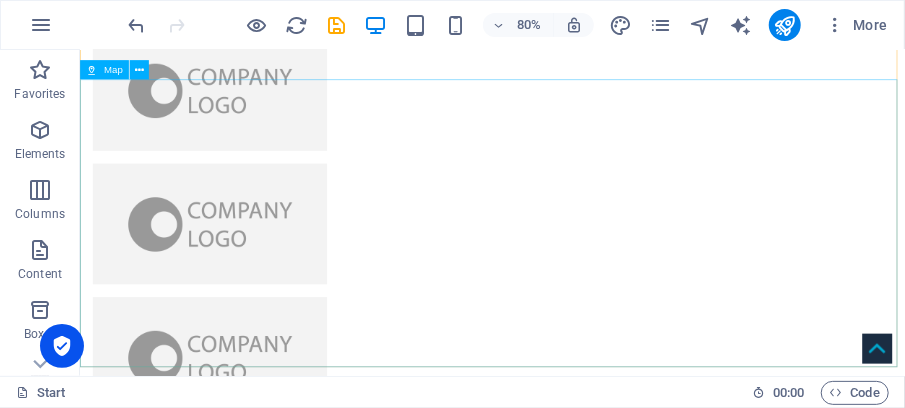 click on "Map" at bounding box center [104, 70] 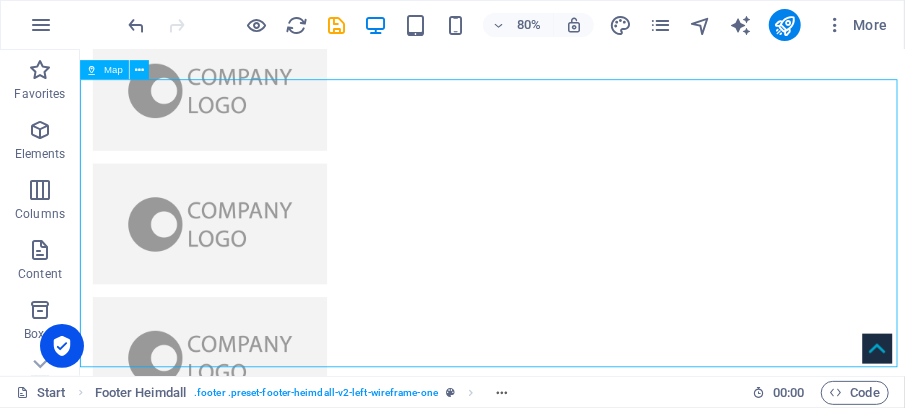 click on "Map" at bounding box center [113, 71] 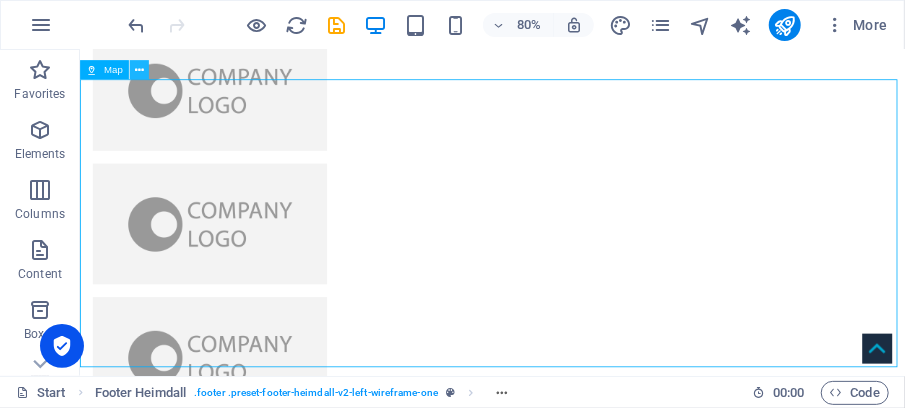 click at bounding box center (139, 70) 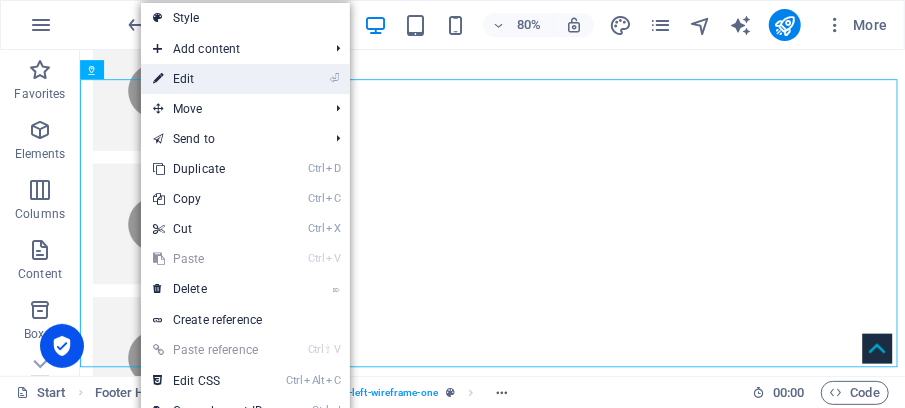 click on "⏎  Edit" at bounding box center (208, 79) 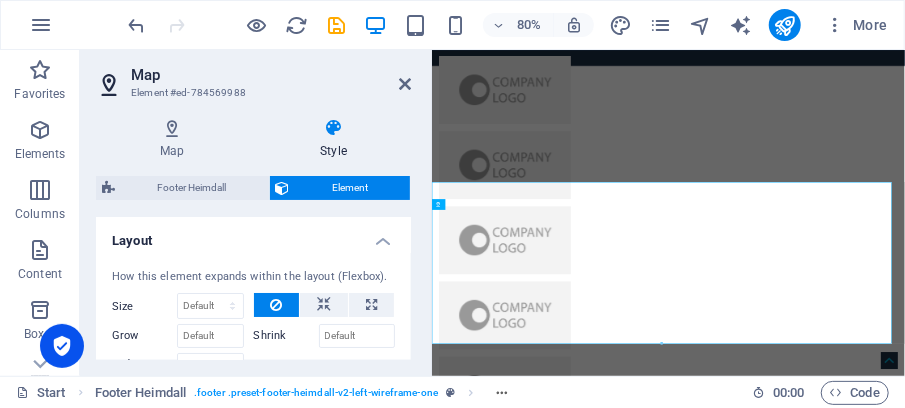 scroll, scrollTop: 7058, scrollLeft: 0, axis: vertical 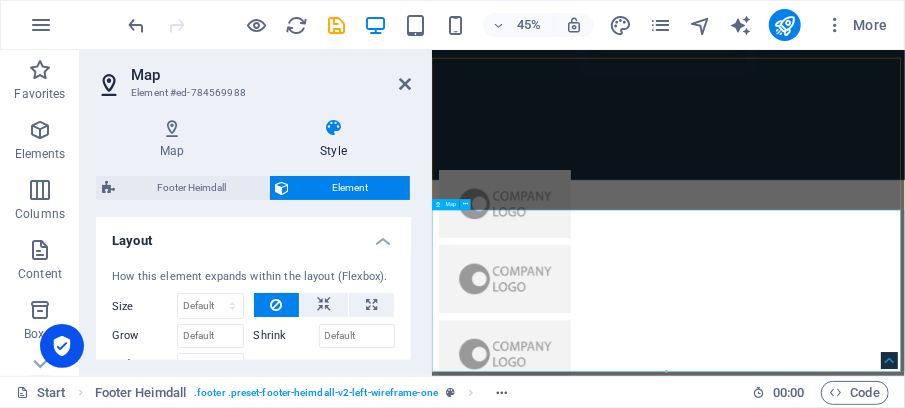 click on "To navigate the map with touch gestures double-tap and hold your finger on the map, then drag the map. ← Move left → Move right ↑ Move up ↓ Move down + Zoom in - Zoom out Home Jump left by 75% End Jump right by 75% Page Up Jump up by 75% Page Down Jump down by 75% Map Terrain Satellite Labels Keyboard shortcuts Map Data Map data ©2025 Google Map data ©2025 Google 1 km  Click to toggle between metric and imperial units Terms Report a map error" at bounding box center (956, 5927) 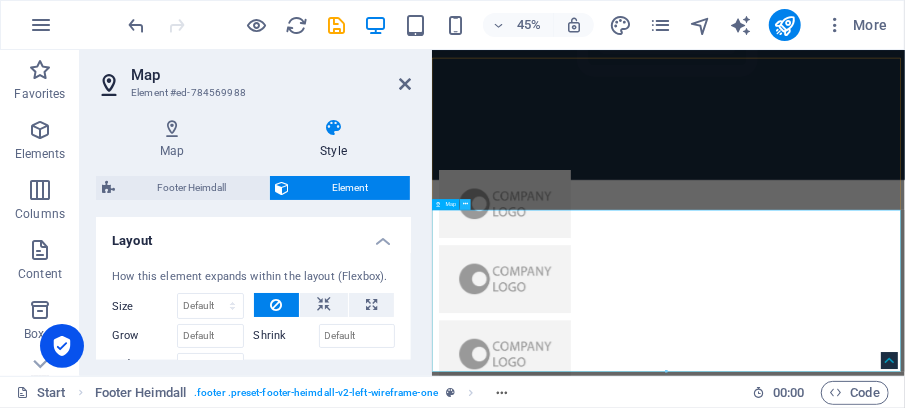 click at bounding box center (465, 203) 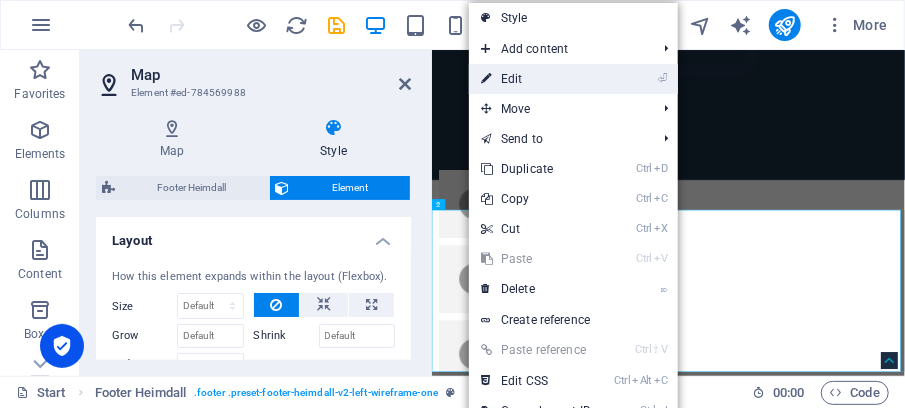 click on "⏎  Edit" at bounding box center (536, 79) 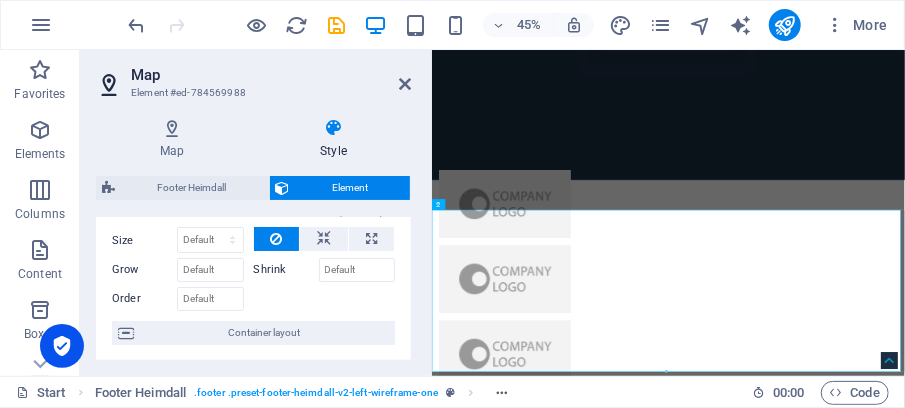 scroll, scrollTop: 133, scrollLeft: 0, axis: vertical 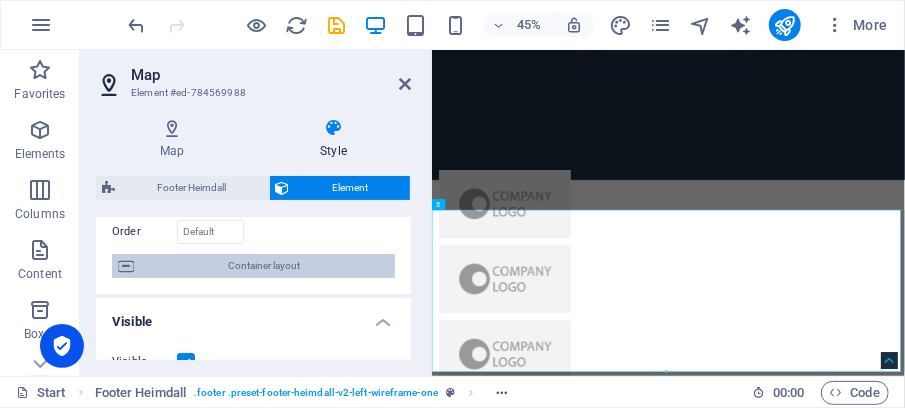 click at bounding box center (126, 266) 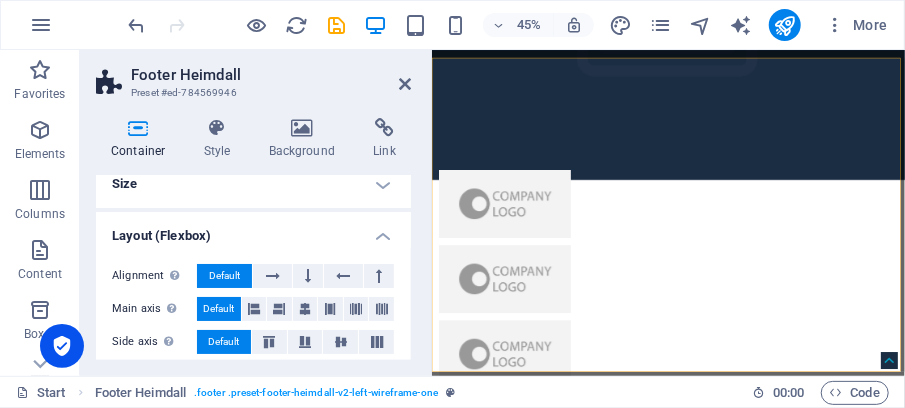 scroll, scrollTop: 0, scrollLeft: 0, axis: both 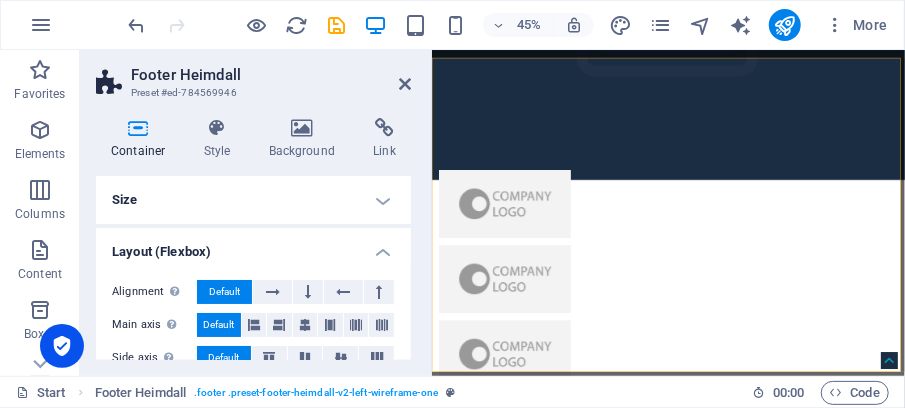click on "Layout (Flexbox)" at bounding box center (253, 246) 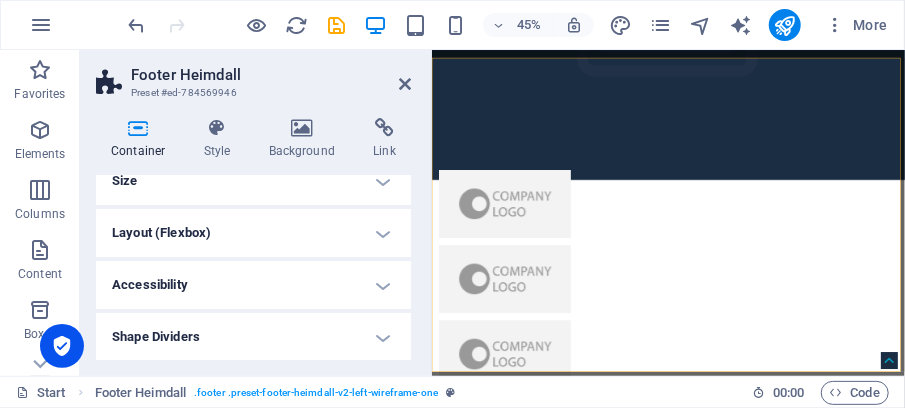 scroll, scrollTop: 0, scrollLeft: 0, axis: both 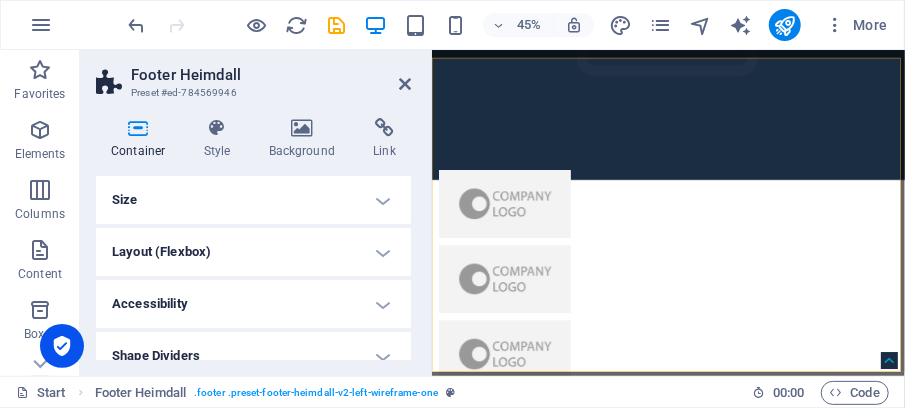 click on "Size" at bounding box center [253, 200] 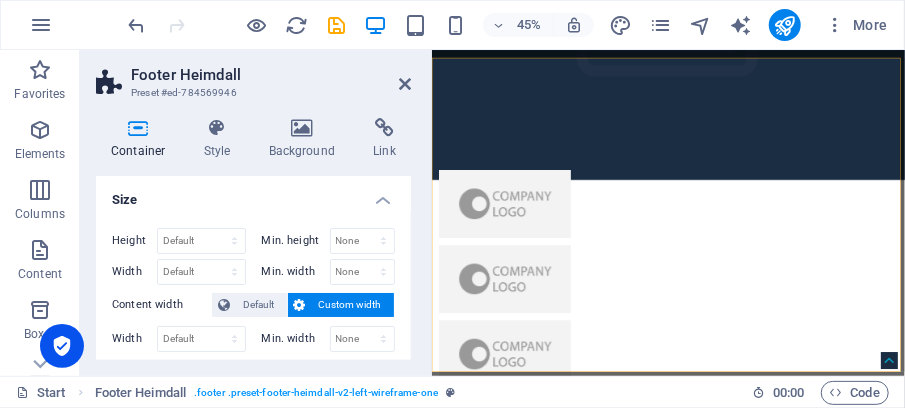 click on "Size" at bounding box center (253, 194) 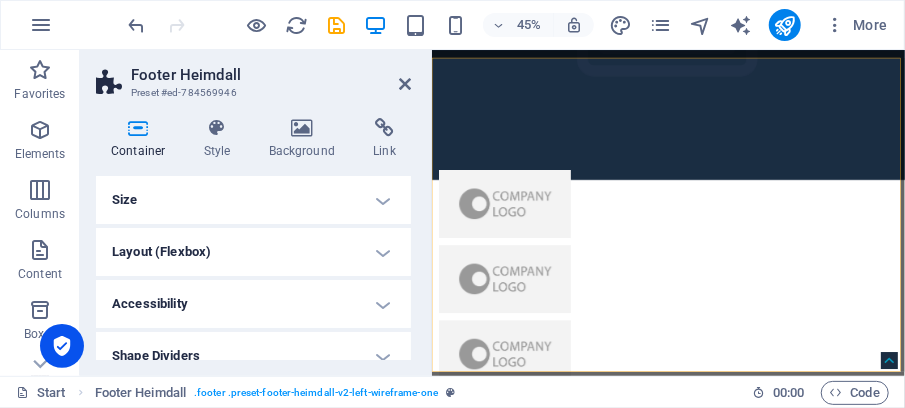 click on "Layout (Flexbox)" at bounding box center (253, 252) 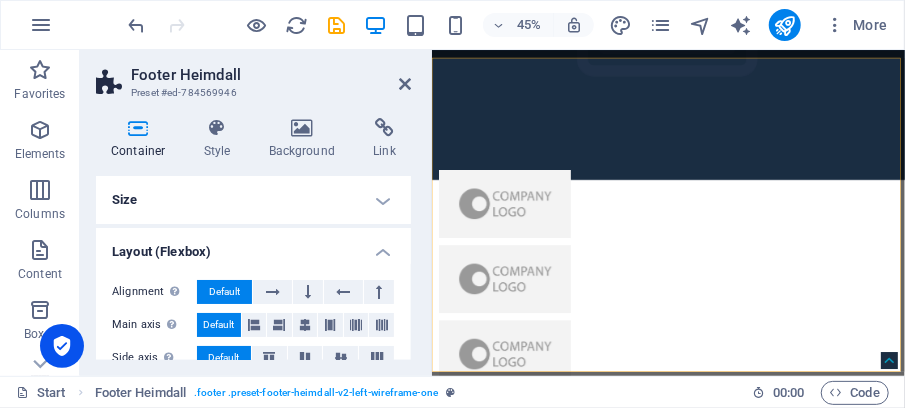 click on "Layout (Flexbox)" at bounding box center [253, 246] 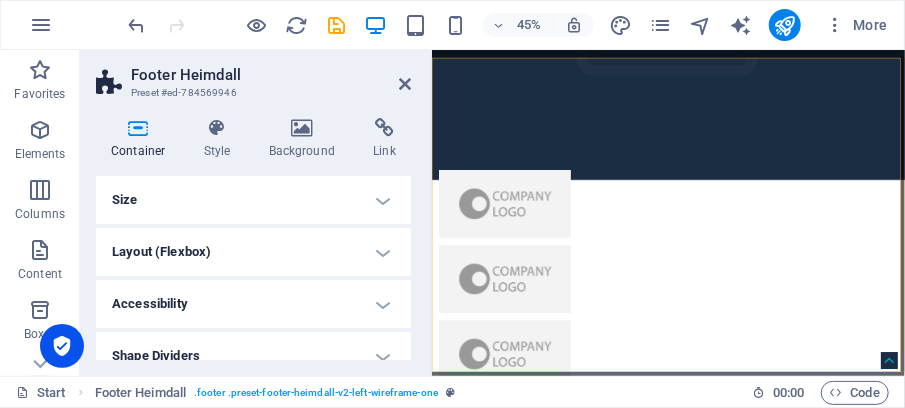 click on "Accessibility" at bounding box center [253, 304] 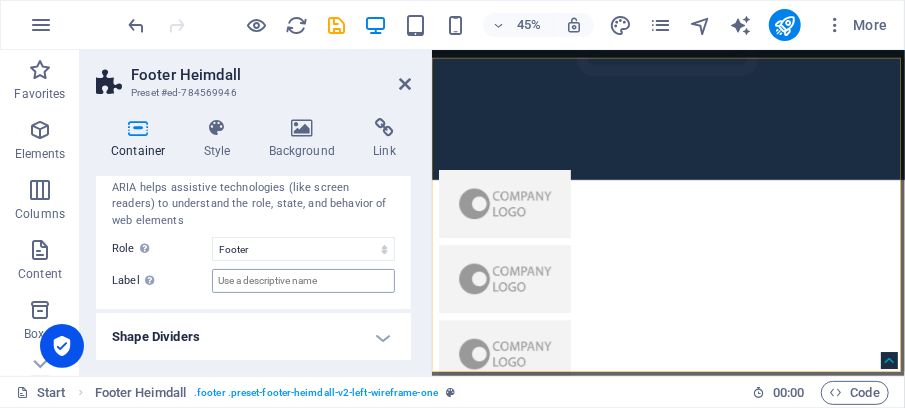 scroll, scrollTop: 20, scrollLeft: 0, axis: vertical 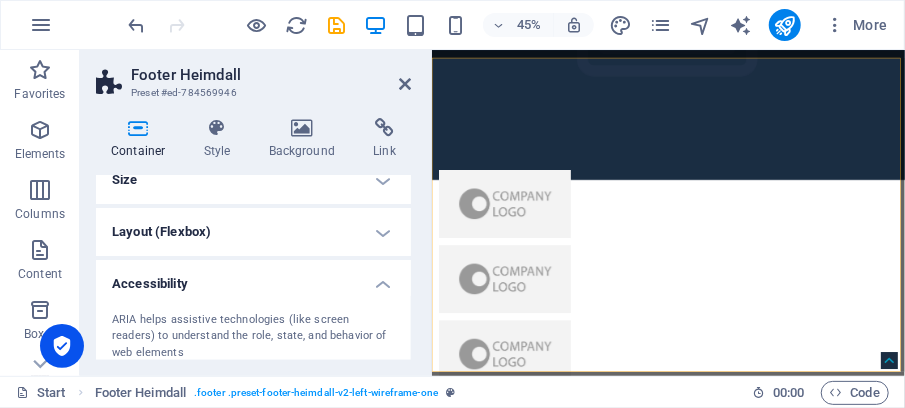 click on "Accessibility" at bounding box center (253, 278) 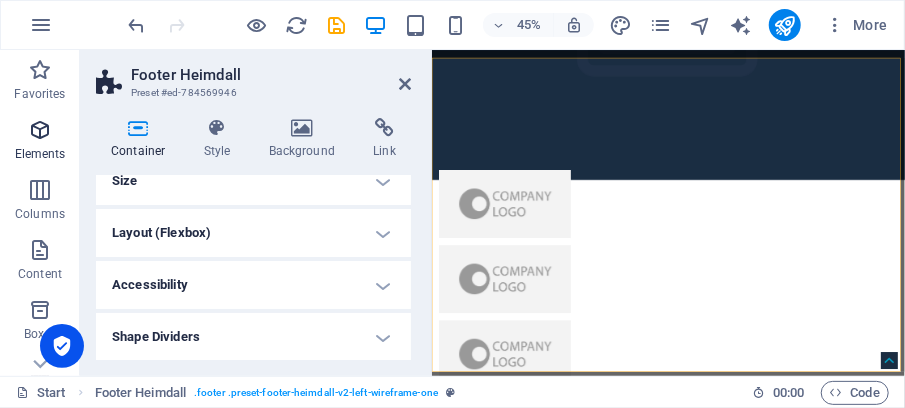 click at bounding box center (40, 130) 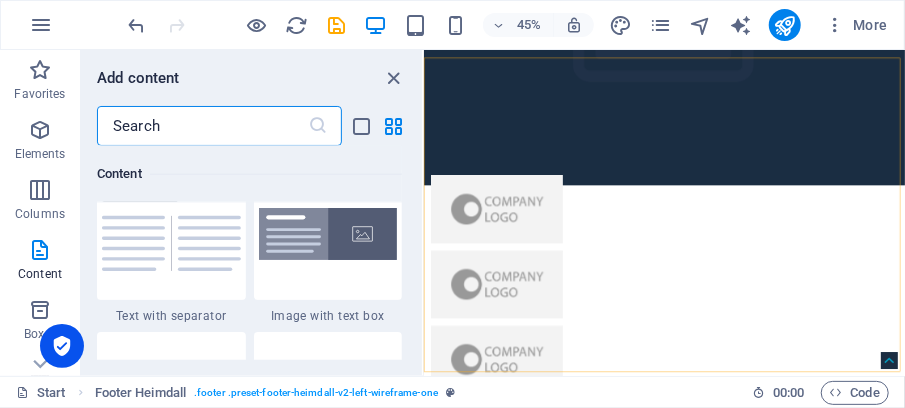 scroll, scrollTop: 3813, scrollLeft: 0, axis: vertical 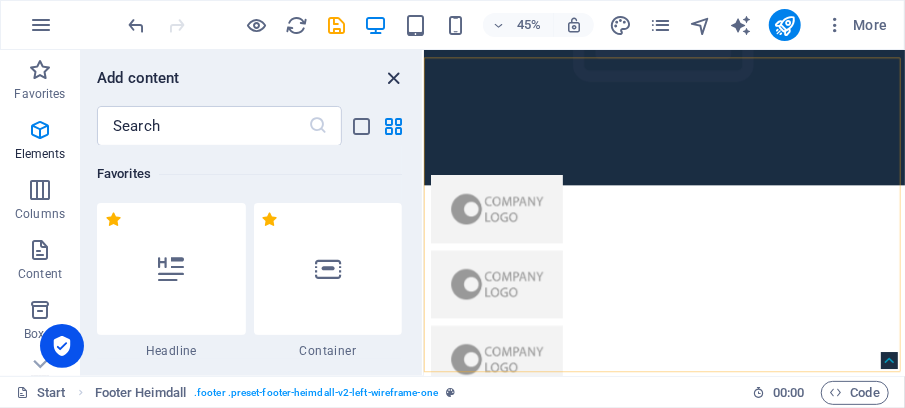 click at bounding box center (394, 78) 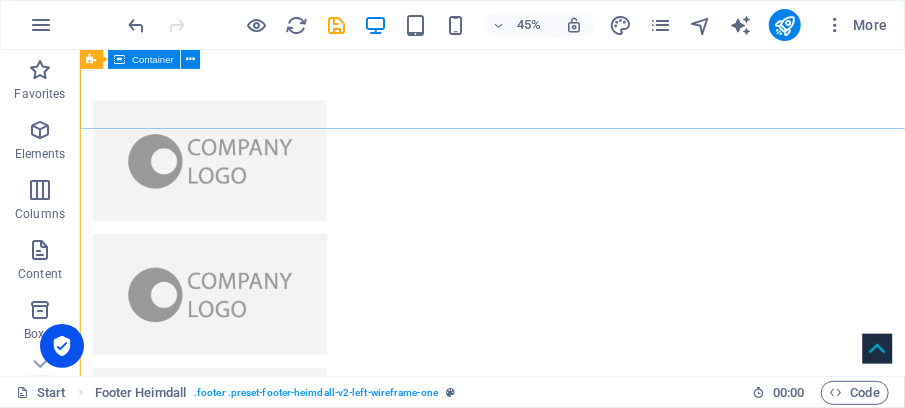 scroll, scrollTop: 7313, scrollLeft: 0, axis: vertical 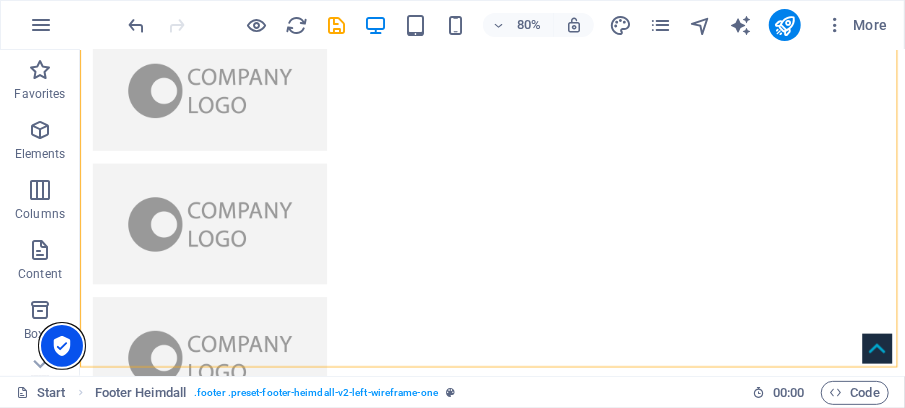 click at bounding box center (62, 346) 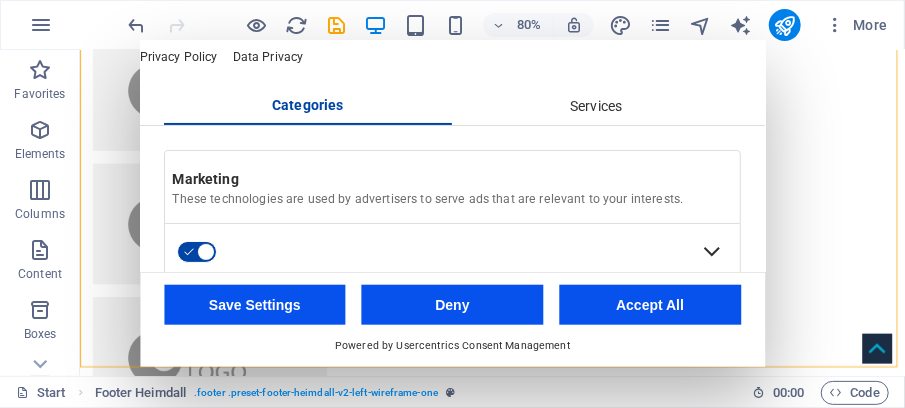 scroll, scrollTop: 0, scrollLeft: 0, axis: both 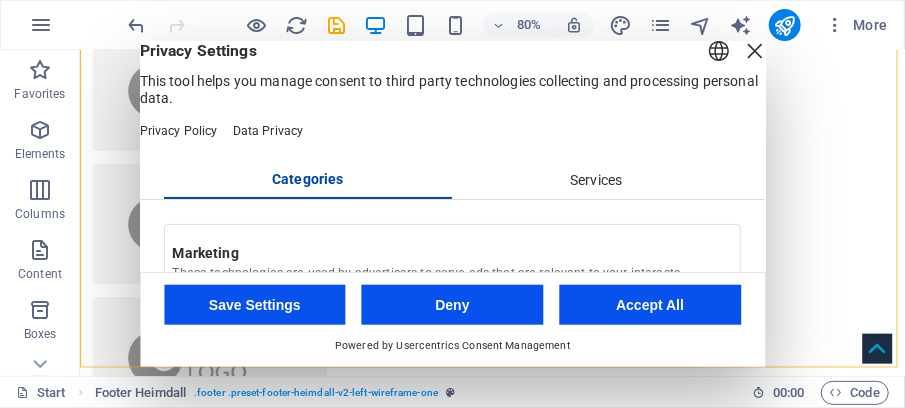 click at bounding box center (755, 51) 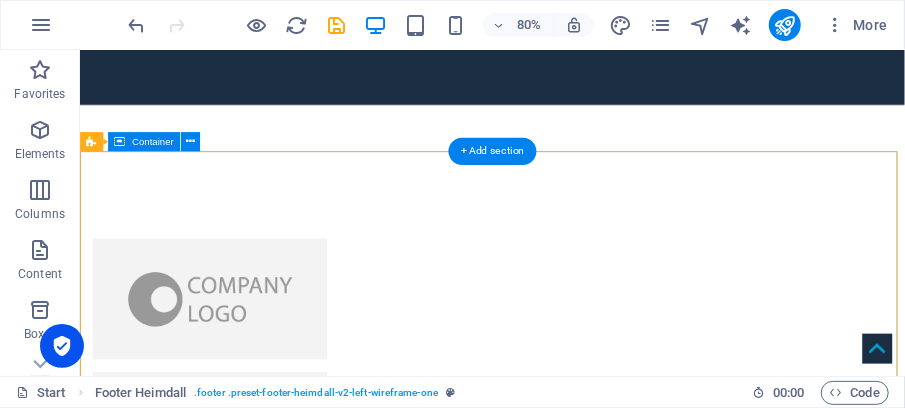 scroll, scrollTop: 6913, scrollLeft: 0, axis: vertical 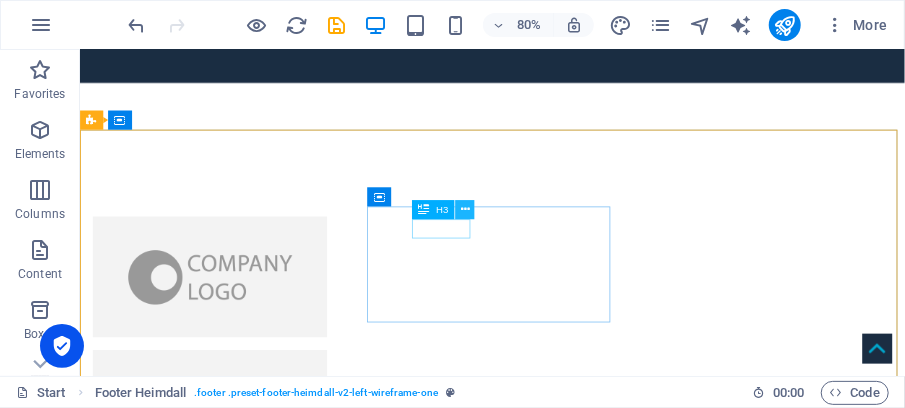 click at bounding box center (465, 209) 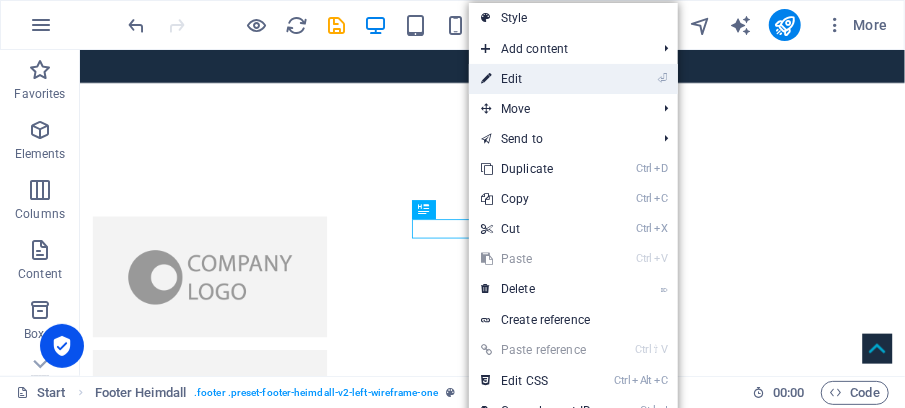 click on "⏎  Edit" at bounding box center (536, 79) 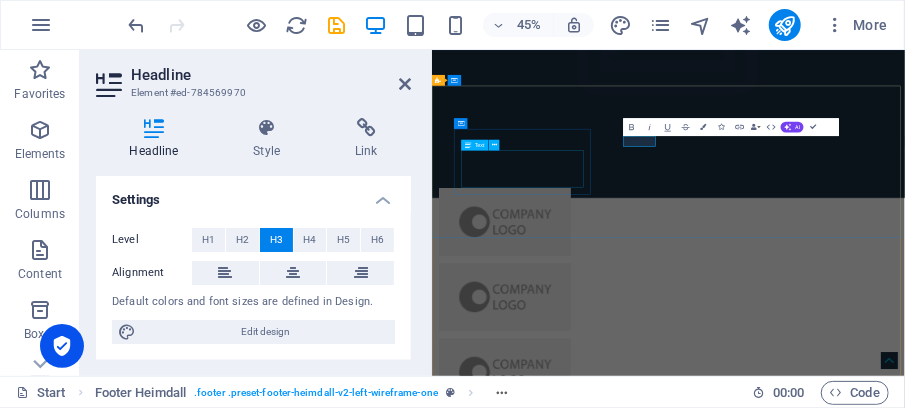 scroll, scrollTop: 7042, scrollLeft: 0, axis: vertical 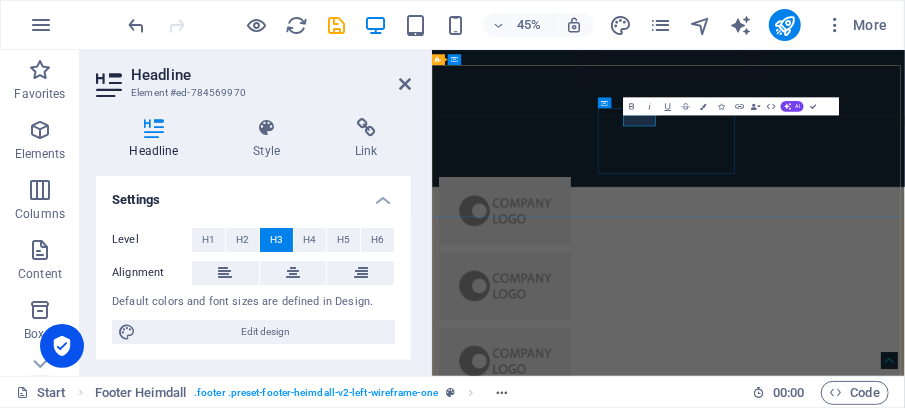 click on "Phone" at bounding box center (599, 5426) 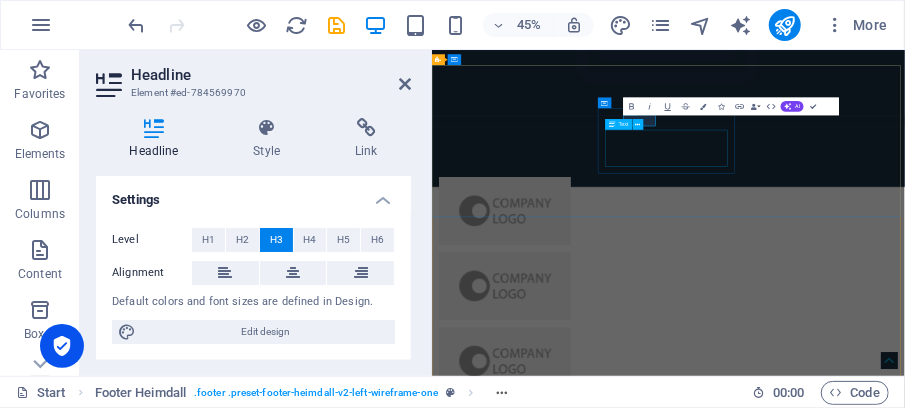 click on "Phone:  2133229 Mobile:  [PHONE_NUMBER] Mobile [PHONE_NUMBER]" at bounding box center [599, 5487] 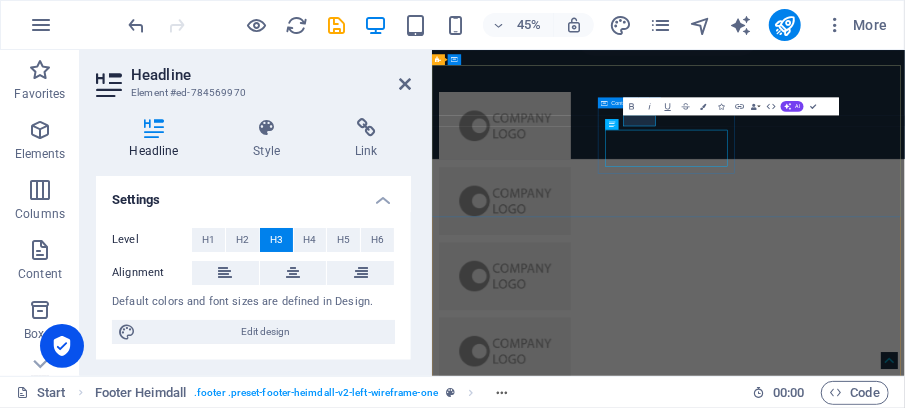scroll, scrollTop: 6980, scrollLeft: 0, axis: vertical 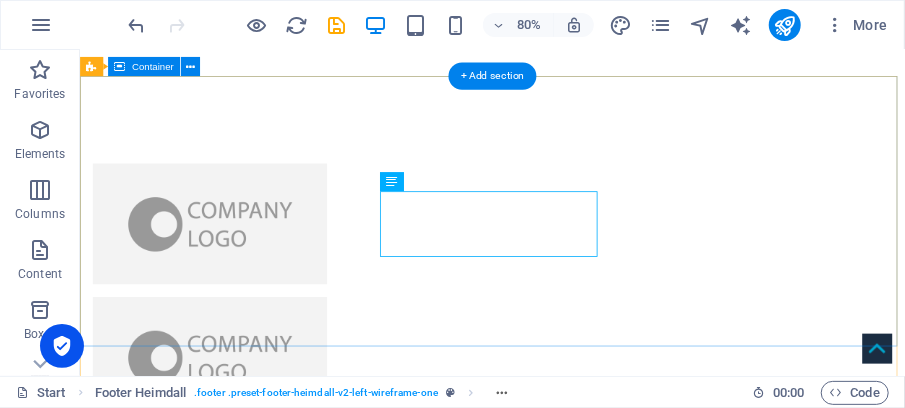 click on "Address Abou [PERSON_NAME] El-[PERSON_NAME], [STREET_ADDRESS] Phone Phone:  2133229 Mobile:  [PHONE_NUMBER] Mobile [PHONE_NUMBER] Contact" at bounding box center (594, 5215) 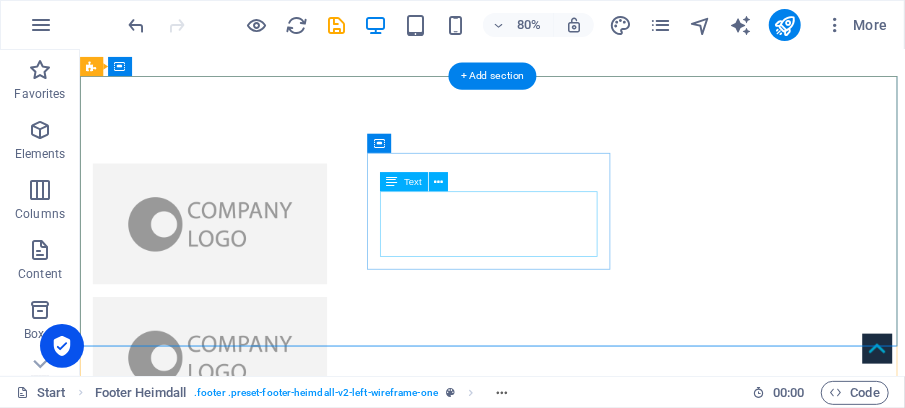 click on "Phone:  2133229 Mobile:  [PHONE_NUMBER] Mobile [PHONE_NUMBER]" at bounding box center [247, 5284] 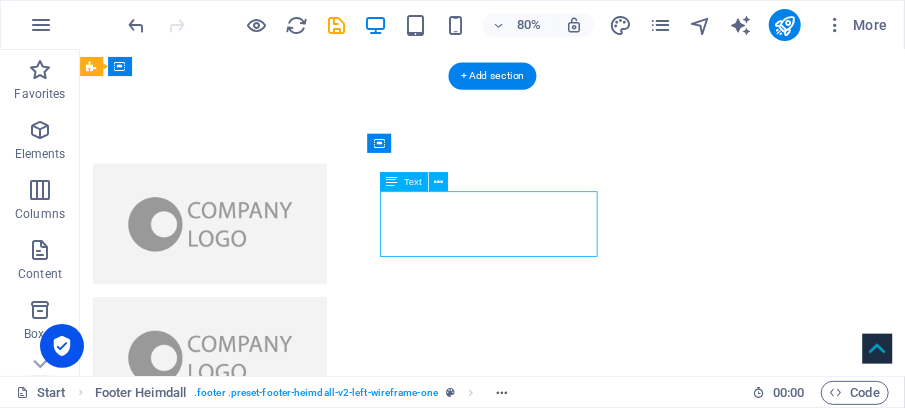 drag, startPoint x: 549, startPoint y: 238, endPoint x: 499, endPoint y: 232, distance: 50.358715 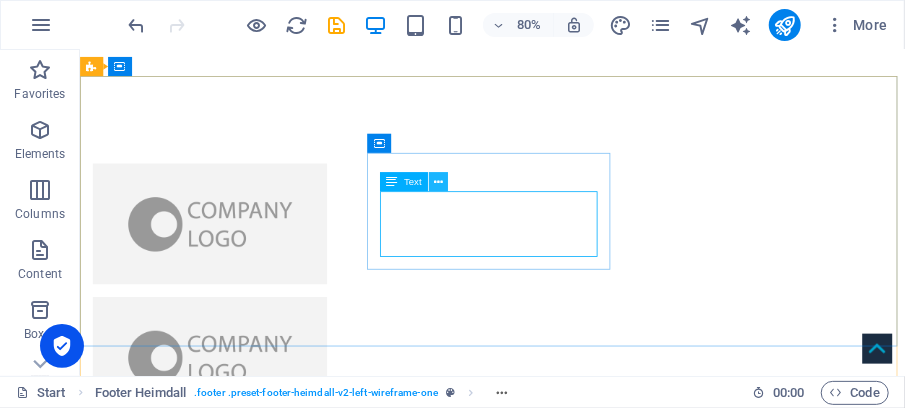 click at bounding box center (438, 182) 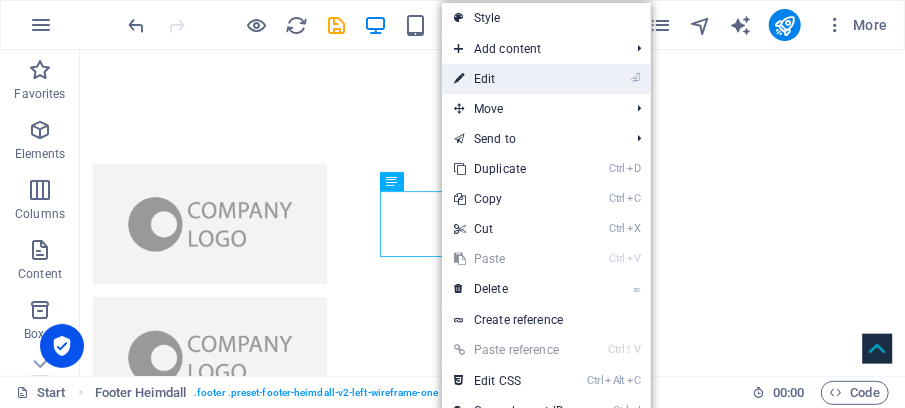 click on "⏎  Edit" at bounding box center (509, 79) 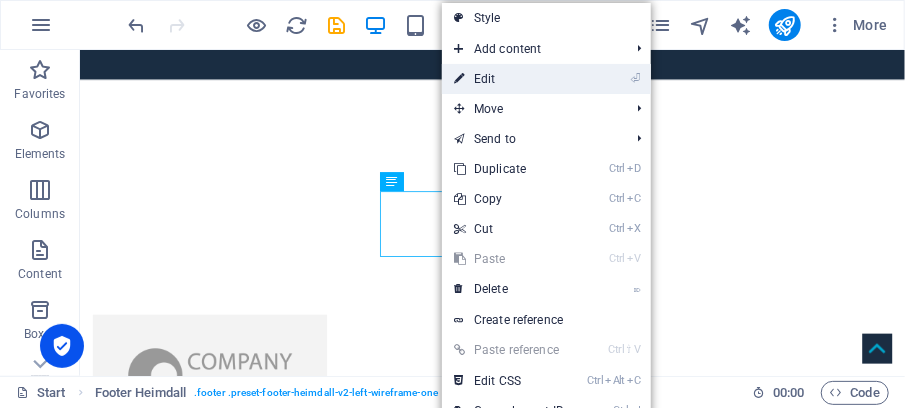 scroll, scrollTop: 7042, scrollLeft: 0, axis: vertical 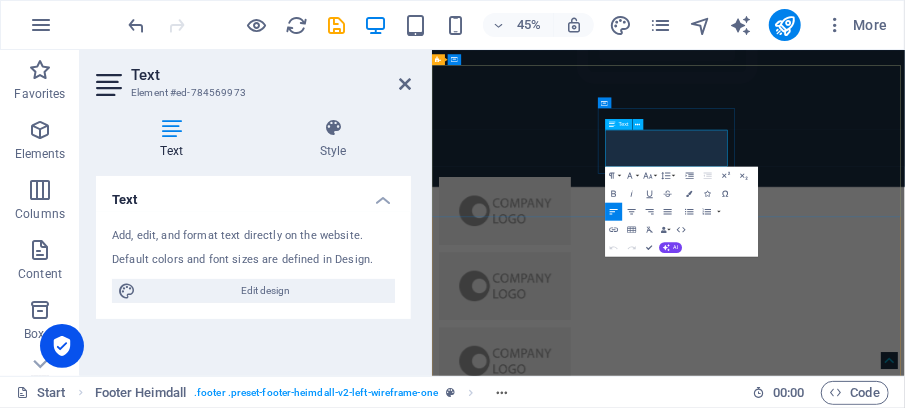 drag, startPoint x: 872, startPoint y: 234, endPoint x: 1093, endPoint y: 243, distance: 221.18318 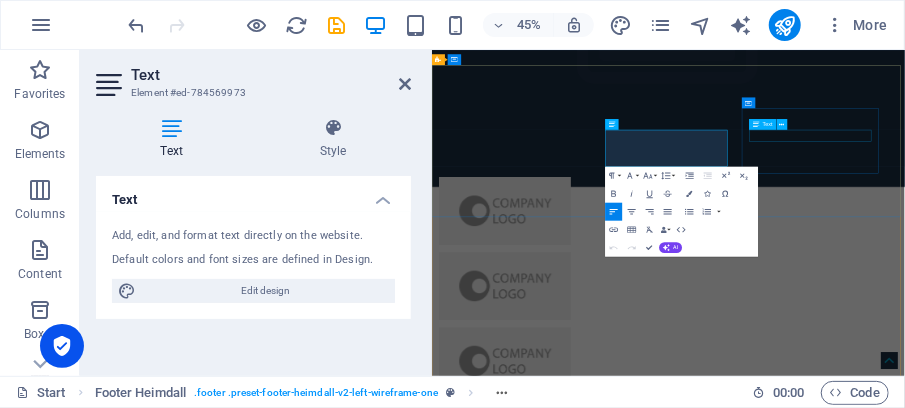 type 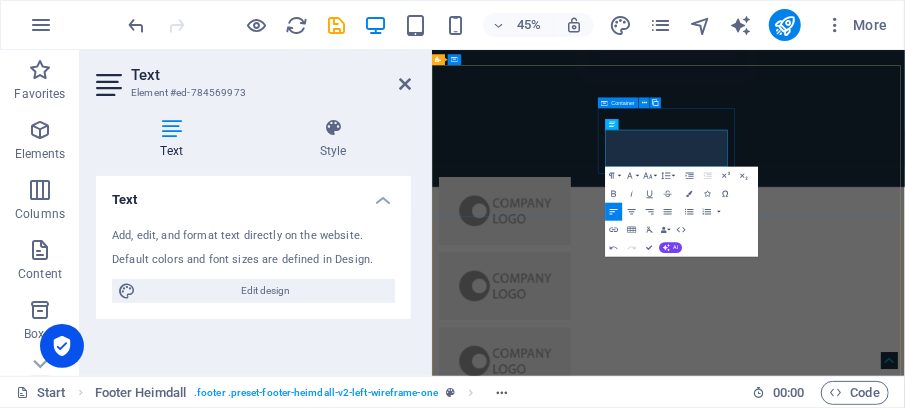 drag, startPoint x: 1001, startPoint y: 296, endPoint x: 799, endPoint y: 241, distance: 209.35378 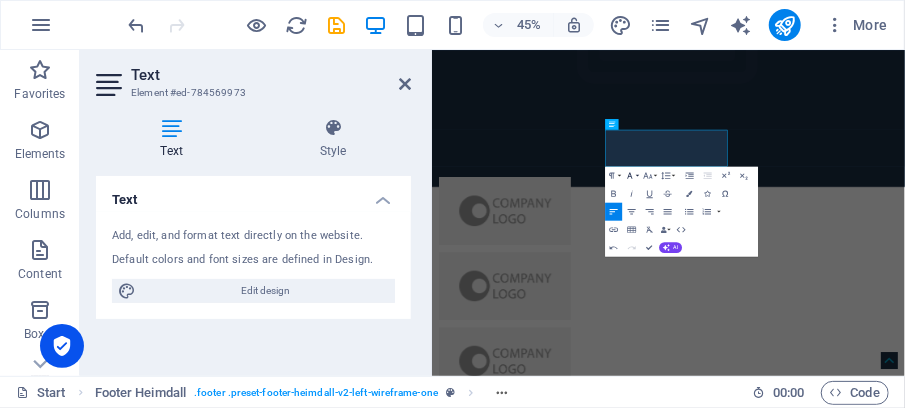 click on "Font Family" at bounding box center [631, 176] 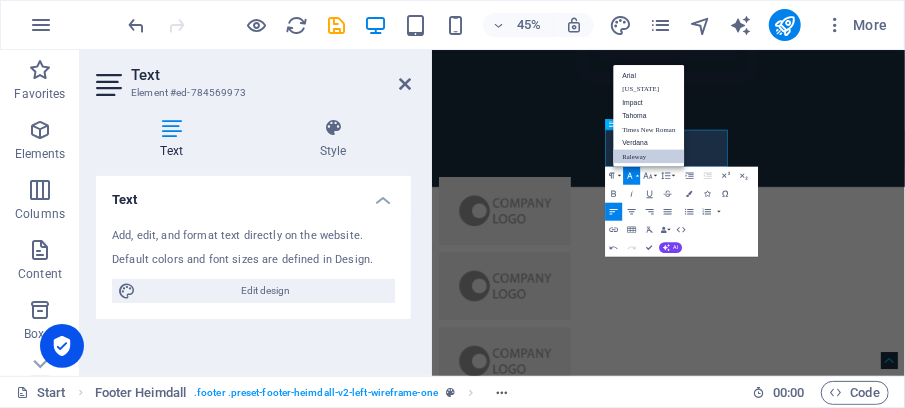 scroll, scrollTop: 0, scrollLeft: 0, axis: both 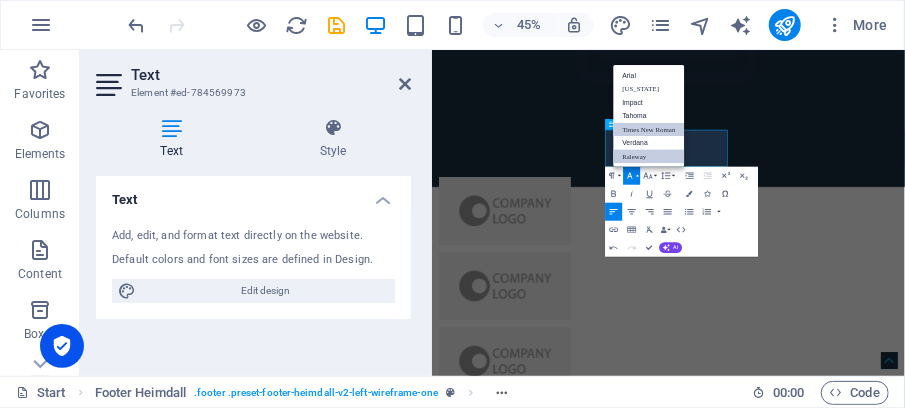 click on "Times New Roman" at bounding box center (648, 129) 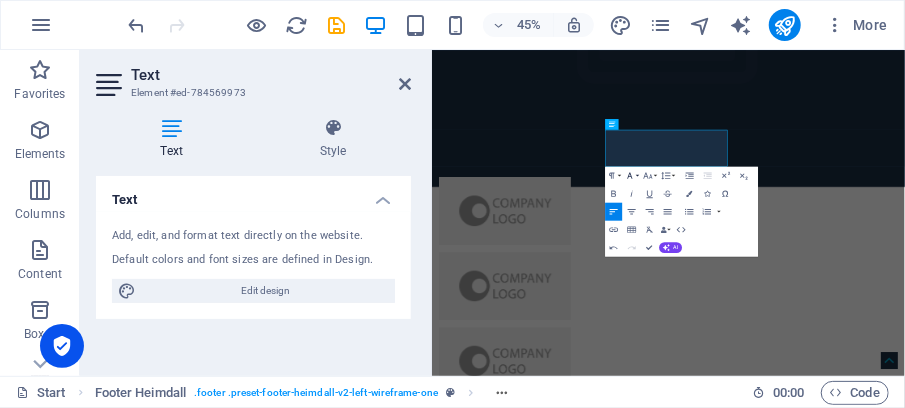 click on "Font Family" at bounding box center [631, 176] 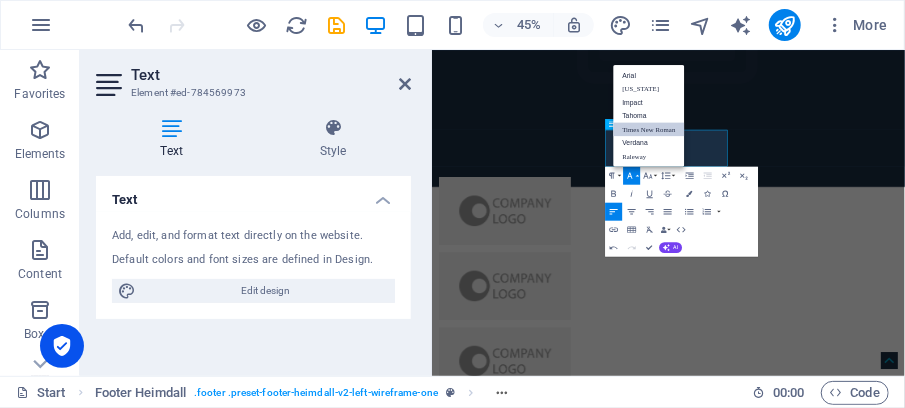 scroll, scrollTop: 0, scrollLeft: 0, axis: both 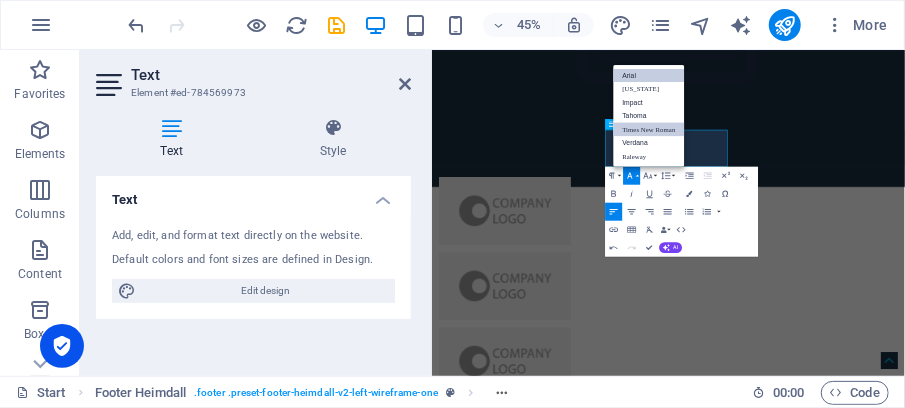 click on "Arial" at bounding box center (648, 75) 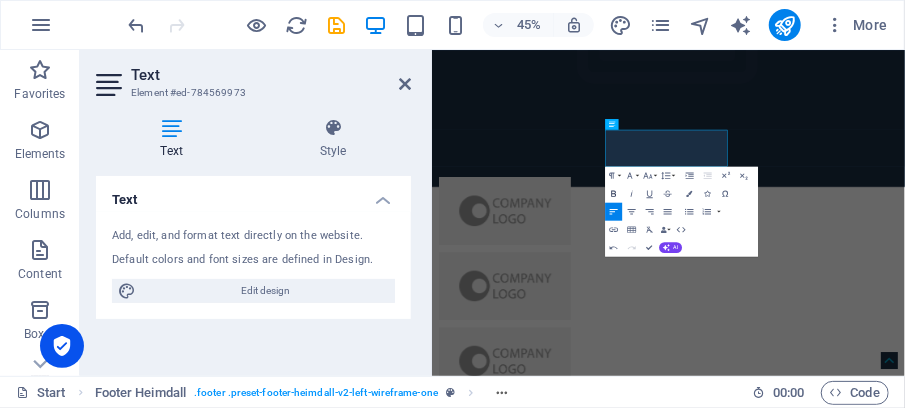click 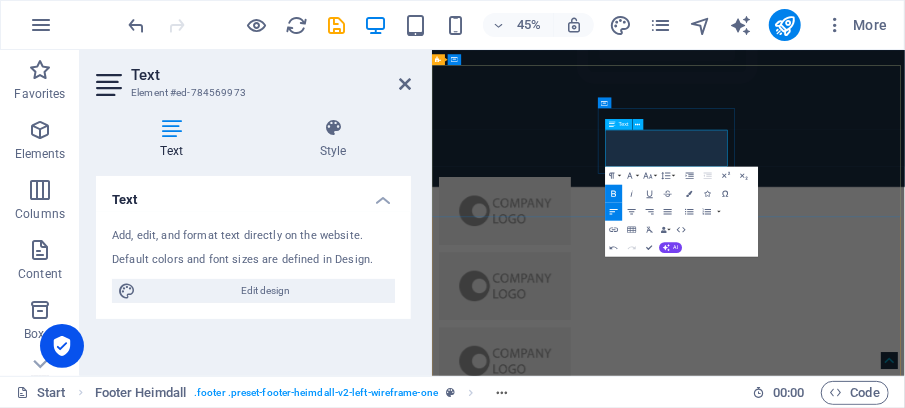 click on "Mobile:" at bounding box center (491, 5486) 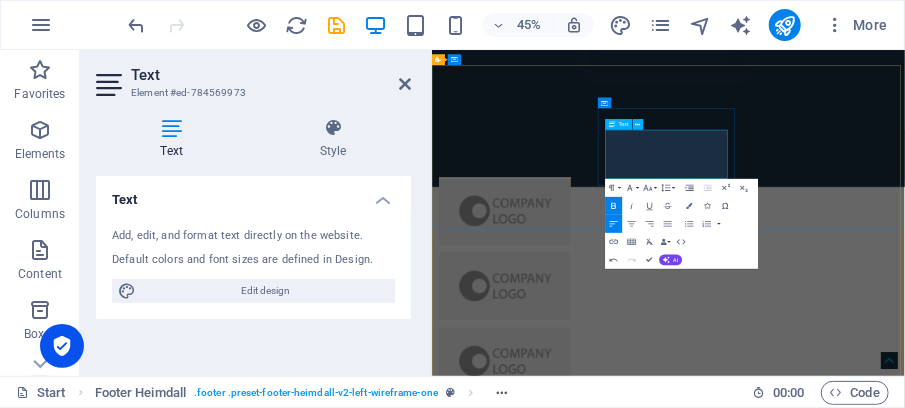 click on "Mobile:  [PHONE_NUMBER]" at bounding box center (599, 5514) 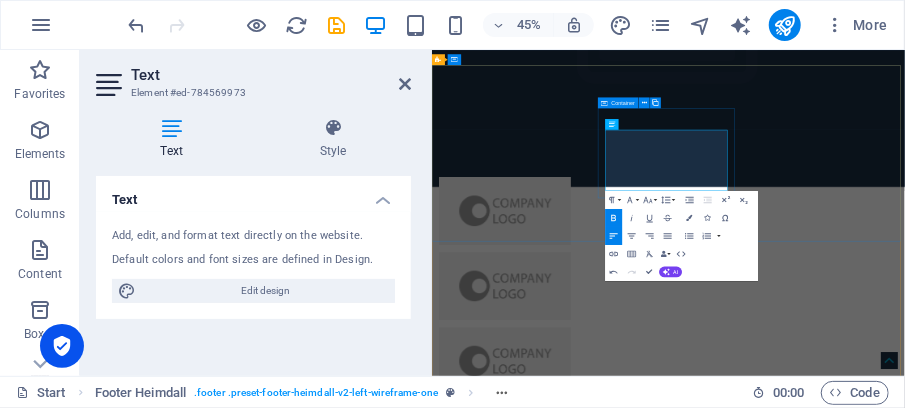 drag, startPoint x: 866, startPoint y: 294, endPoint x: 808, endPoint y: 288, distance: 58.30952 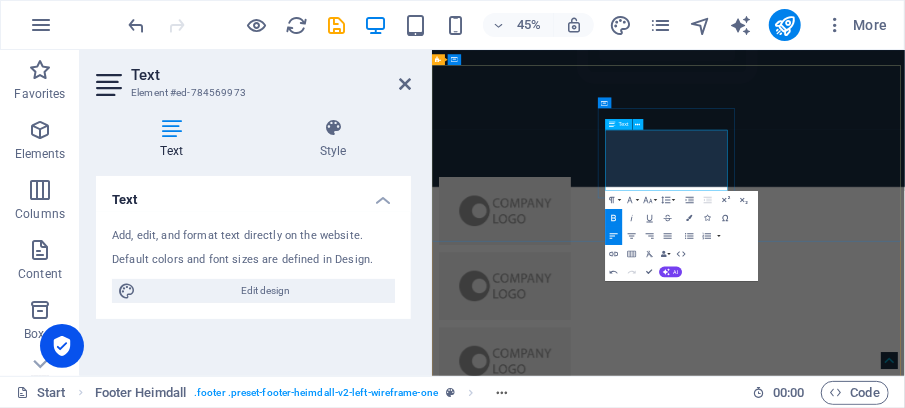click on "Phone:+ [PHONE_NUMBER]" at bounding box center (570, 5459) 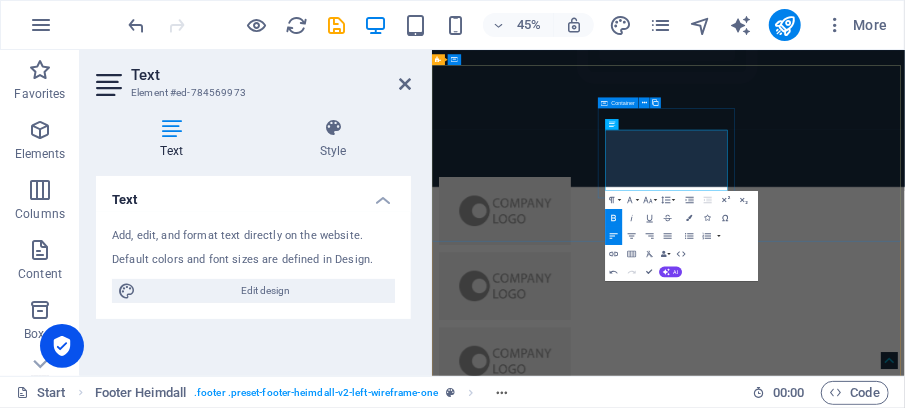 drag, startPoint x: 866, startPoint y: 232, endPoint x: 802, endPoint y: 234, distance: 64.03124 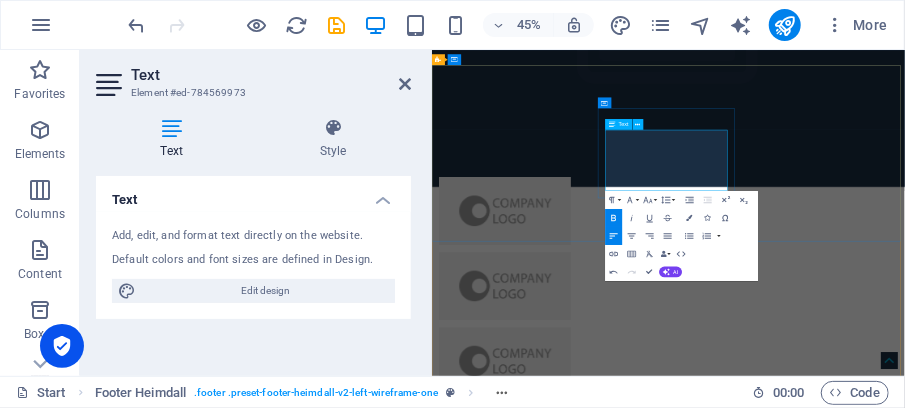 click on "[GEOGRAPHIC_DATA] :  [PHONE_NUMBER]" at bounding box center [599, 5555] 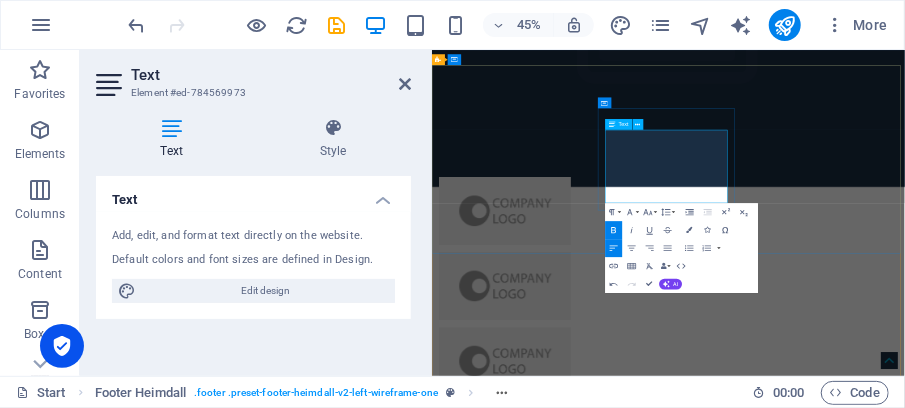 drag, startPoint x: 992, startPoint y: 321, endPoint x: 912, endPoint y: 327, distance: 80.224686 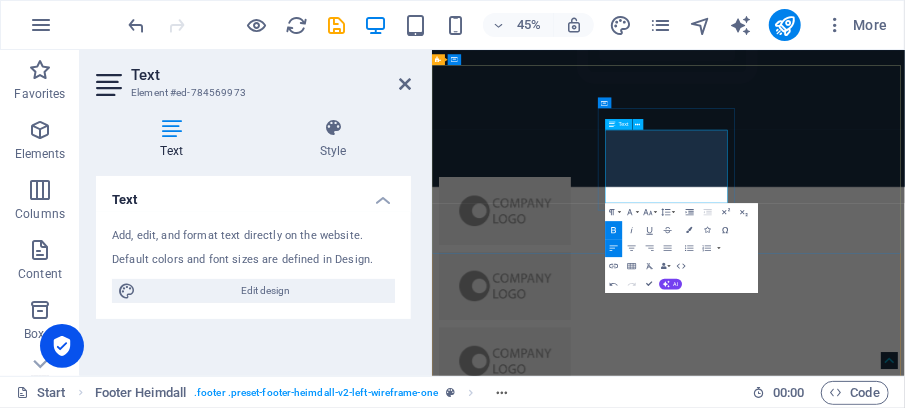 drag, startPoint x: 983, startPoint y: 324, endPoint x: 885, endPoint y: 326, distance: 98.02041 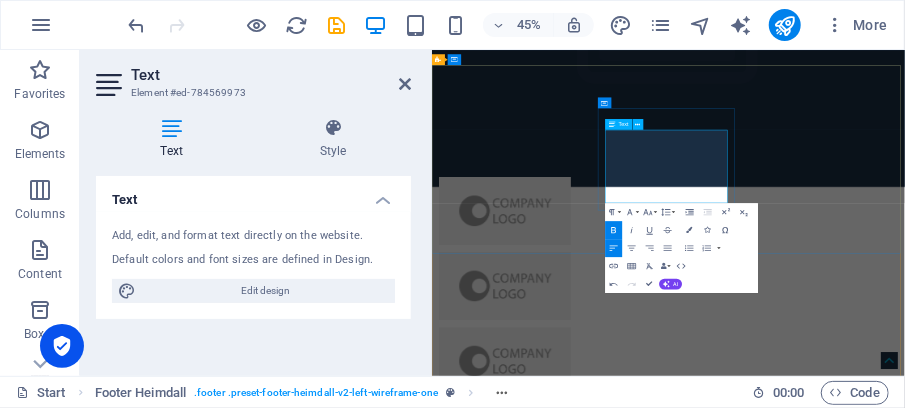 drag, startPoint x: 838, startPoint y: 324, endPoint x: 1062, endPoint y: 330, distance: 224.08034 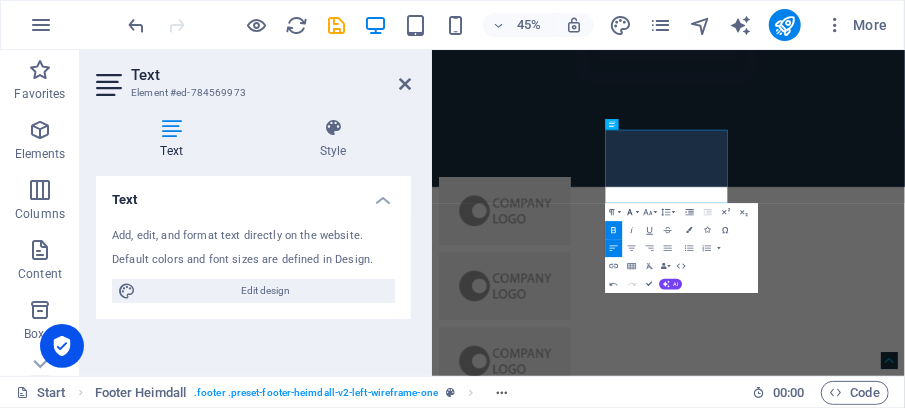 click on "Font Family" at bounding box center (631, 212) 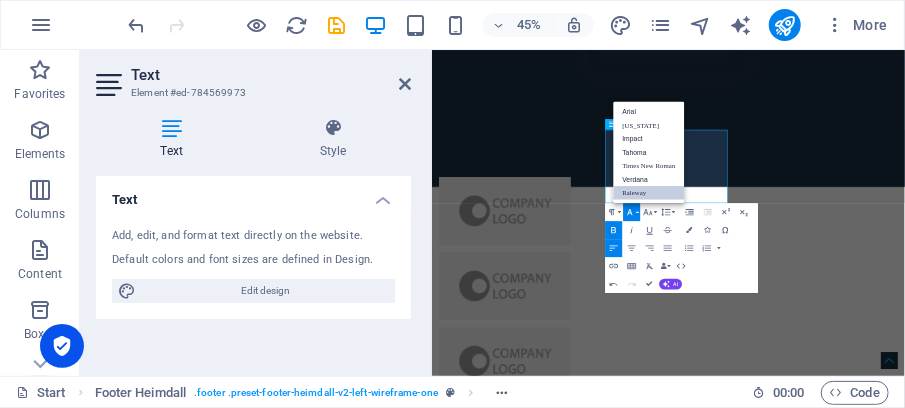scroll, scrollTop: 0, scrollLeft: 0, axis: both 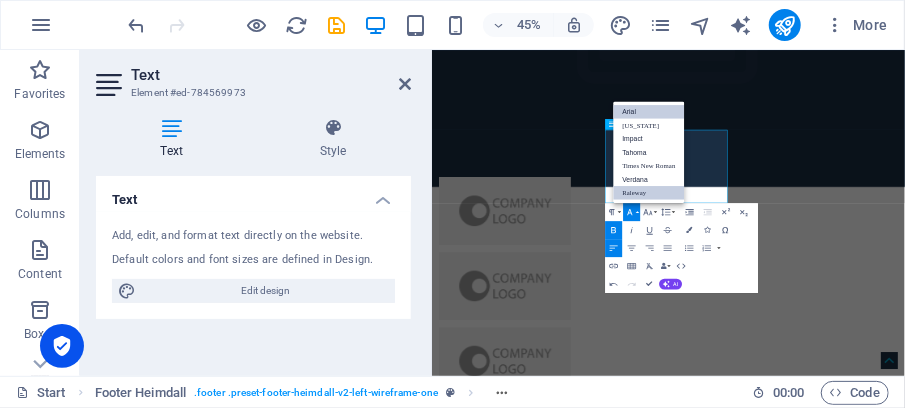 click on "Arial" at bounding box center [648, 112] 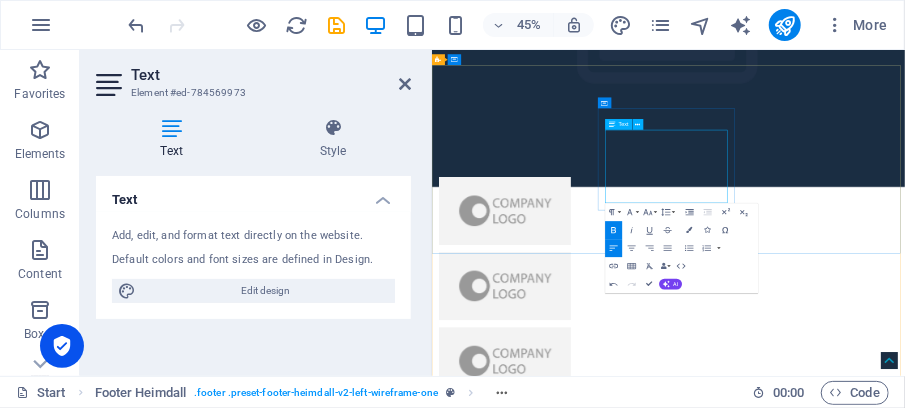 click on "[PHONE_NUMBER]" at bounding box center [536, 5568] 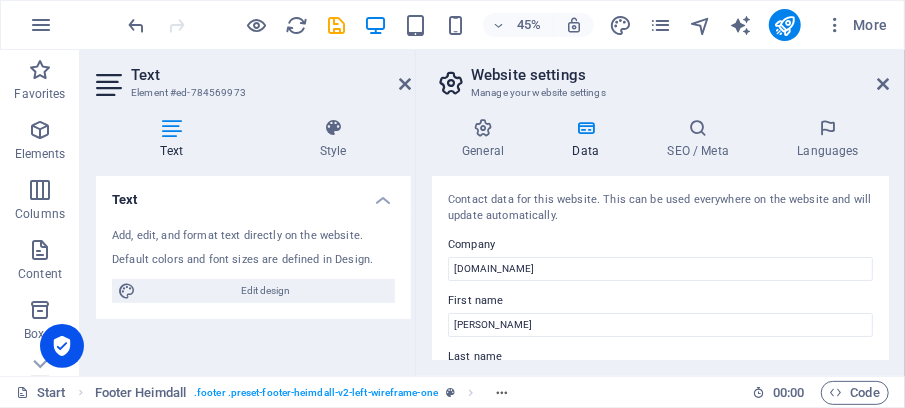 scroll, scrollTop: 23226, scrollLeft: 0, axis: vertical 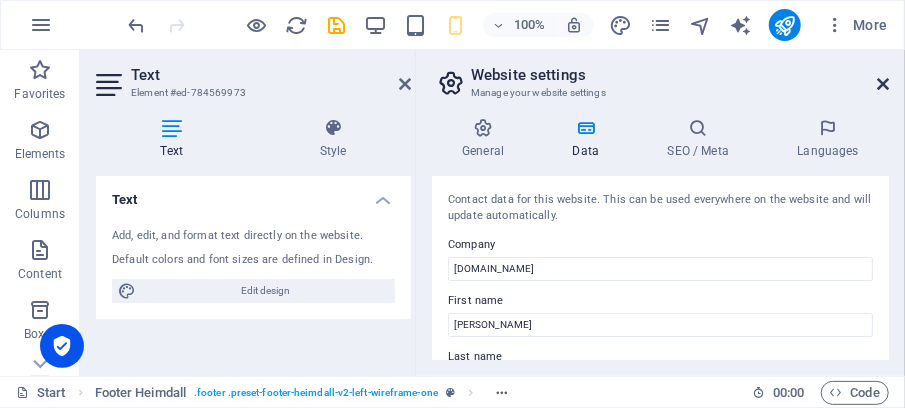 click at bounding box center [883, 84] 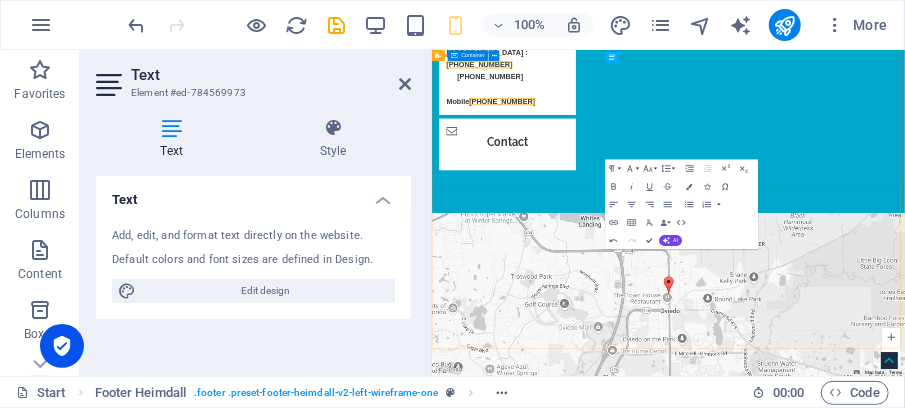 scroll, scrollTop: 7139, scrollLeft: 0, axis: vertical 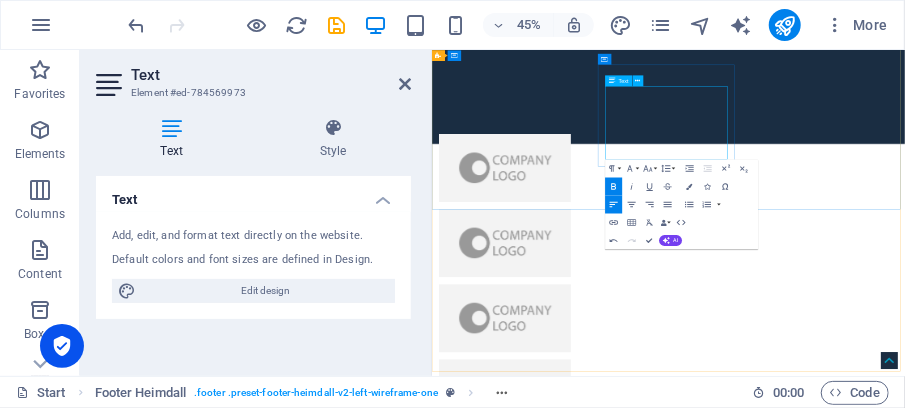 click on "[PHONE_NUMBER]" at bounding box center [587, 5553] 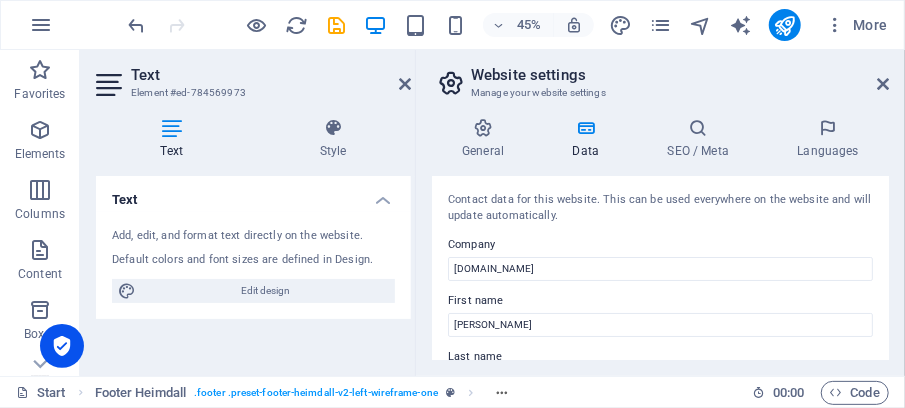 scroll, scrollTop: 23226, scrollLeft: 0, axis: vertical 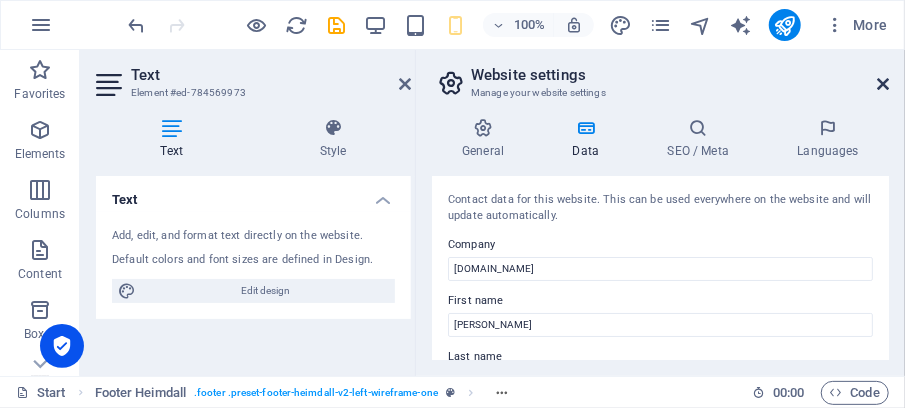click at bounding box center (883, 84) 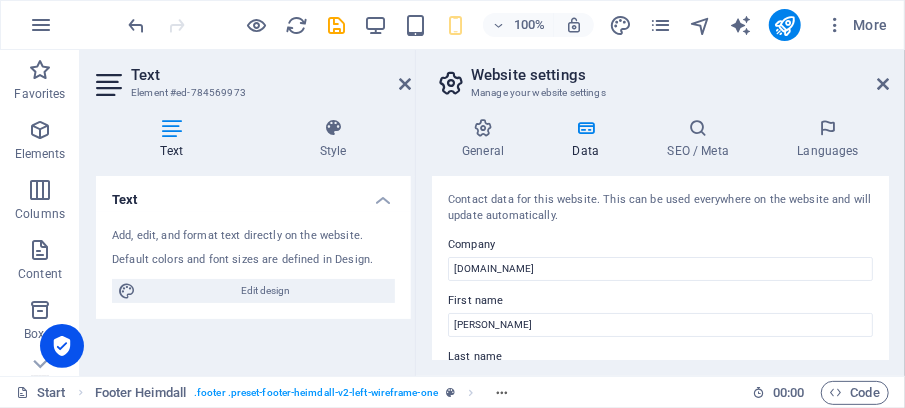 scroll, scrollTop: 7139, scrollLeft: 0, axis: vertical 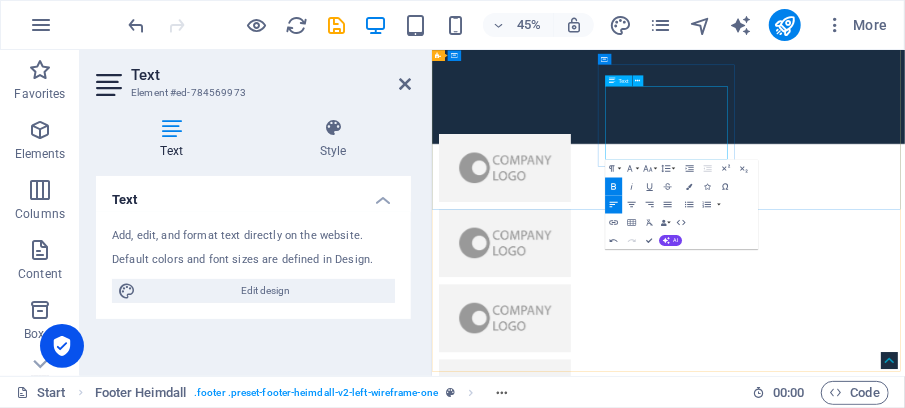 click on "[PHONE_NUMBER]" at bounding box center (560, 5498) 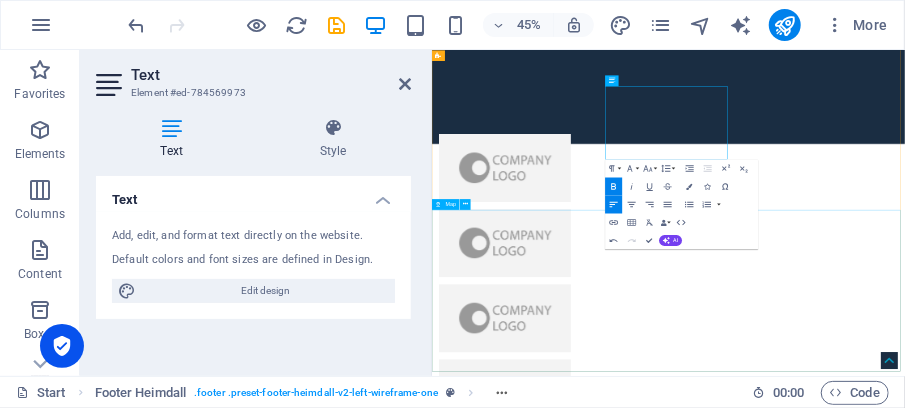 scroll, scrollTop: 0, scrollLeft: 8, axis: horizontal 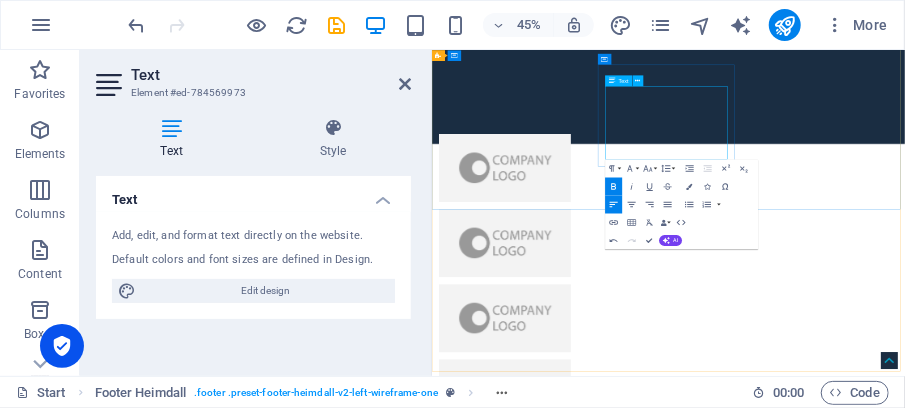 click on "[PHONE_NUMBER]" at bounding box center (536, 5471) 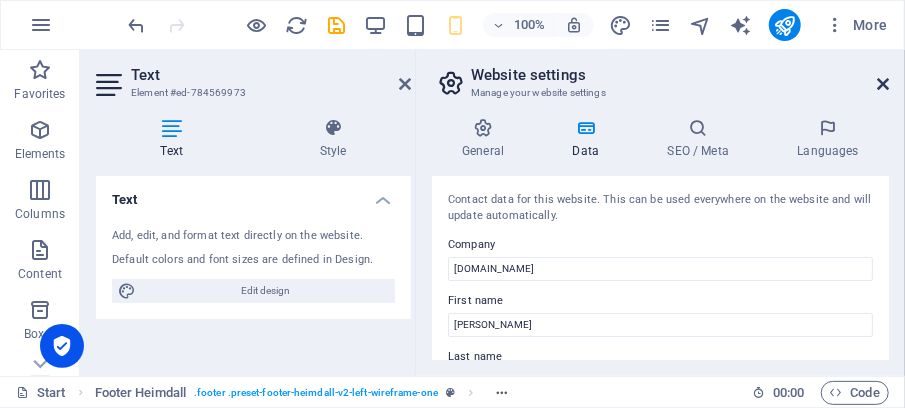 click at bounding box center (883, 84) 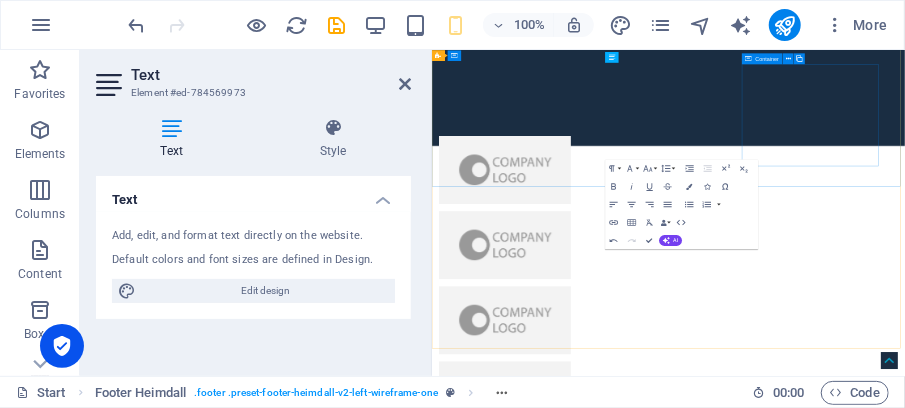 scroll, scrollTop: 7139, scrollLeft: 0, axis: vertical 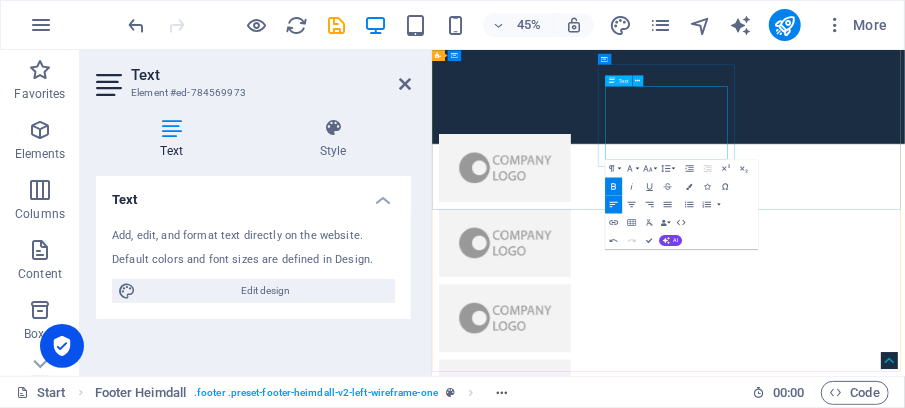 click on "[PHONE_NUMBER]" at bounding box center [536, 5471] 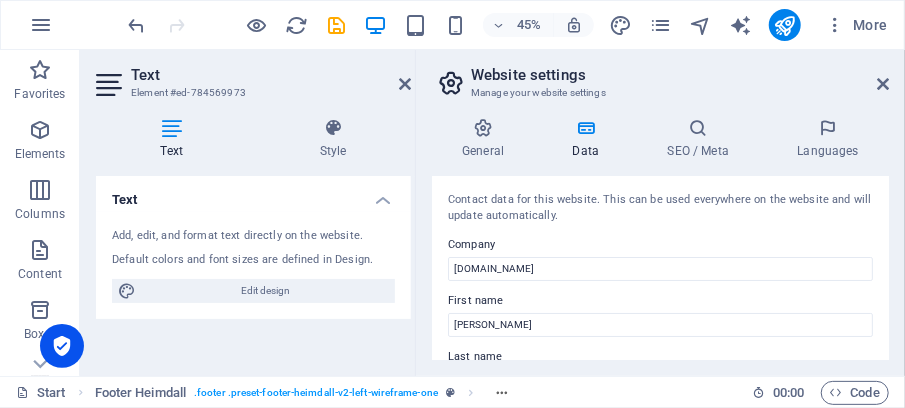 scroll, scrollTop: 23214, scrollLeft: 0, axis: vertical 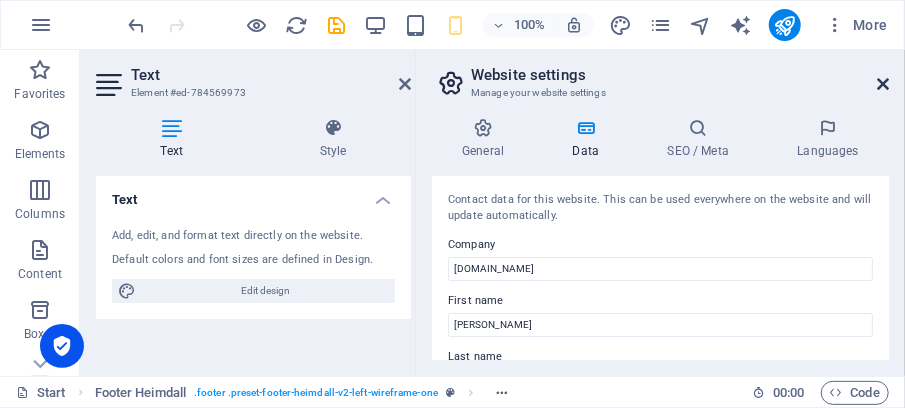 click at bounding box center (883, 84) 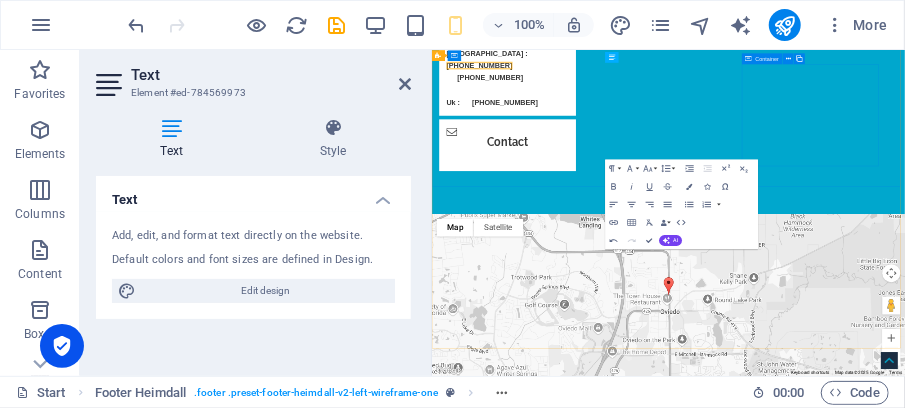 scroll, scrollTop: 7139, scrollLeft: 0, axis: vertical 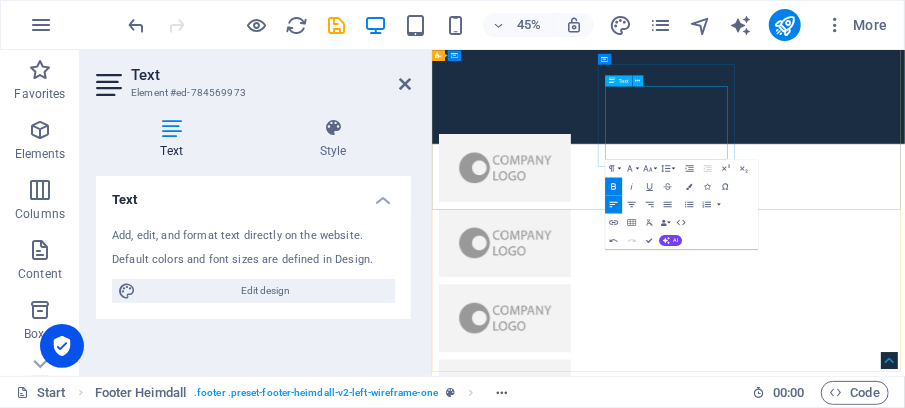 click on "[PHONE_NUMBER]" at bounding box center [536, 5471] 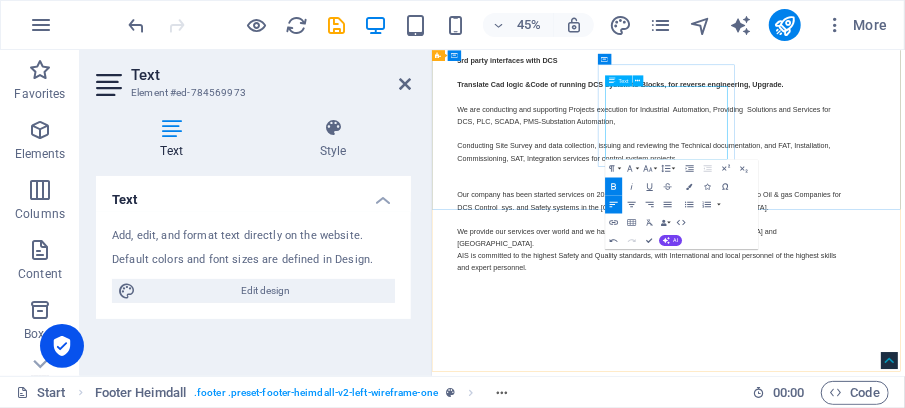 scroll, scrollTop: 23214, scrollLeft: 0, axis: vertical 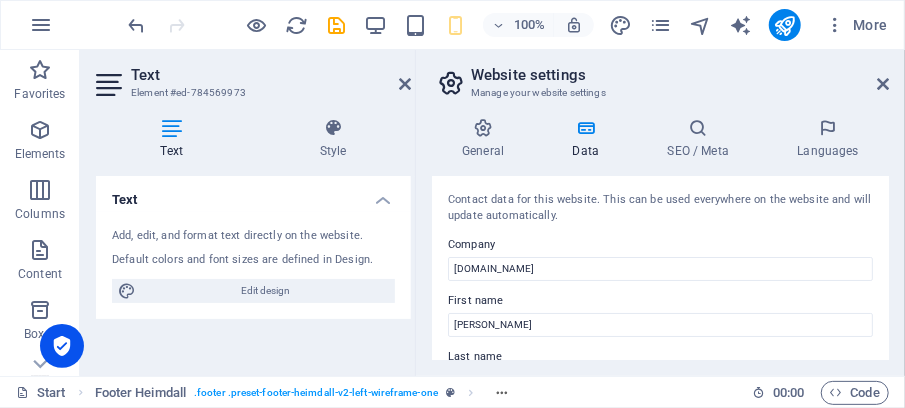 click on "Website settings Manage your website settings  General  Data  SEO / Meta  Languages Website name [DOMAIN_NAME] Logo Drag files here, click to choose files or select files from Files or our free stock photos & videos Select files from the file manager, stock photos, or upload file(s) Upload Favicon Set the favicon of your website here. A favicon is a small icon shown in the browser tab next to your website title. It helps visitors identify your website. Drag files here, click to choose files or select files from Files or our free stock photos & videos Select files from the file manager, stock photos, or upload file(s) Upload Preview Image (Open Graph) This image will be shown when the website is shared on social networks Drag files here, click to choose files or select files from Files or our free stock photos & videos Select files from the file manager, stock photos, or upload file(s) Upload Contact data for this website. This can be used everywhere on the website and will update automatically. Company 1" at bounding box center (660, 213) 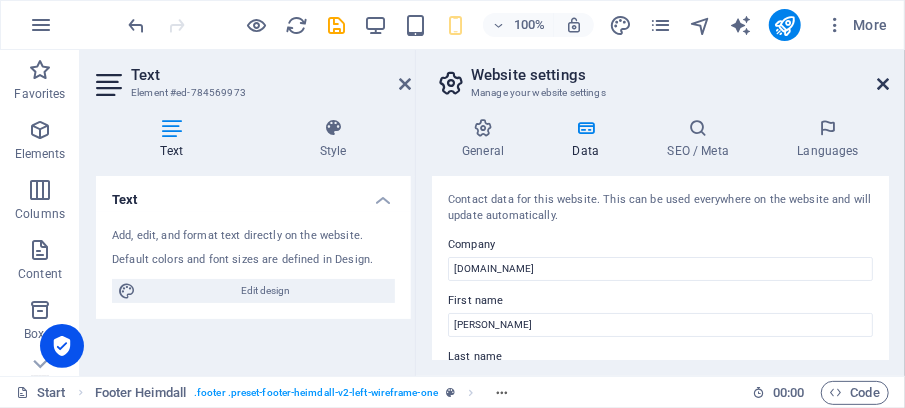click at bounding box center (883, 84) 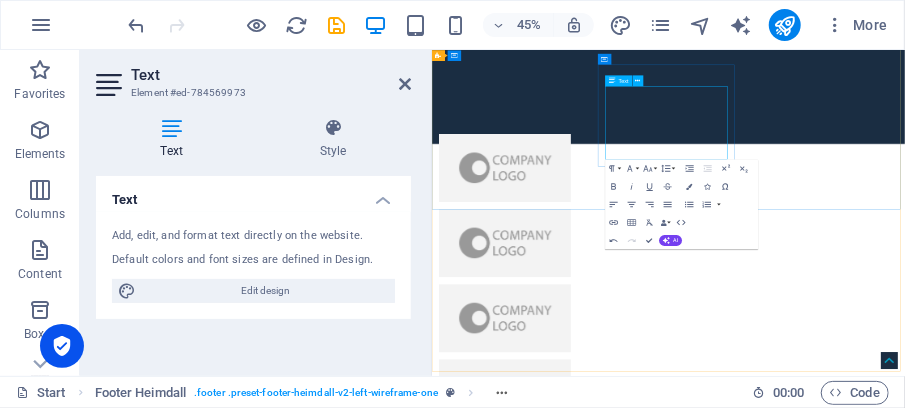 click on "[PHONE_NUMBER]" at bounding box center (536, 5471) 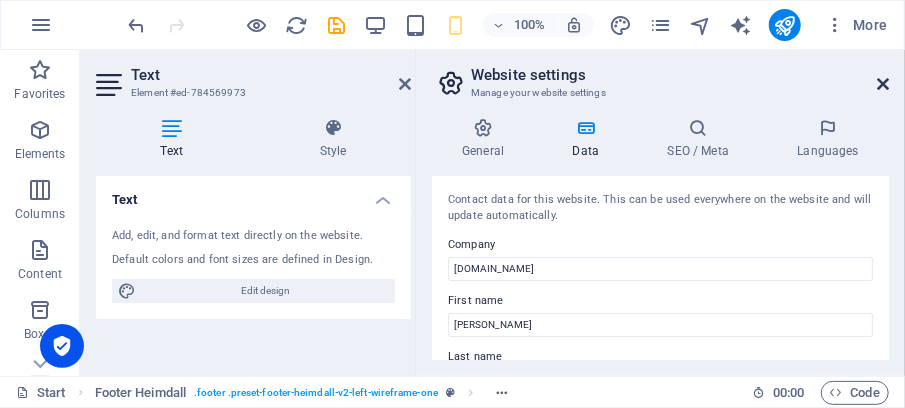 click at bounding box center [883, 84] 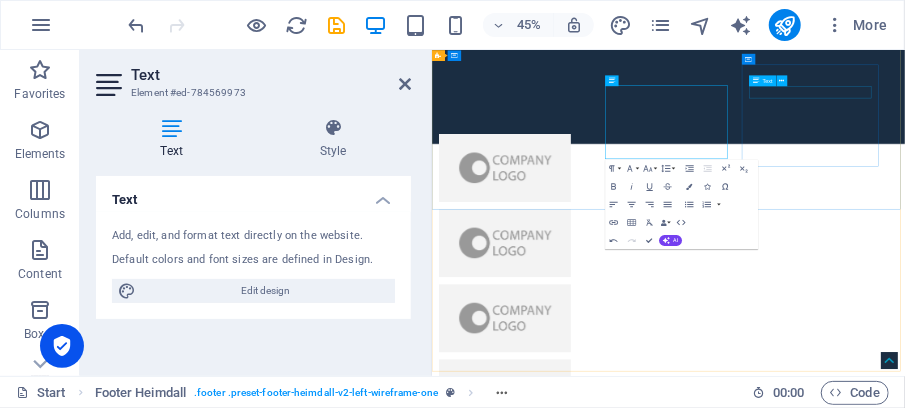 scroll, scrollTop: 7139, scrollLeft: 0, axis: vertical 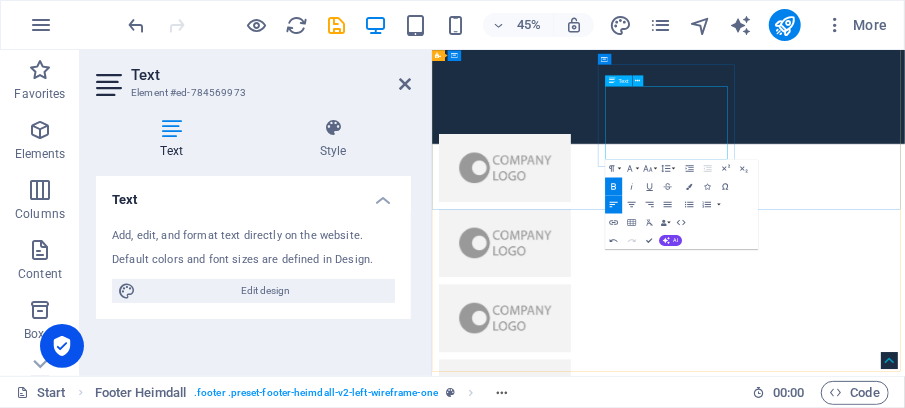 click on "[PHONE_NUMBER]" at bounding box center [536, 5471] 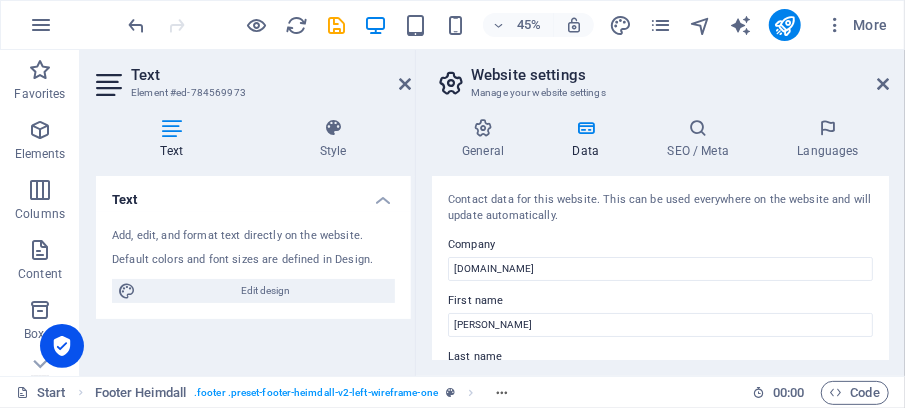 scroll, scrollTop: 23214, scrollLeft: 0, axis: vertical 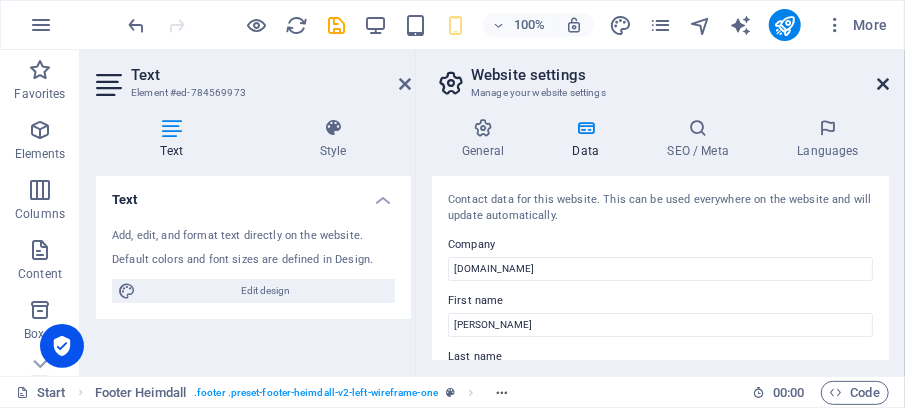 drag, startPoint x: 882, startPoint y: 82, endPoint x: 992, endPoint y: 77, distance: 110.11358 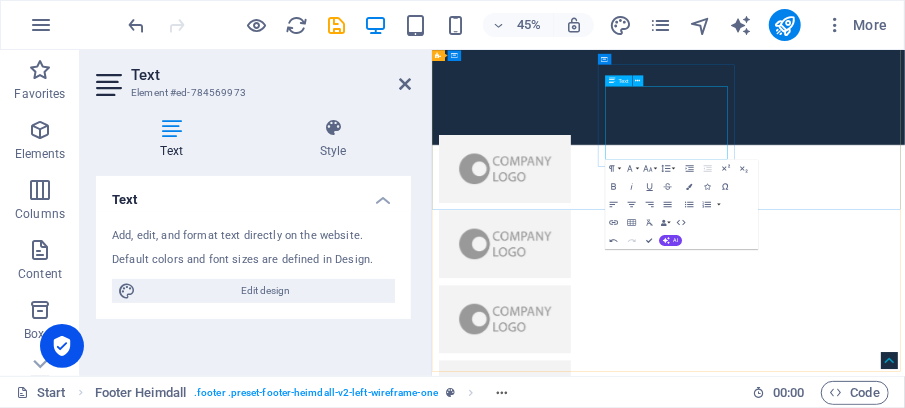 scroll, scrollTop: 7139, scrollLeft: 0, axis: vertical 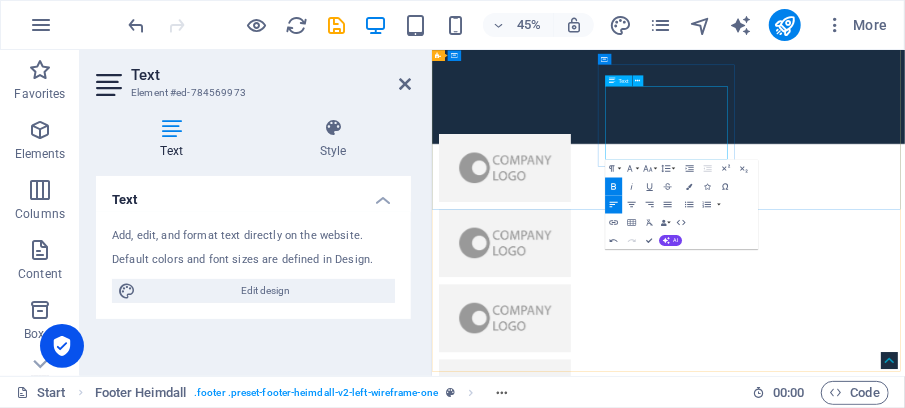 click on "[PHONE_NUMBER]" at bounding box center (536, 5471) 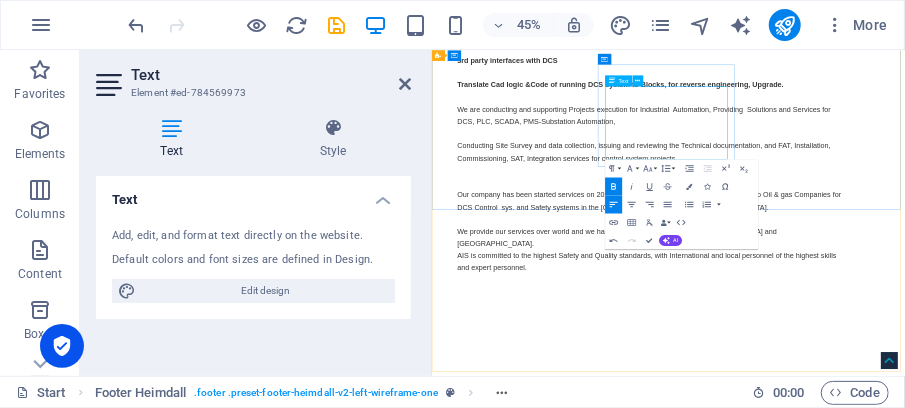 scroll, scrollTop: 23214, scrollLeft: 0, axis: vertical 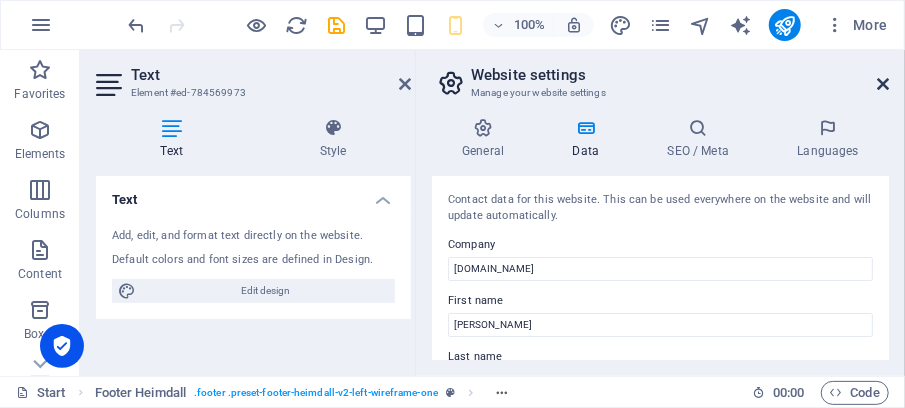 click at bounding box center [883, 84] 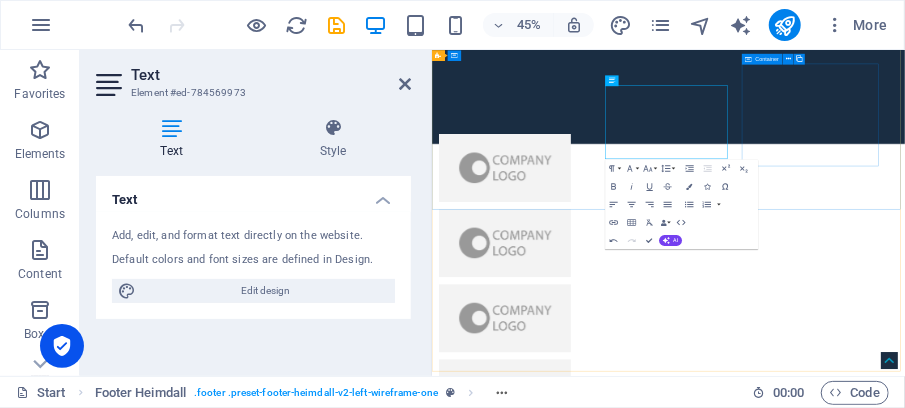 scroll, scrollTop: 7139, scrollLeft: 0, axis: vertical 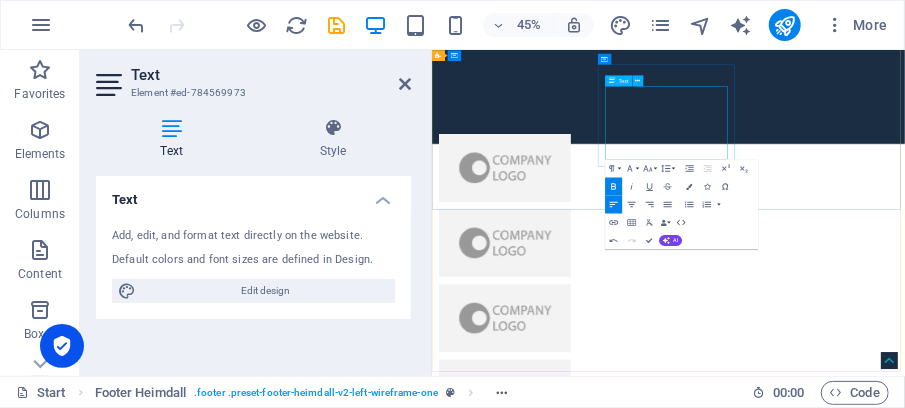 click on "[PHONE_NUMBER]" at bounding box center [536, 5471] 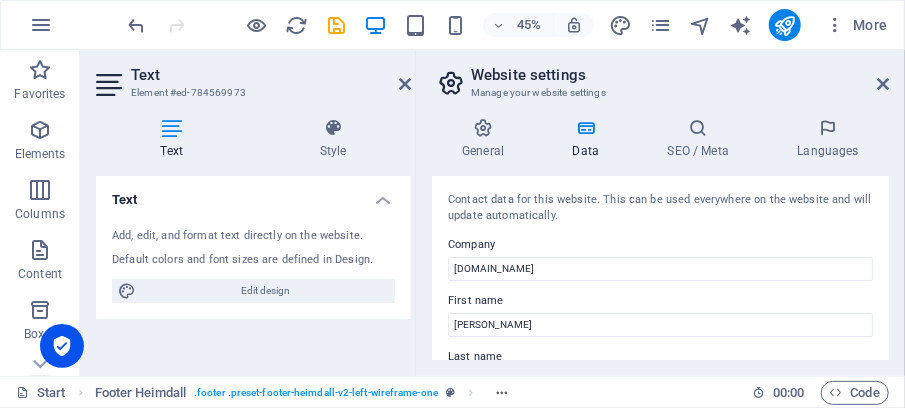scroll, scrollTop: 23214, scrollLeft: 0, axis: vertical 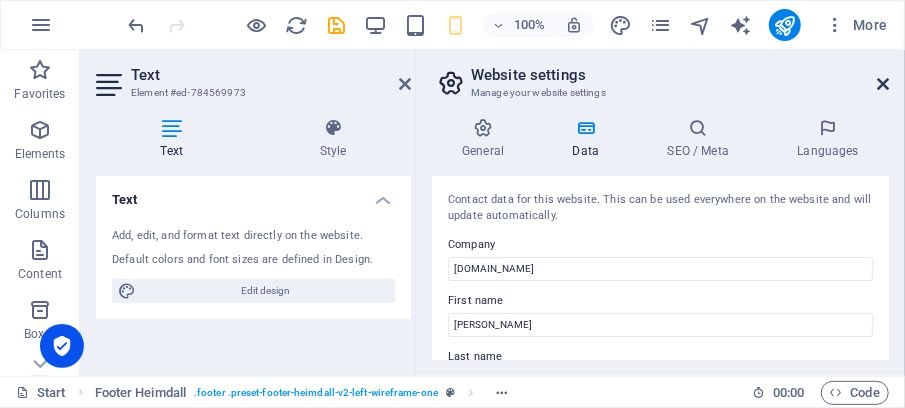 click at bounding box center [883, 84] 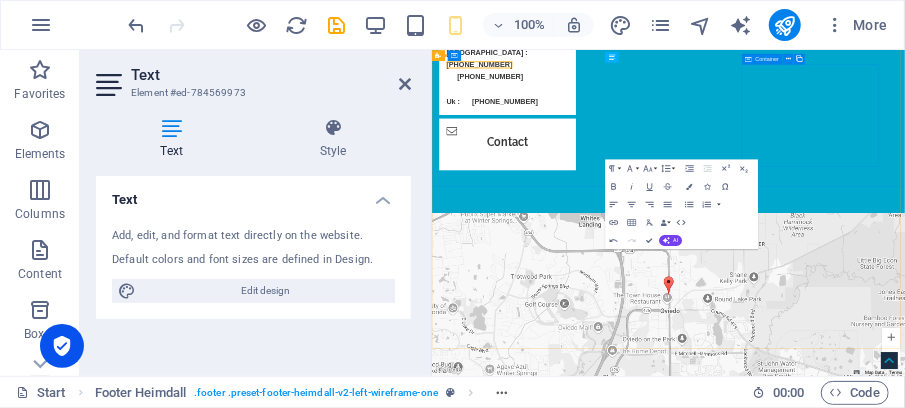 scroll, scrollTop: 7139, scrollLeft: 0, axis: vertical 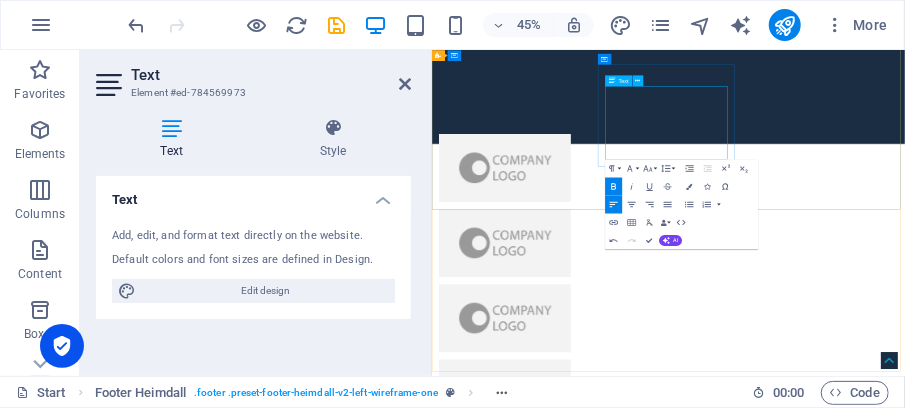 click on "[PHONE_NUMBER]" at bounding box center (536, 5471) 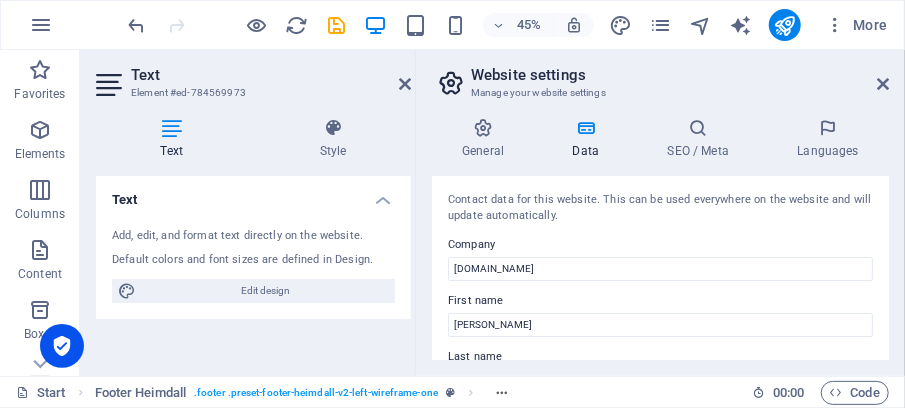 scroll, scrollTop: 23214, scrollLeft: 0, axis: vertical 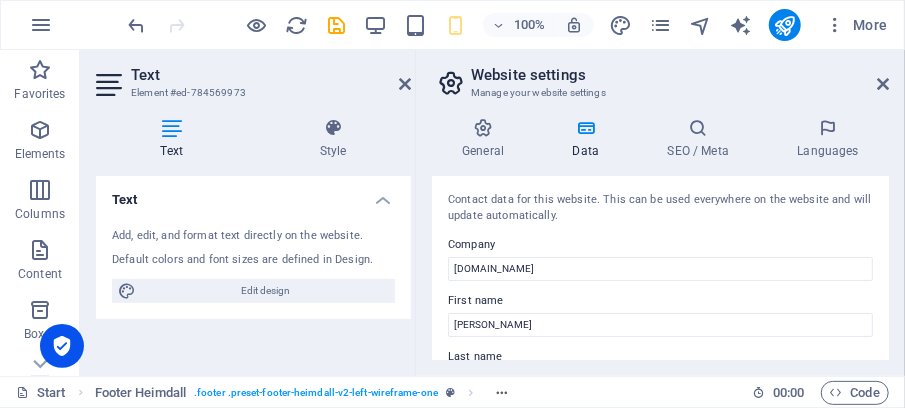 click on "General  Data  SEO / Meta  Languages Website name [DOMAIN_NAME] Logo Drag files here, click to choose files or select files from Files or our free stock photos & videos Select files from the file manager, stock photos, or upload file(s) Upload Favicon Set the favicon of your website here. A favicon is a small icon shown in the browser tab next to your website title. It helps visitors identify your website. Drag files here, click to choose files or select files from Files or our free stock photos & videos Select files from the file manager, stock photos, or upload file(s) Upload Preview Image (Open Graph) This image will be shown when the website is shared on social networks Drag files here, click to choose files or select files from Files or our free stock photos & videos Select files from the file manager, stock photos, or upload file(s) Upload Contact data for this website. This can be used everywhere on the website and will update automatically. Company [DOMAIN_NAME] First name [PERSON_NAME] Last name" at bounding box center (660, 239) 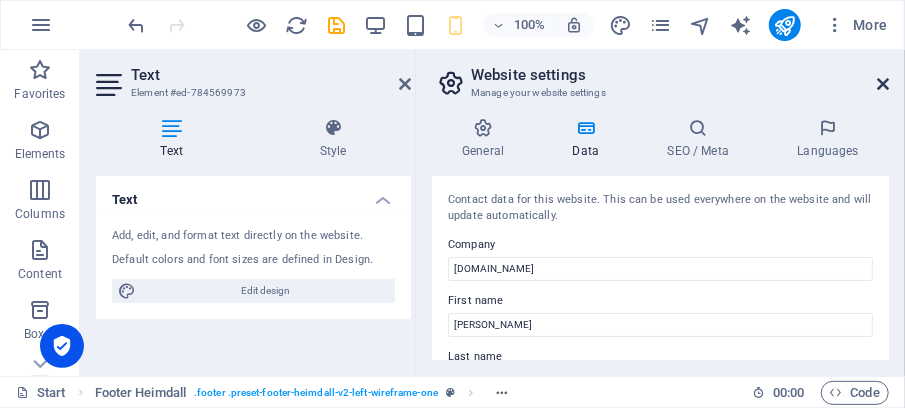 click at bounding box center (883, 84) 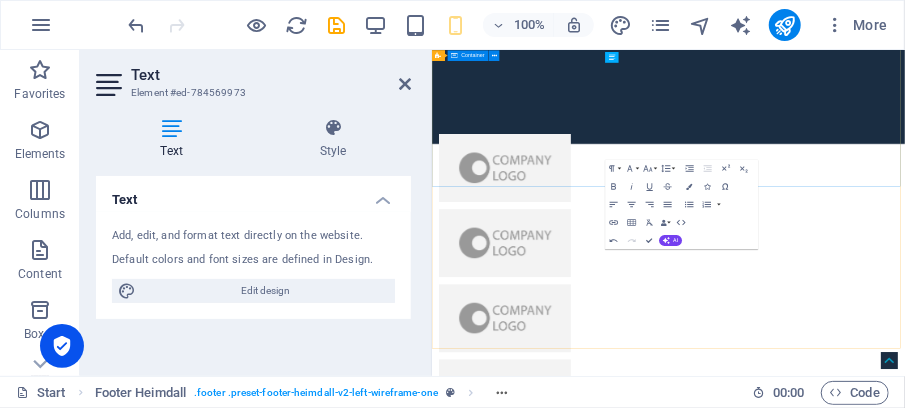 scroll, scrollTop: 7139, scrollLeft: 0, axis: vertical 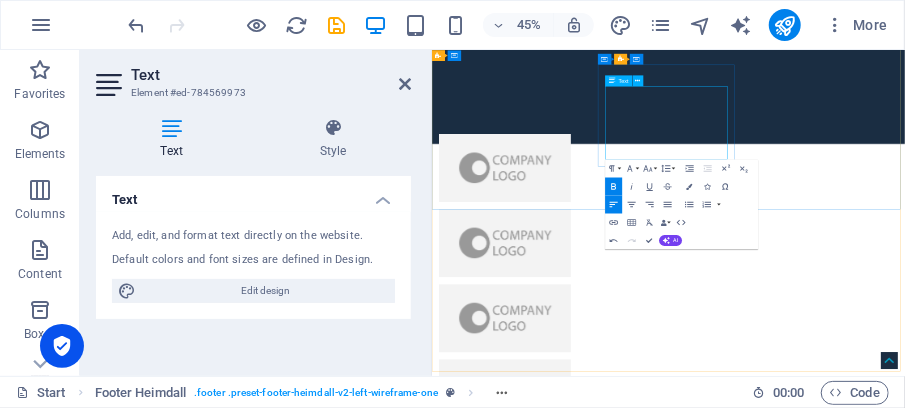 drag, startPoint x: 962, startPoint y: 194, endPoint x: 899, endPoint y: 200, distance: 63.28507 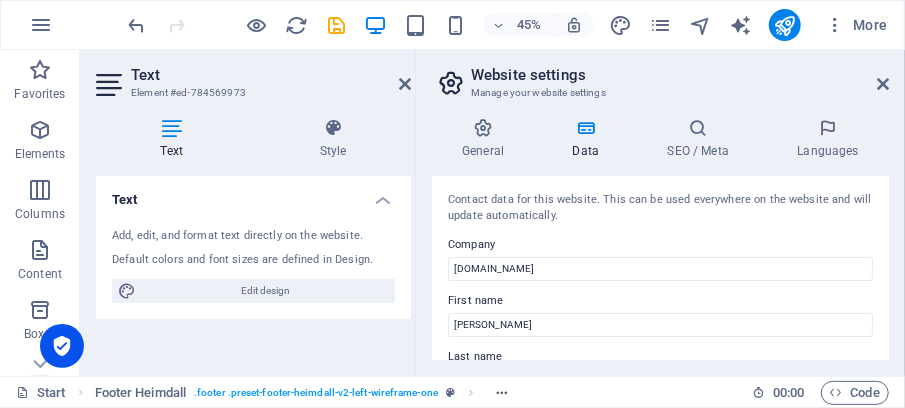scroll, scrollTop: 23214, scrollLeft: 0, axis: vertical 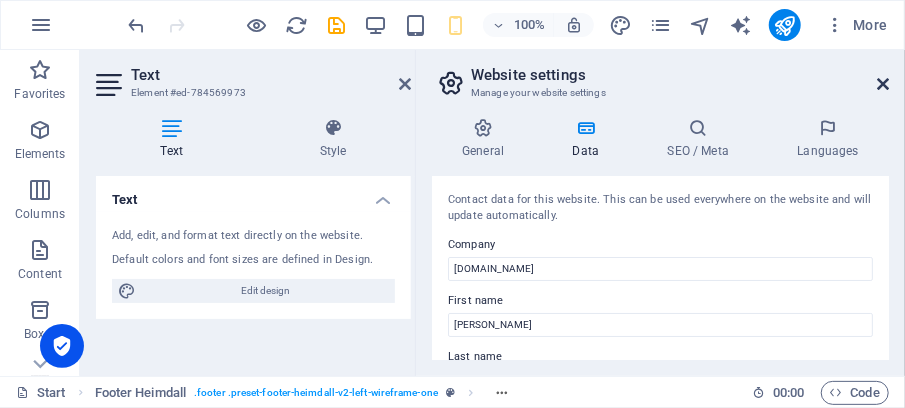 click at bounding box center [883, 84] 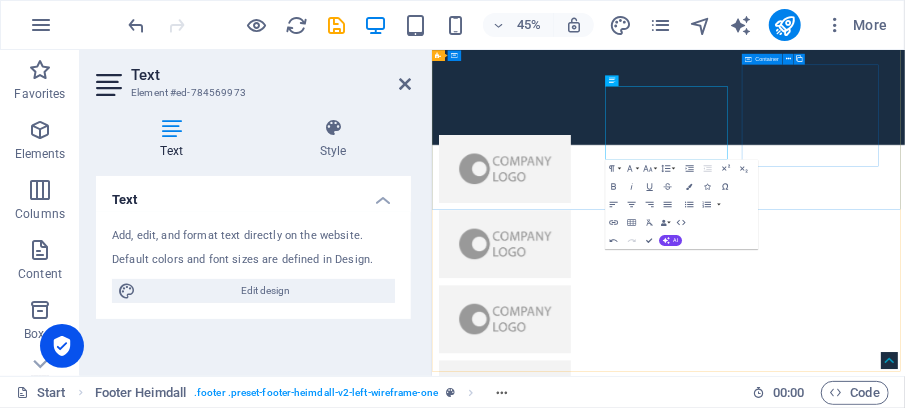 scroll, scrollTop: 7139, scrollLeft: 0, axis: vertical 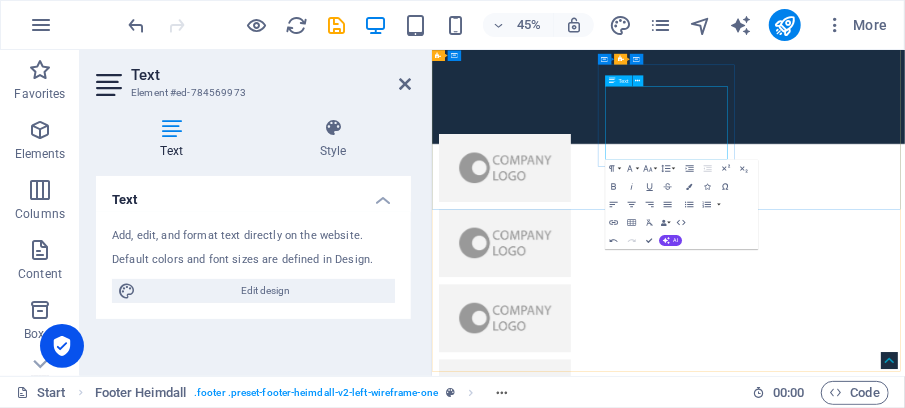 click on "[PHONE_NUMBER]" at bounding box center (536, 5471) 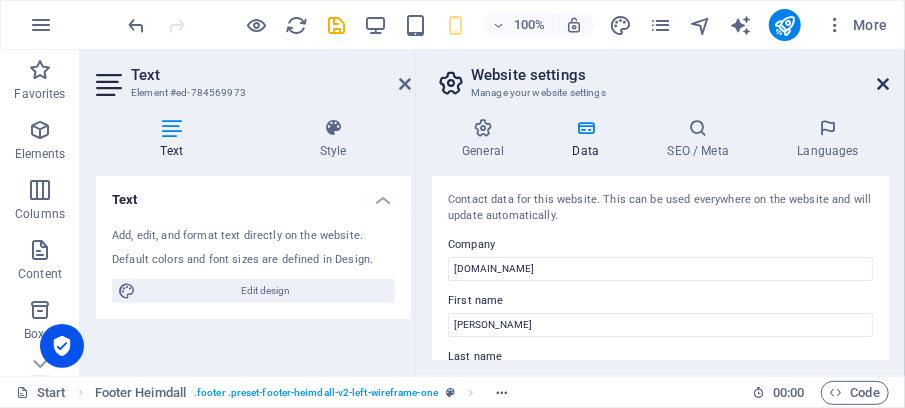 click at bounding box center [883, 84] 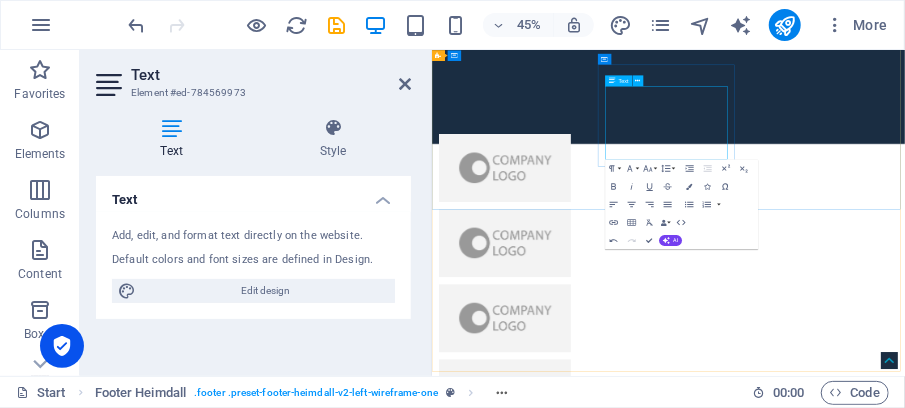 scroll, scrollTop: 7139, scrollLeft: 0, axis: vertical 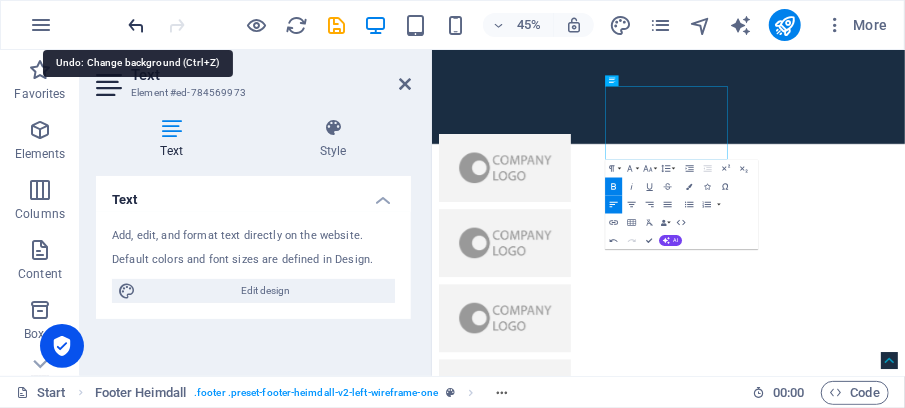 click at bounding box center [137, 25] 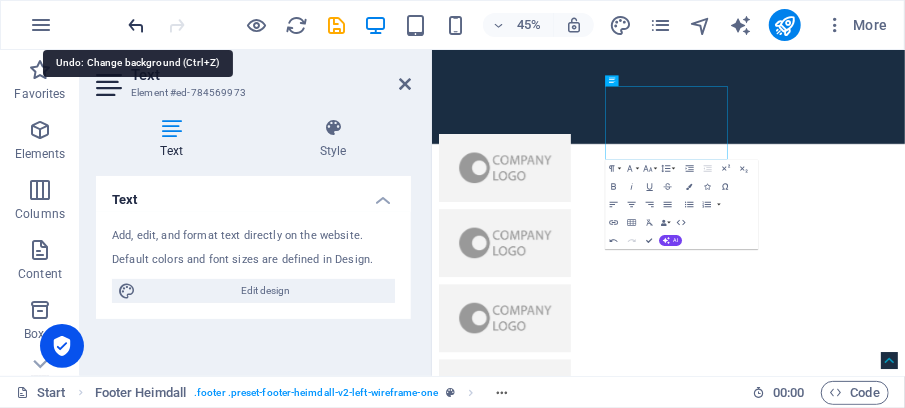 click at bounding box center [137, 25] 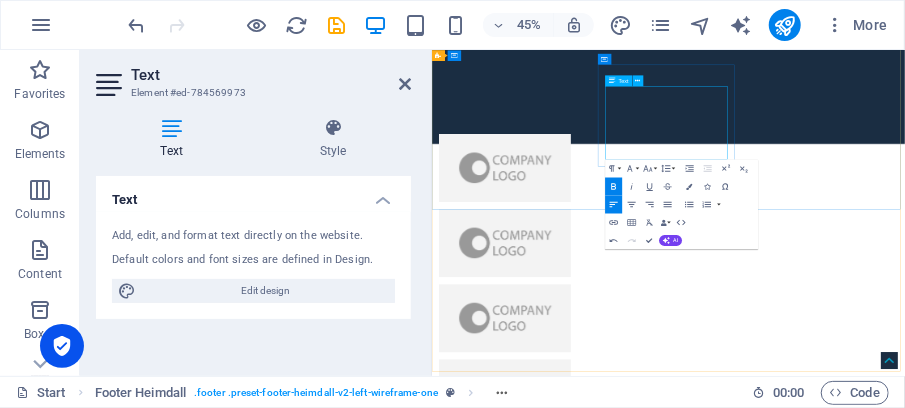 click on "[PHONE_NUMBER]" at bounding box center [536, 5417] 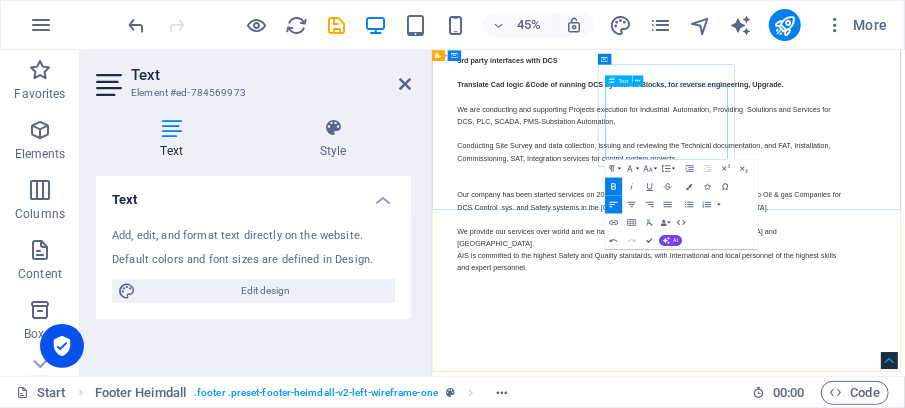 scroll, scrollTop: 23226, scrollLeft: 0, axis: vertical 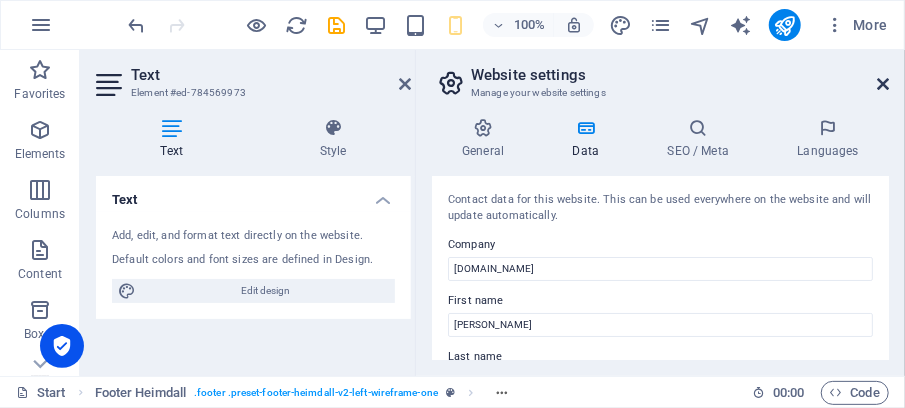 click at bounding box center [883, 84] 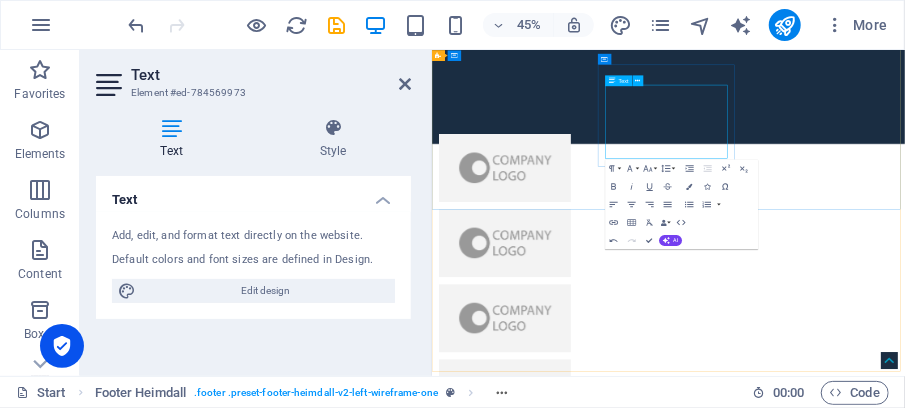 scroll, scrollTop: 7139, scrollLeft: 0, axis: vertical 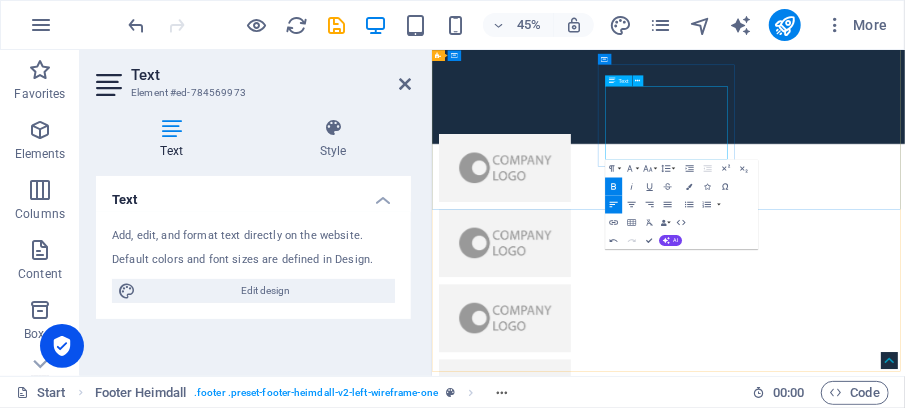 click on "[PHONE_NUMBER]" at bounding box center [536, 5417] 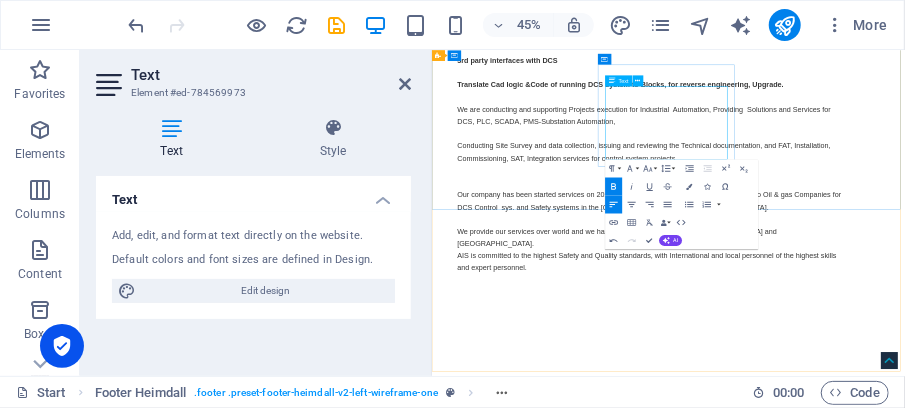 scroll, scrollTop: 23226, scrollLeft: 0, axis: vertical 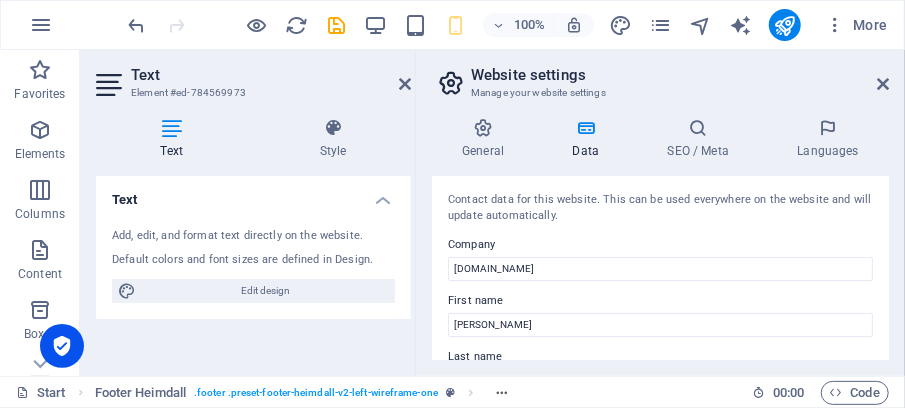 drag, startPoint x: 875, startPoint y: 84, endPoint x: 872, endPoint y: 104, distance: 20.22375 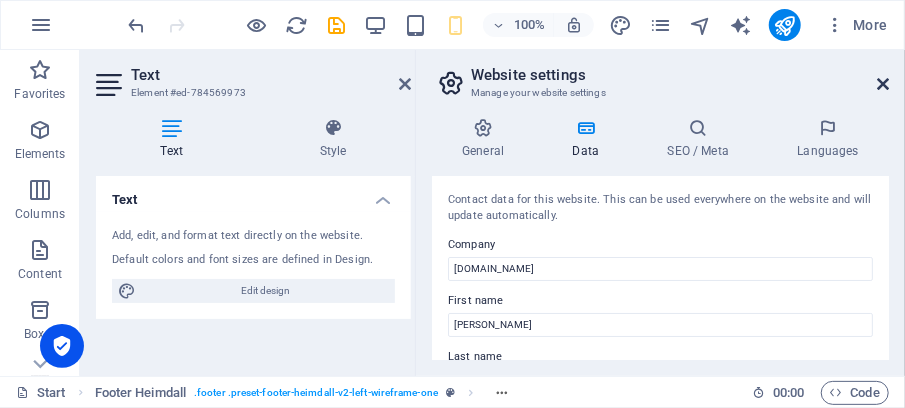 click at bounding box center (883, 84) 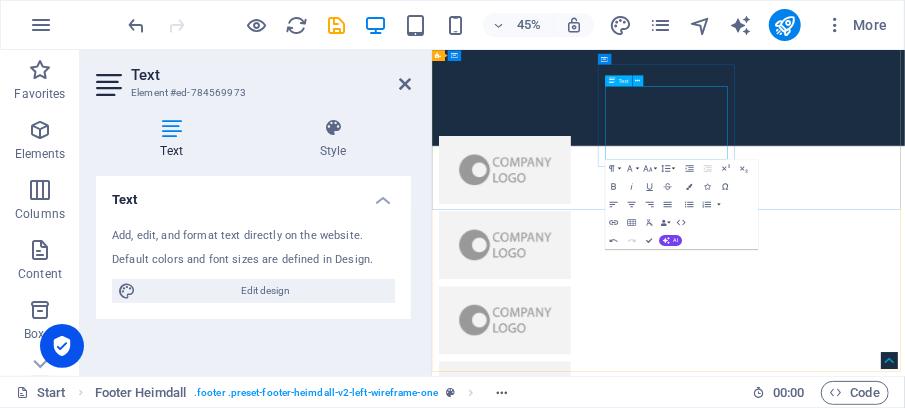 scroll, scrollTop: 7139, scrollLeft: 0, axis: vertical 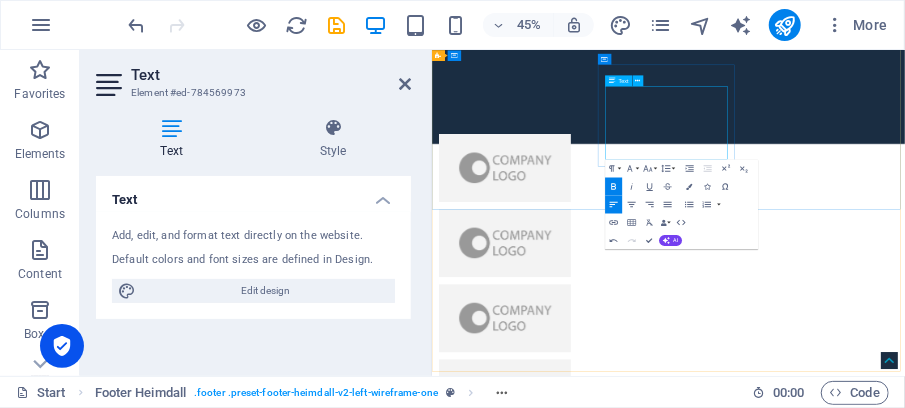click on "[GEOGRAPHIC_DATA] :" at bounding box center [599, 5444] 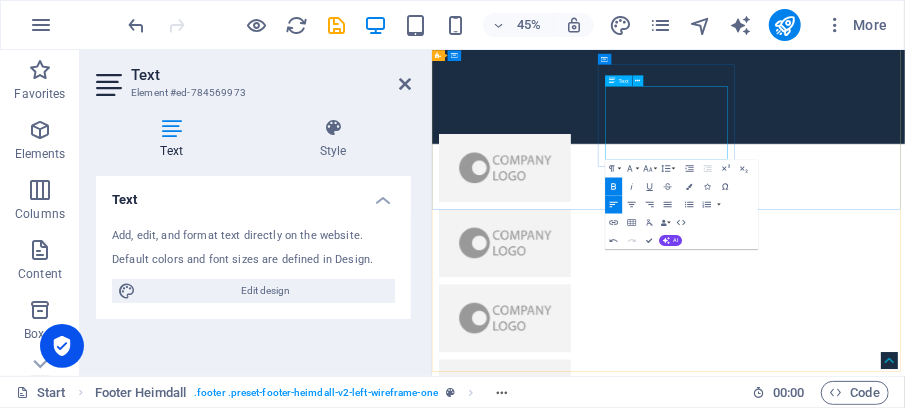 scroll, scrollTop: 0, scrollLeft: 7, axis: horizontal 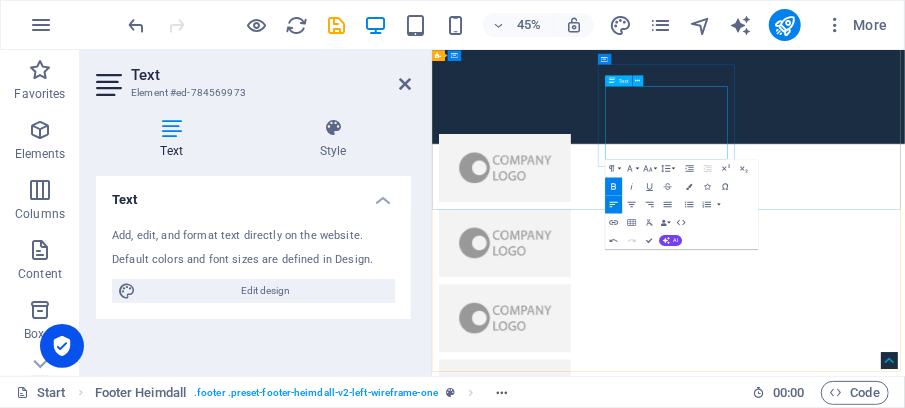 click on "Uk :      [PHONE_NUMBER]" at bounding box center [599, 5553] 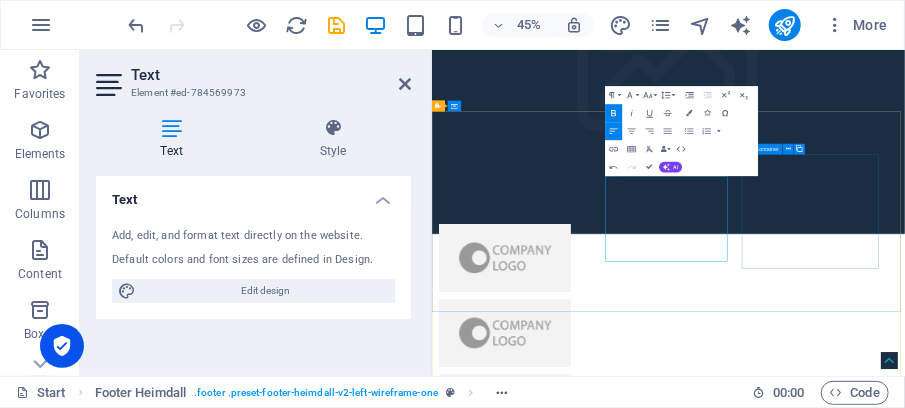 scroll, scrollTop: 7006, scrollLeft: 0, axis: vertical 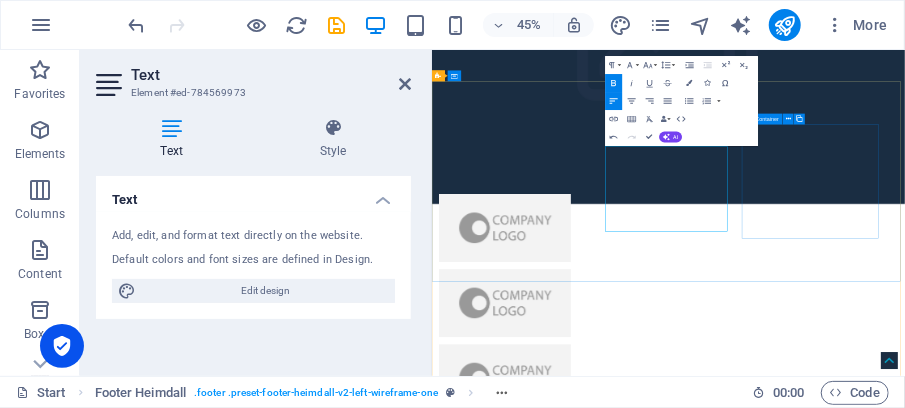 click on "Contact" at bounding box center [599, 5808] 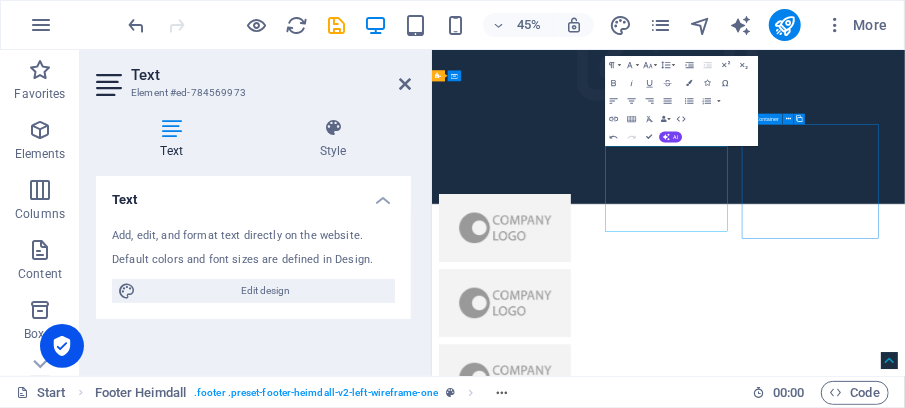 scroll, scrollTop: 6944, scrollLeft: 0, axis: vertical 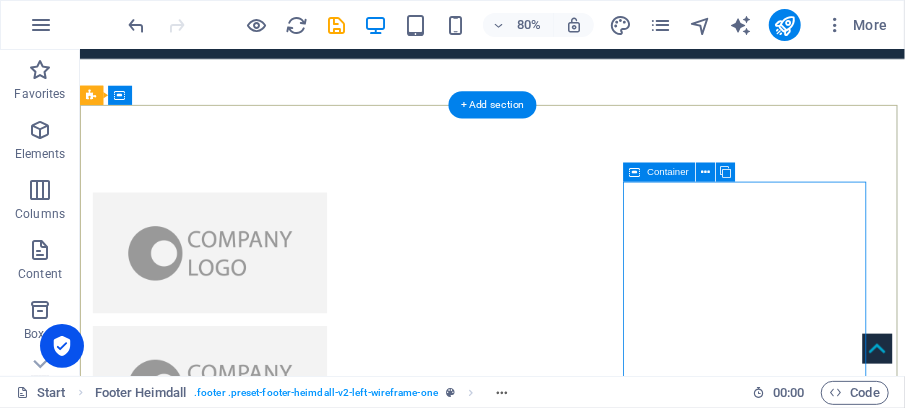 click on "Contact" at bounding box center (247, 5605) 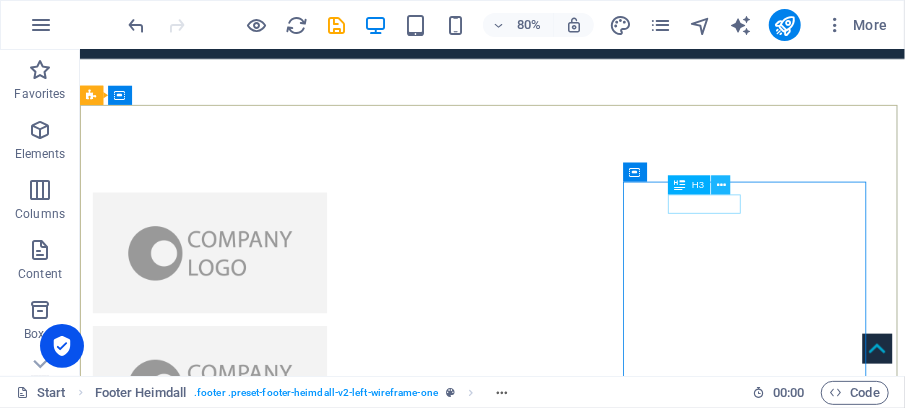 click at bounding box center [721, 185] 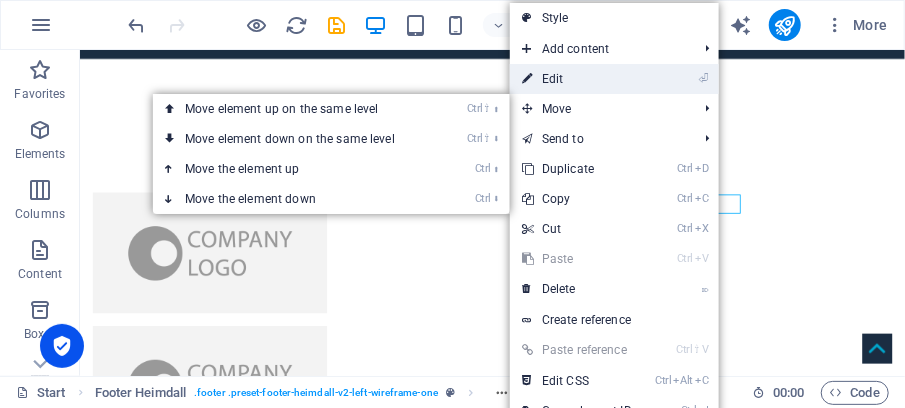 click on "⏎  Edit" at bounding box center (577, 79) 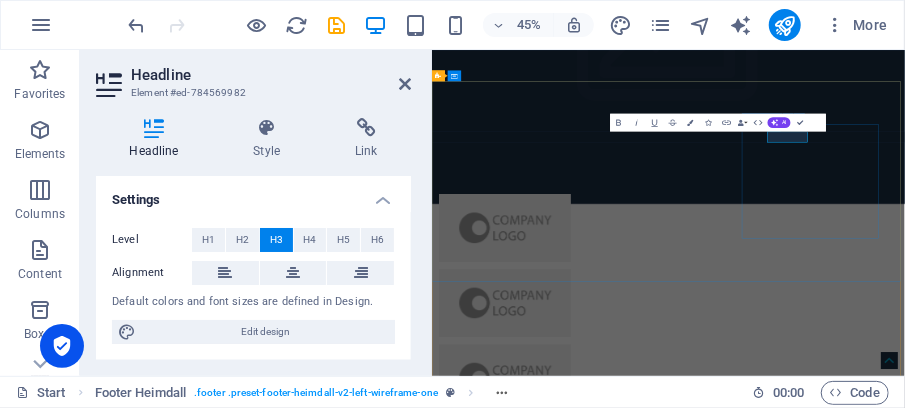 click on "Contact" at bounding box center (599, 5808) 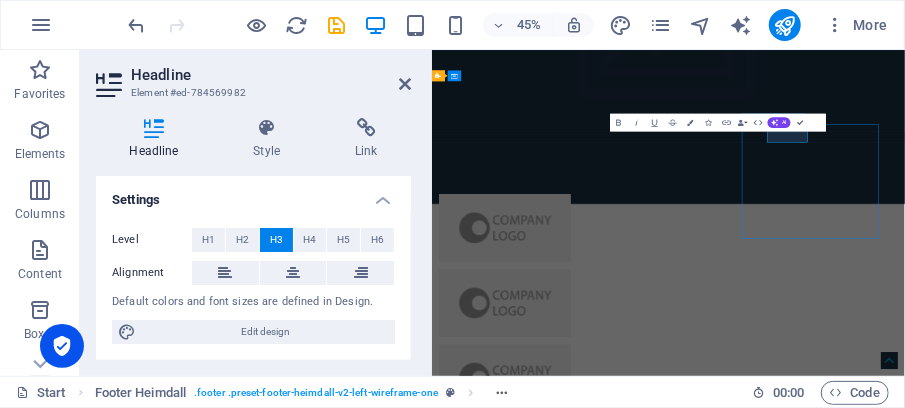 scroll, scrollTop: 6944, scrollLeft: 0, axis: vertical 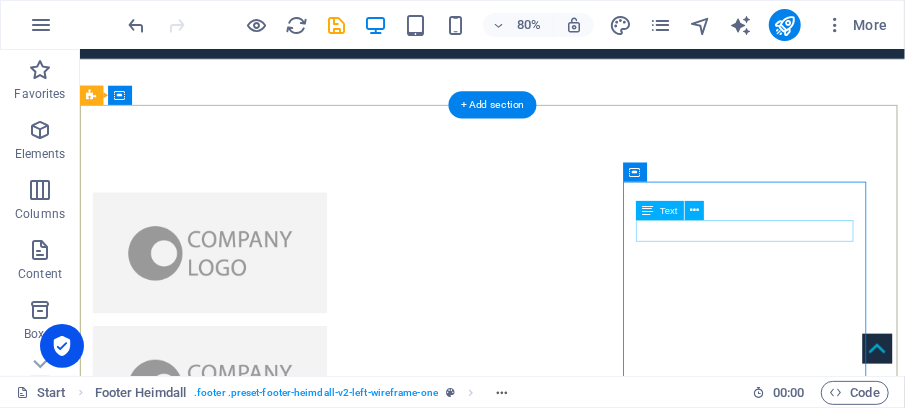 click at bounding box center (247, 5633) 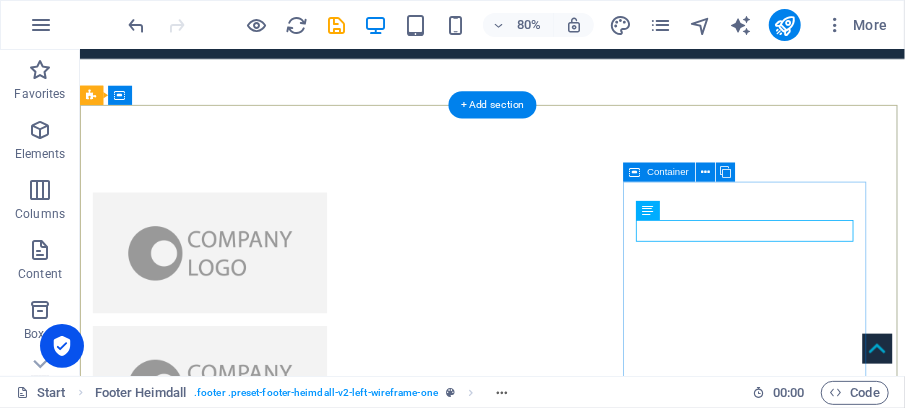 click on "Contact" at bounding box center (247, 5605) 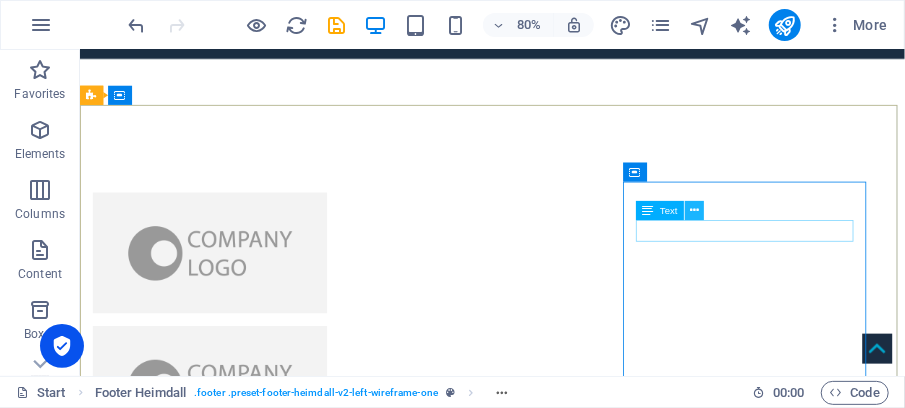 click at bounding box center (694, 211) 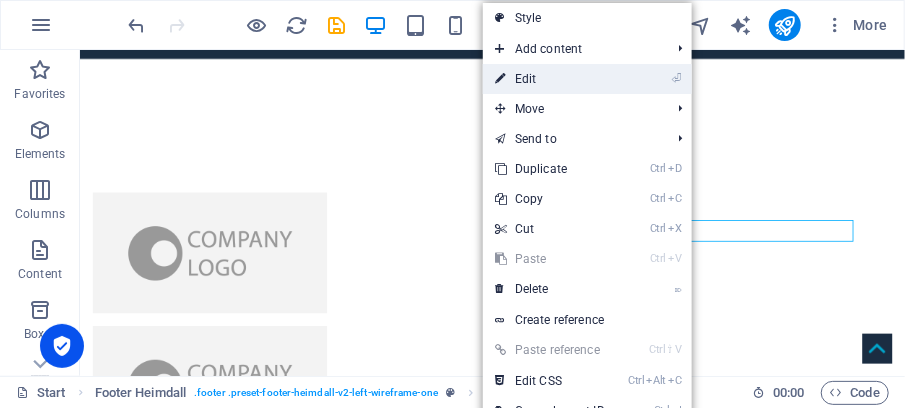 click on "⏎  Edit" at bounding box center (550, 79) 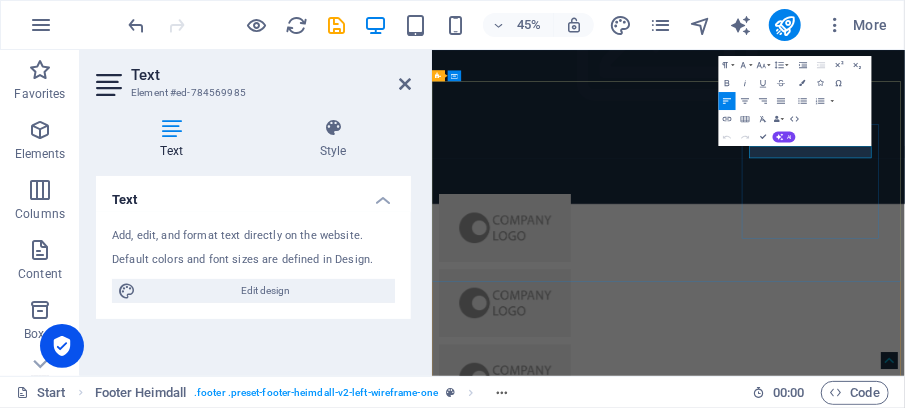 click at bounding box center [599, 5836] 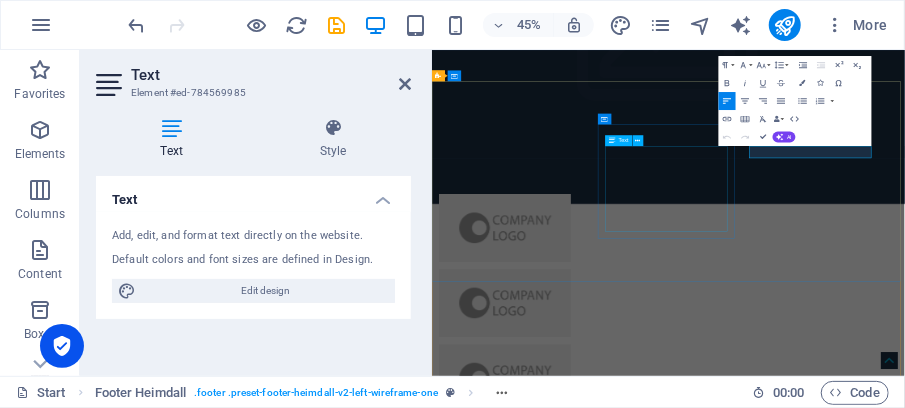 drag, startPoint x: 1208, startPoint y: 274, endPoint x: 1056, endPoint y: 291, distance: 152.94771 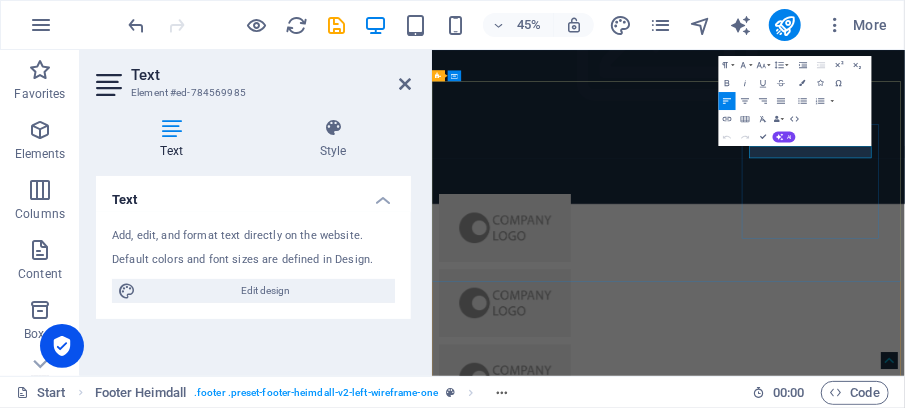 click at bounding box center (599, 5836) 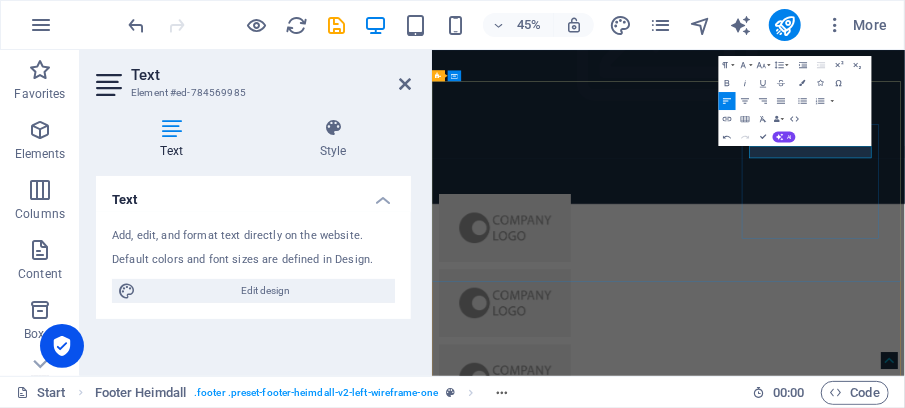 type 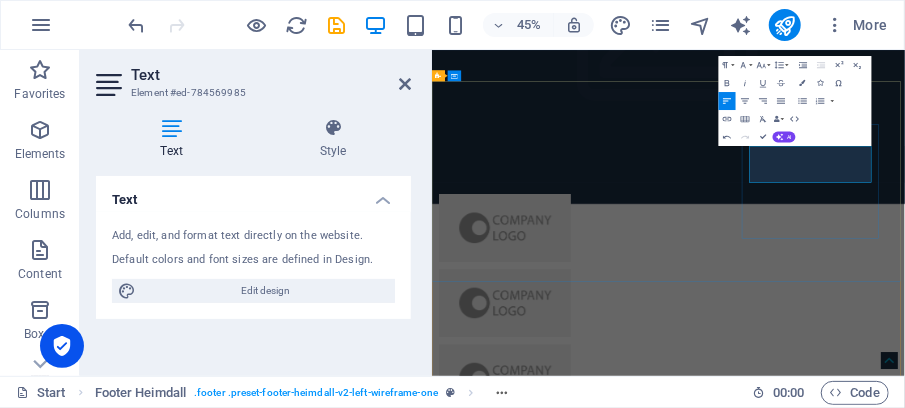 click on "Contact      [PERSON_NAME].-[URL]" at bounding box center (599, 5822) 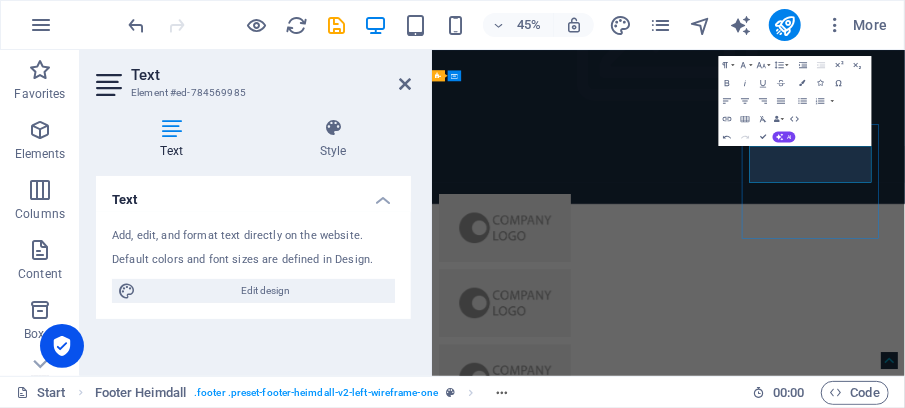 scroll, scrollTop: 6944, scrollLeft: 0, axis: vertical 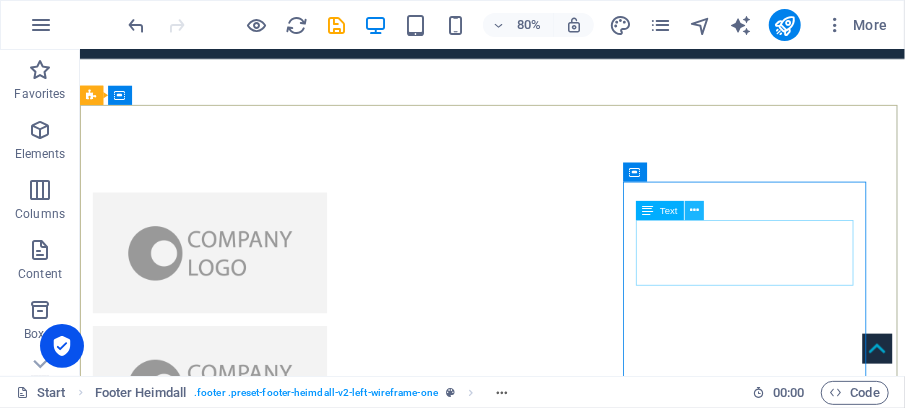 click at bounding box center [694, 211] 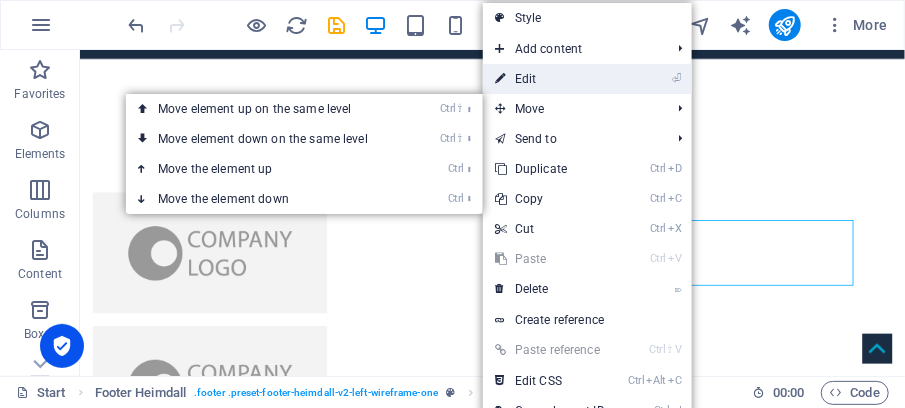 click on "⏎  Edit" at bounding box center [550, 79] 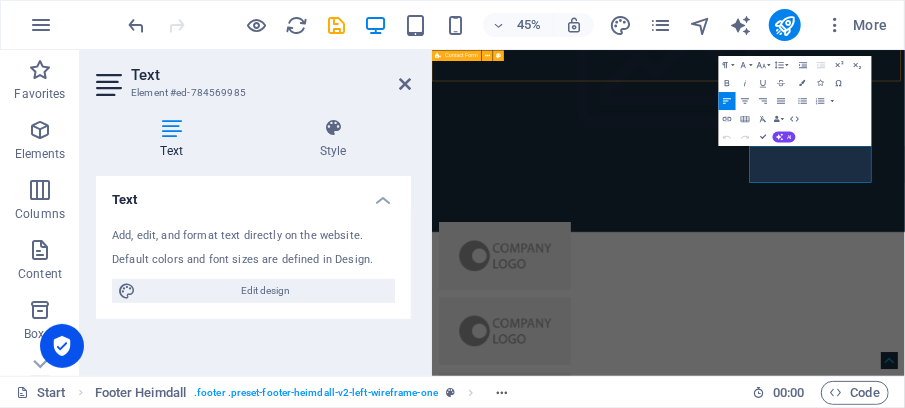 scroll, scrollTop: 7006, scrollLeft: 0, axis: vertical 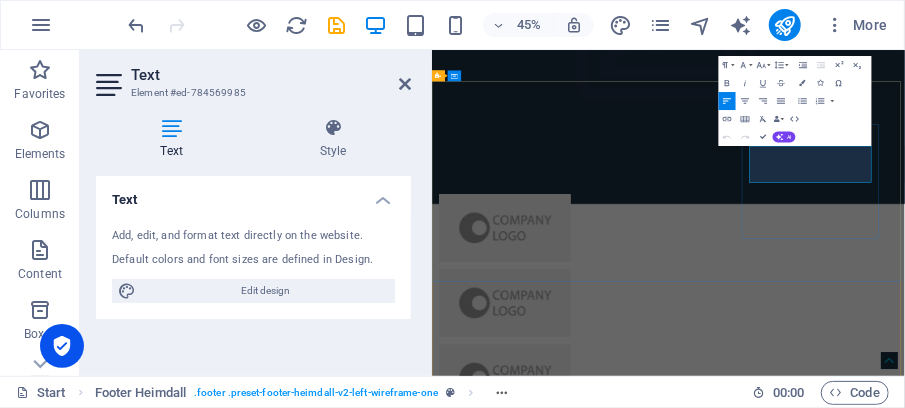click on "Contact      [PERSON_NAME].-[URL]" at bounding box center [599, 5822] 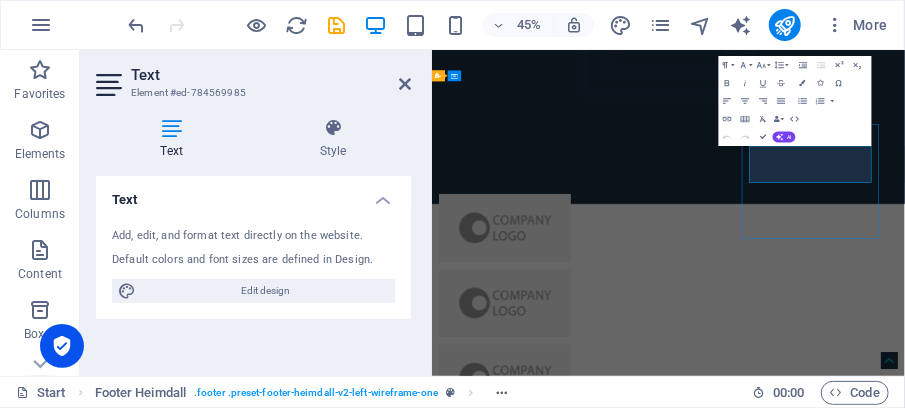 drag, startPoint x: 1310, startPoint y: 444, endPoint x: 1366, endPoint y: 271, distance: 181.83784 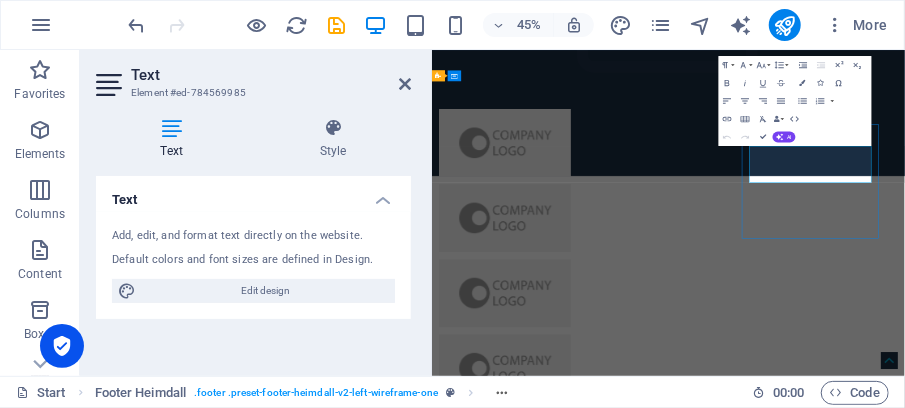 scroll, scrollTop: 6944, scrollLeft: 0, axis: vertical 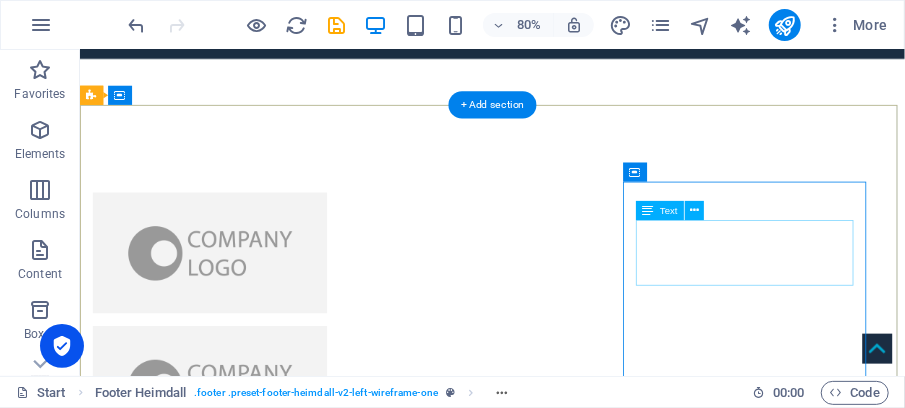 click on "[PERSON_NAME].-[URL]" at bounding box center [247, 5647] 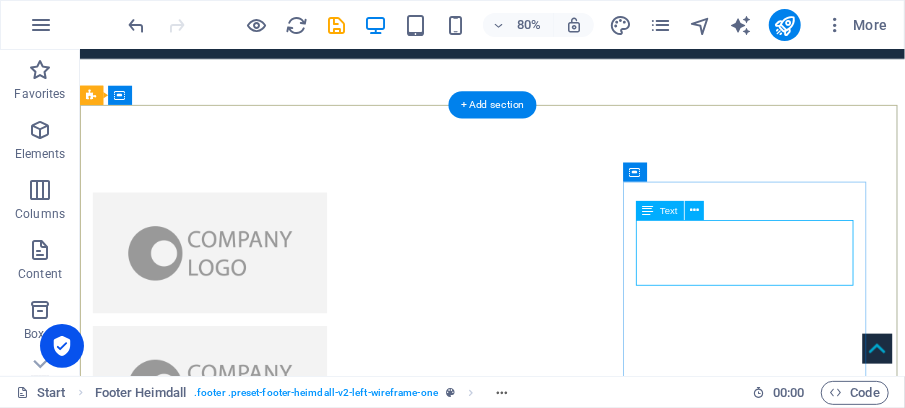 click on "[PERSON_NAME].-[URL]" at bounding box center [247, 5647] 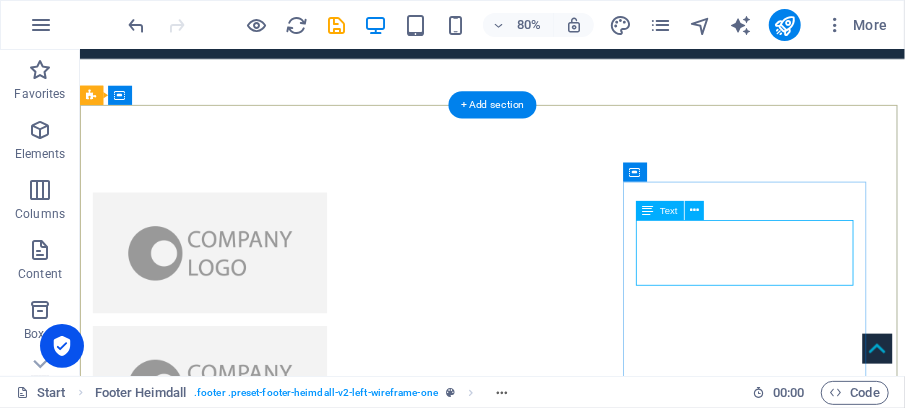 click on "[PERSON_NAME].-[URL]" at bounding box center [247, 5647] 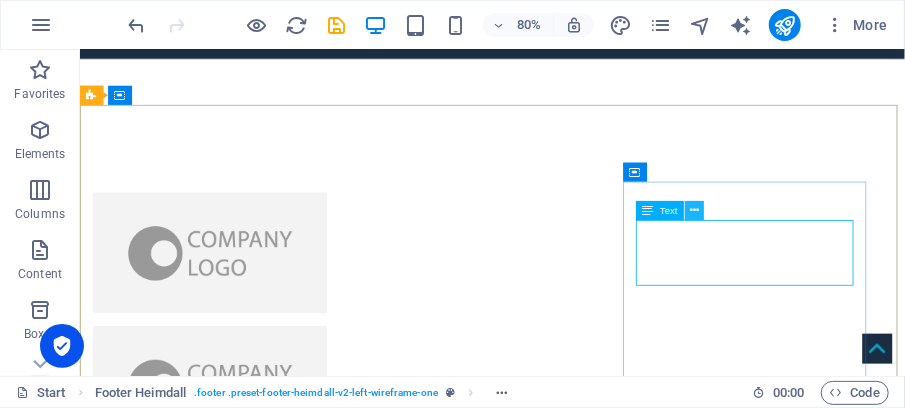 click at bounding box center (694, 211) 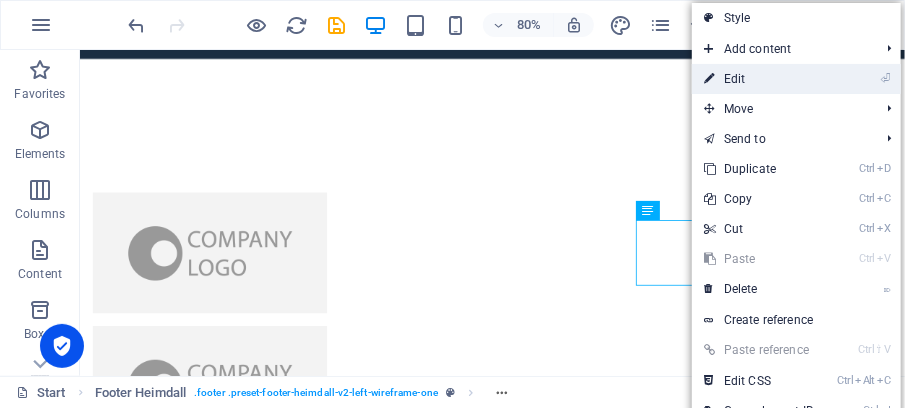 click on "⏎  Edit" at bounding box center [759, 79] 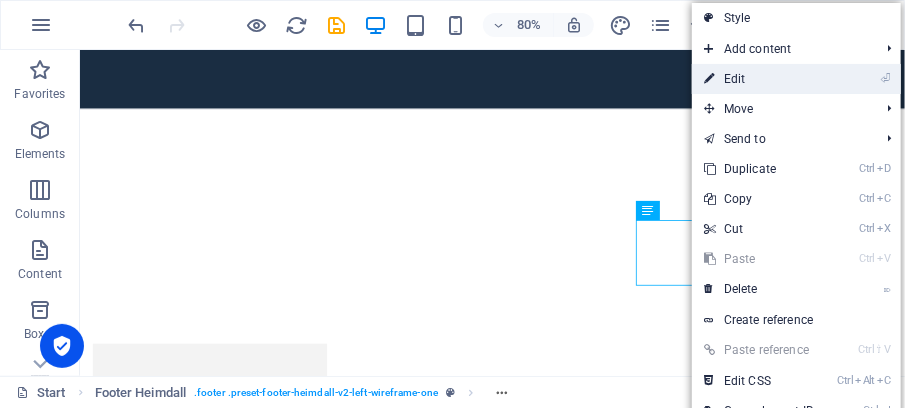 scroll, scrollTop: 7006, scrollLeft: 0, axis: vertical 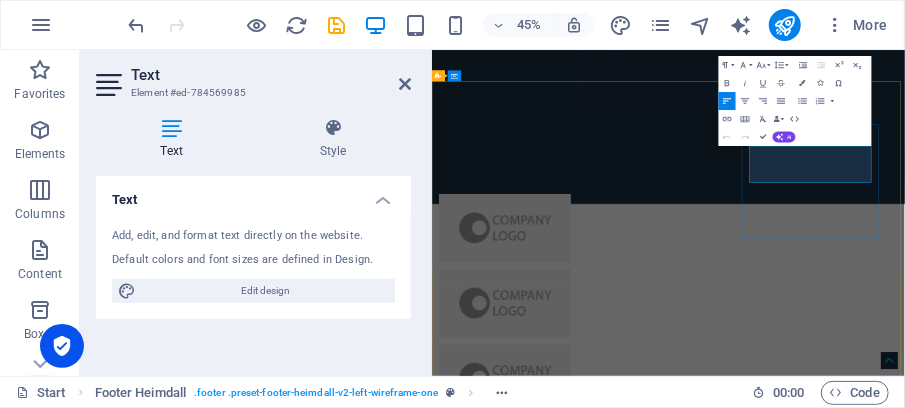 click on "[PERSON_NAME].-[URL]" 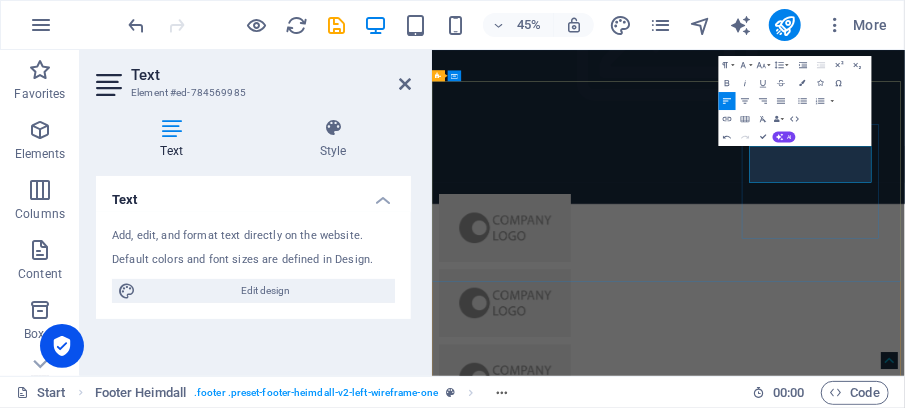 drag, startPoint x: 1254, startPoint y: 300, endPoint x: 1131, endPoint y: 275, distance: 125.51494 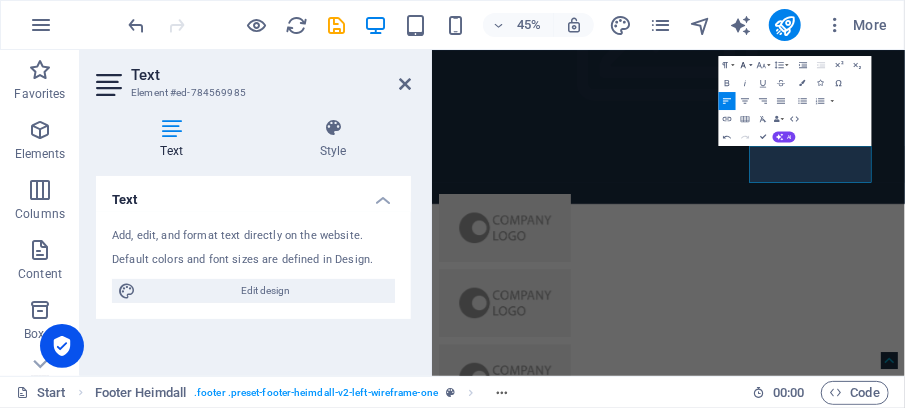 click on "Font Family" at bounding box center [745, 65] 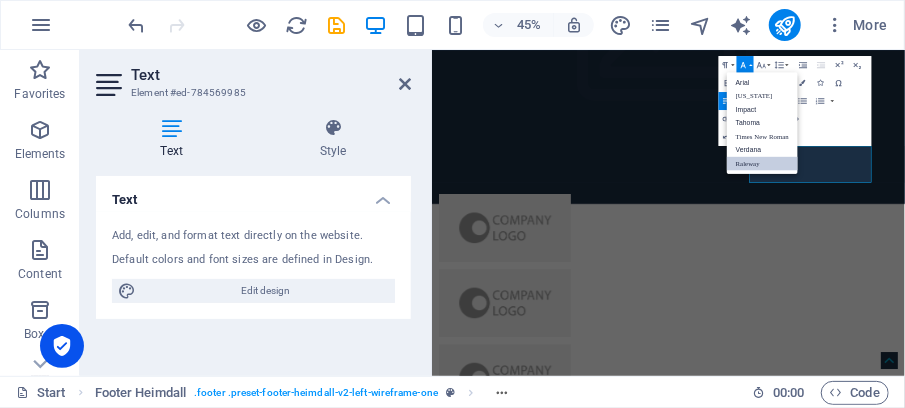 scroll, scrollTop: 0, scrollLeft: 0, axis: both 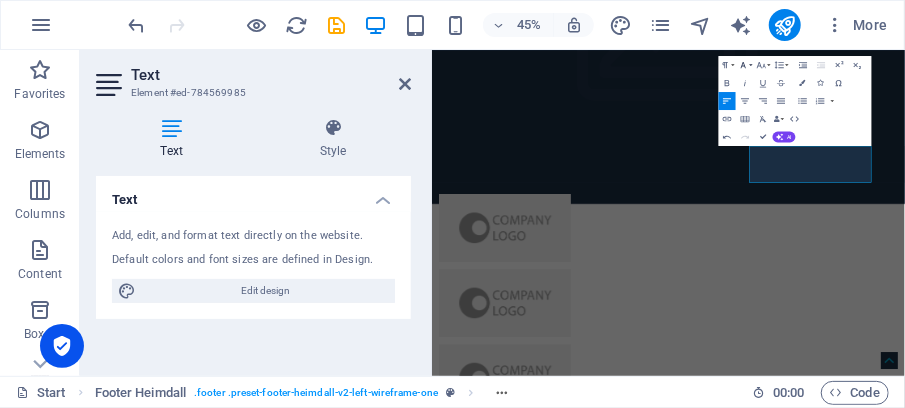 click on "Font Family" at bounding box center [745, 65] 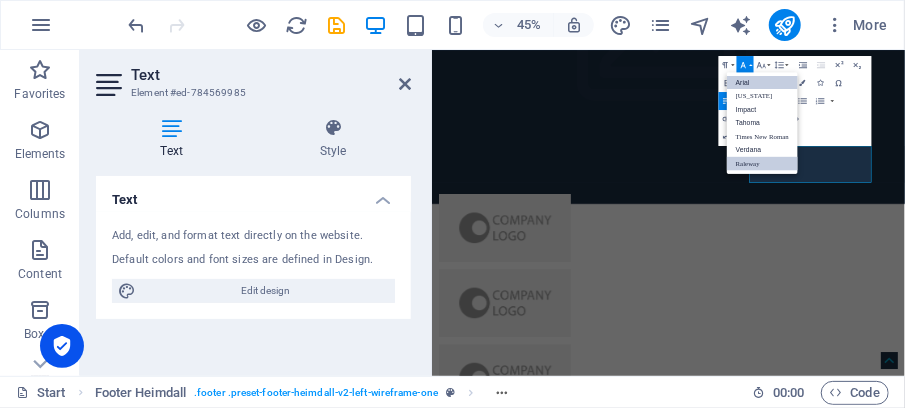 click on "Arial" at bounding box center [762, 82] 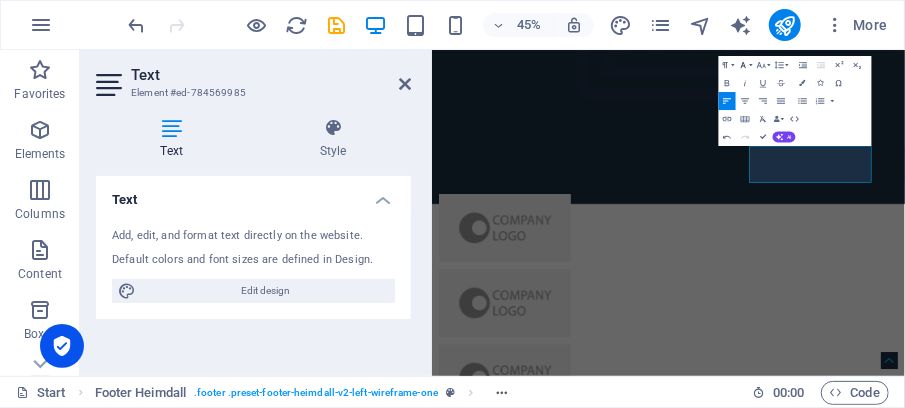 click on "Font Family" at bounding box center (745, 65) 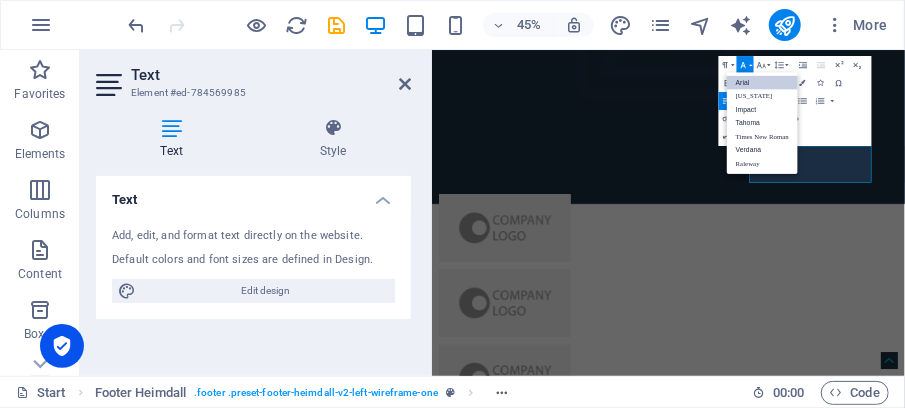 scroll, scrollTop: 0, scrollLeft: 0, axis: both 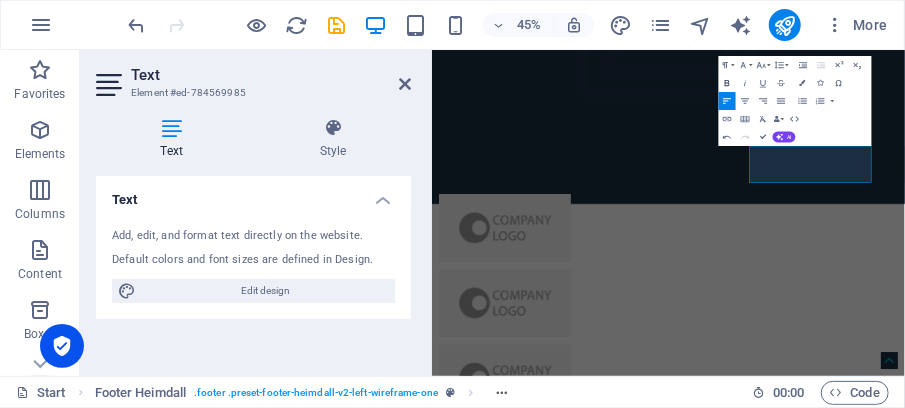 click 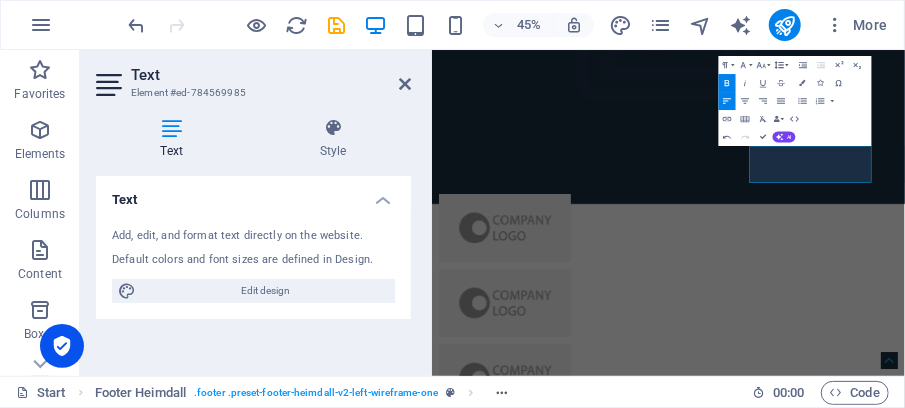 click on "Line Height" at bounding box center [781, 65] 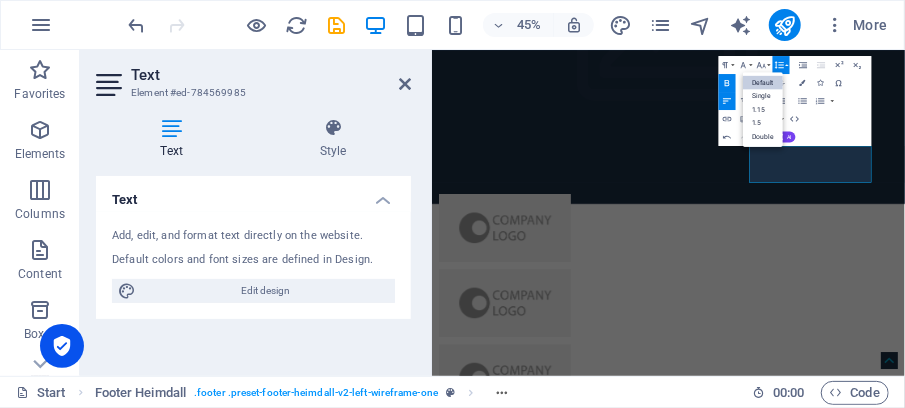 scroll, scrollTop: 0, scrollLeft: 0, axis: both 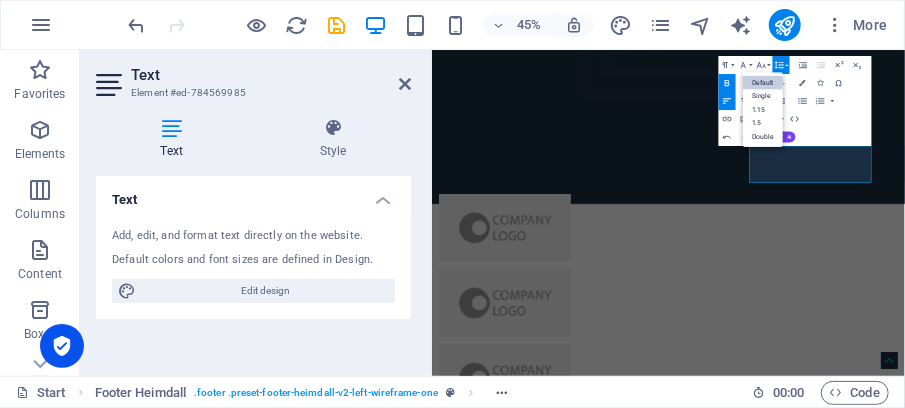 click on "Line Height" at bounding box center (781, 65) 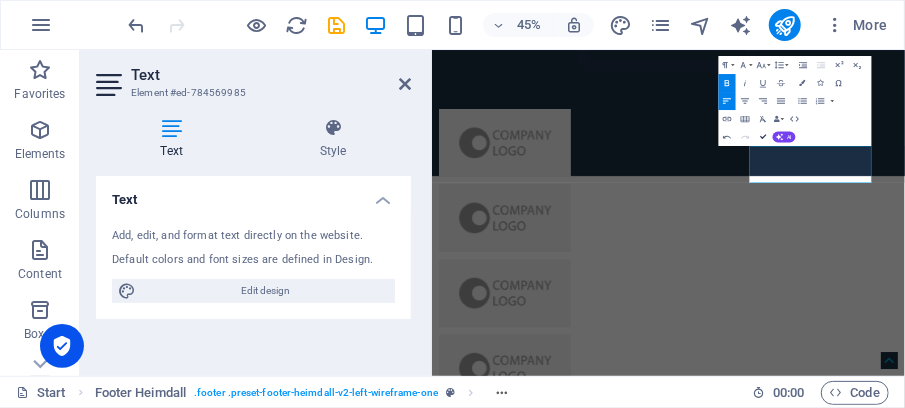 scroll, scrollTop: 6944, scrollLeft: 0, axis: vertical 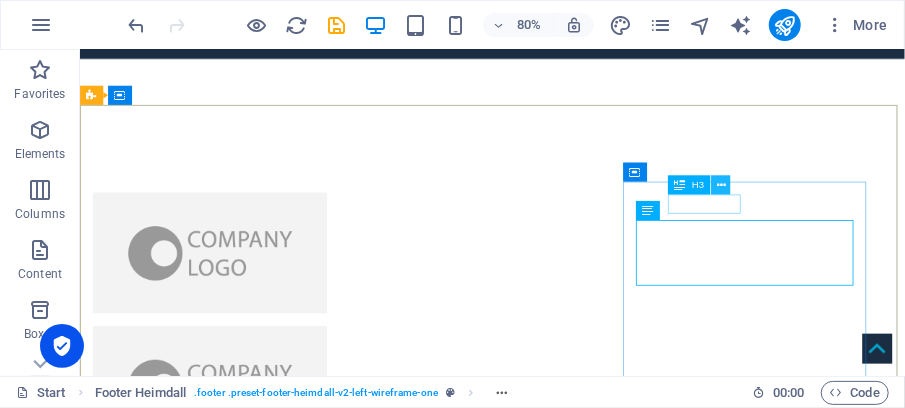 click at bounding box center [721, 185] 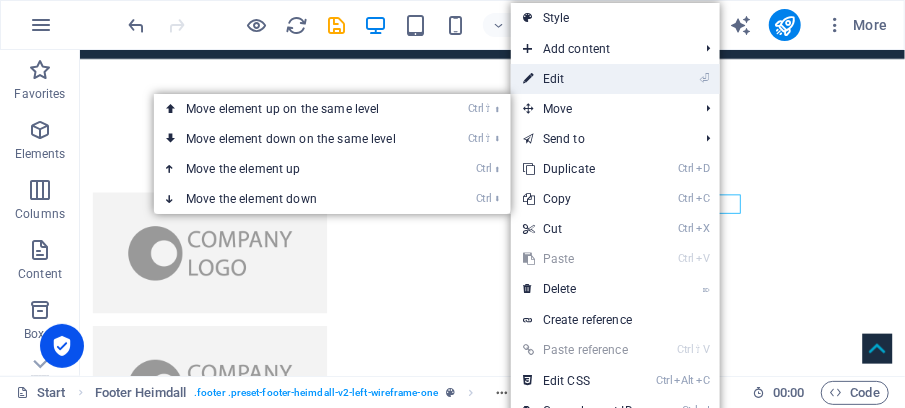 click on "⏎  Edit" at bounding box center (578, 79) 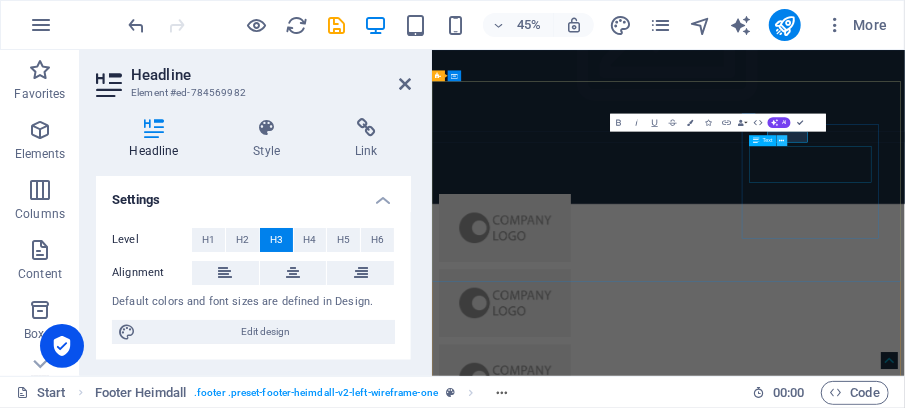 click at bounding box center (782, 140) 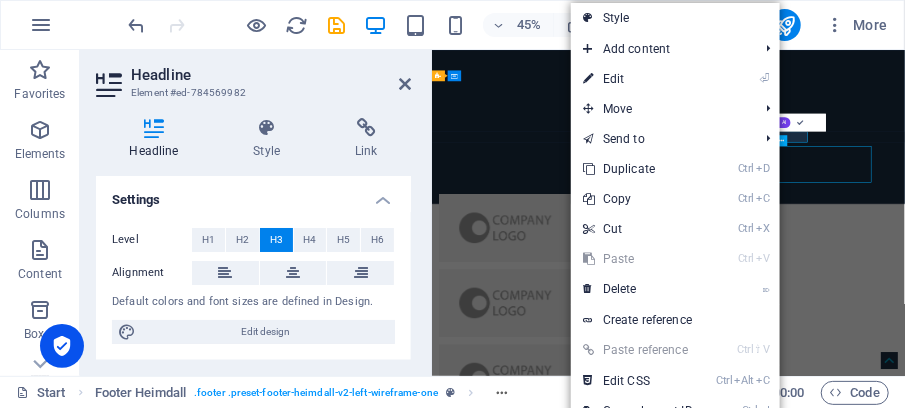 scroll, scrollTop: 6944, scrollLeft: 0, axis: vertical 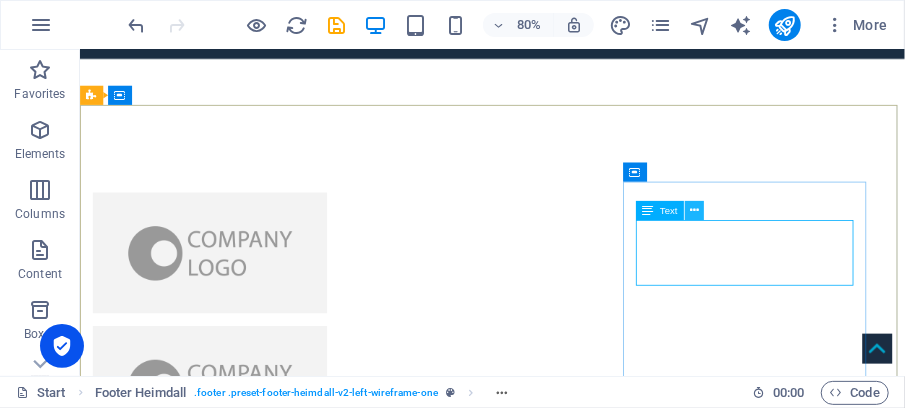 click at bounding box center [694, 211] 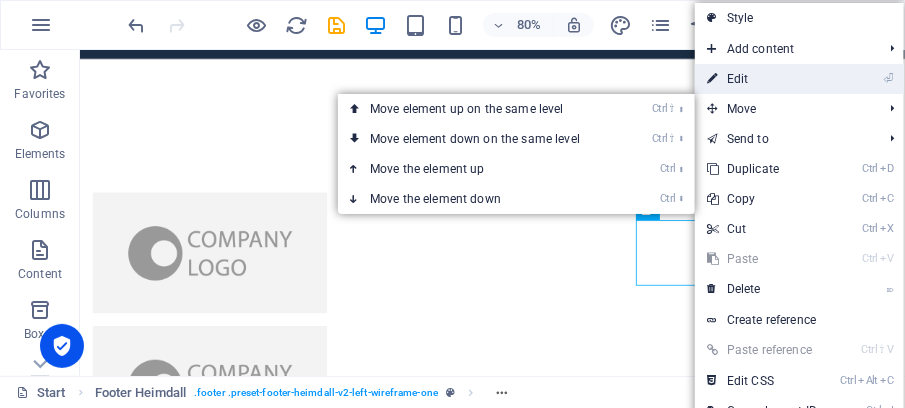 click on "⏎  Edit" at bounding box center (762, 79) 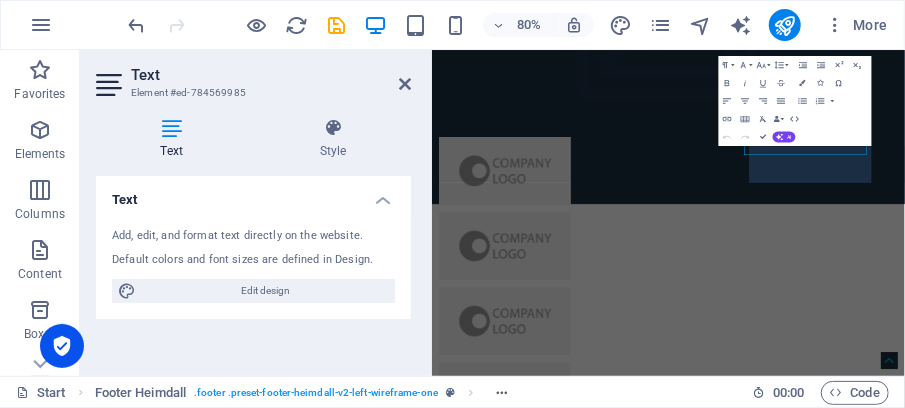 scroll, scrollTop: 7006, scrollLeft: 0, axis: vertical 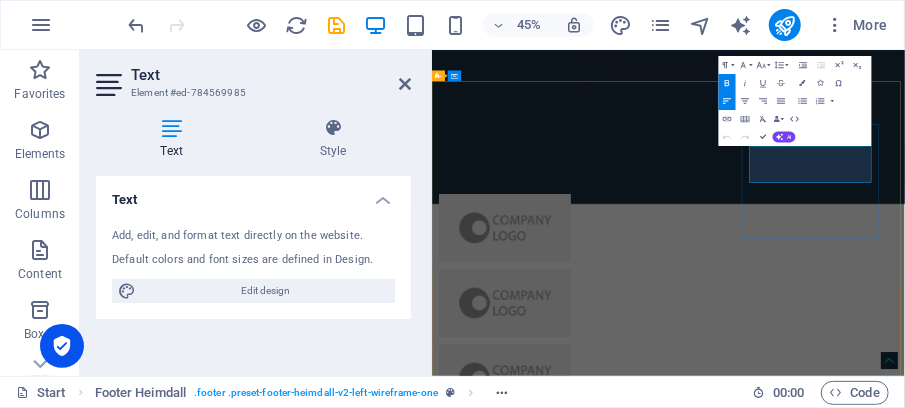click on "[PERSON_NAME].-[URL]" at bounding box center (557, 5836) 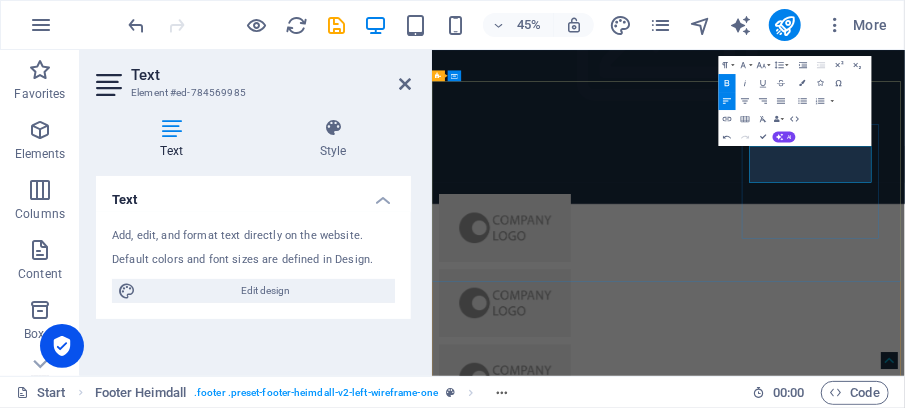 click on "Contact [PERSON_NAME][EMAIL_ADDRESS][DOMAIN_NAME]" at bounding box center [599, 5849] 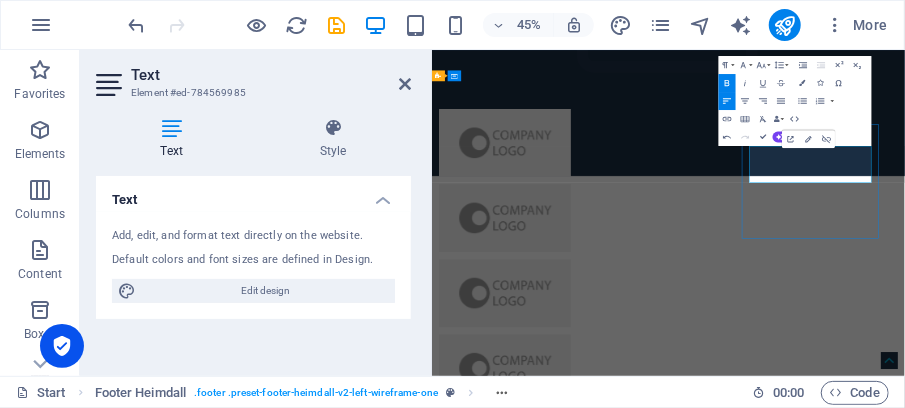 scroll, scrollTop: 6944, scrollLeft: 0, axis: vertical 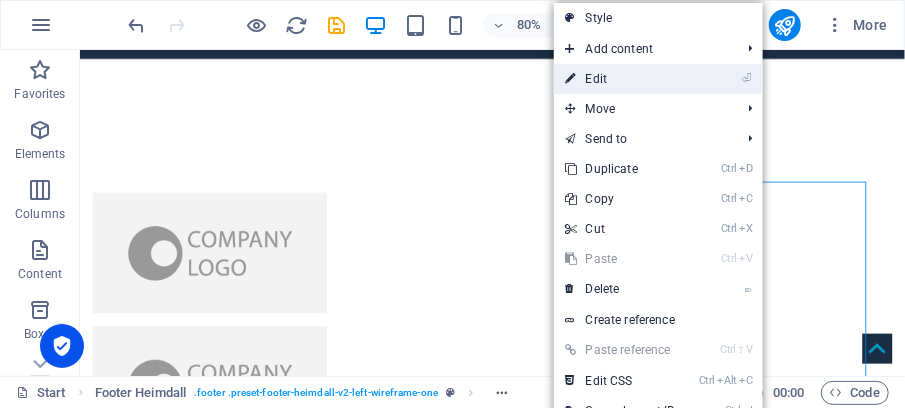 click on "⏎  Edit" at bounding box center [621, 79] 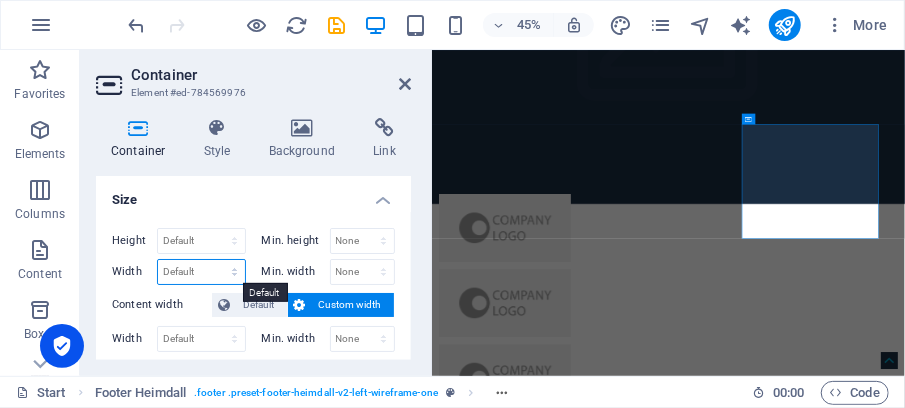 click on "Default px rem % em vh vw" at bounding box center (201, 272) 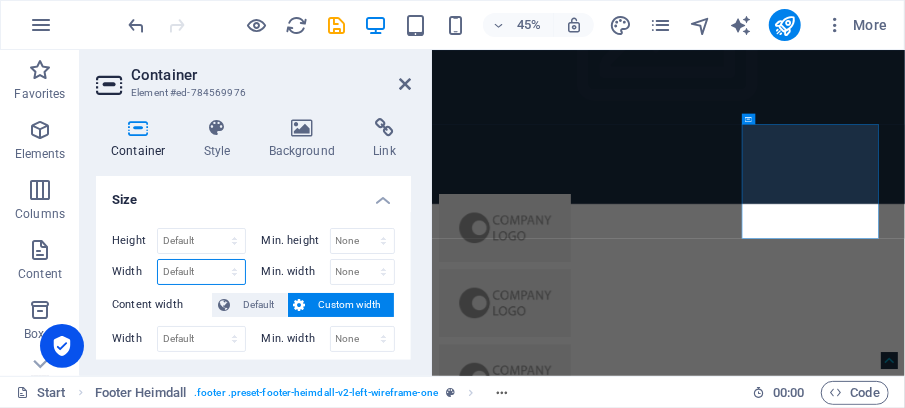 select on "%" 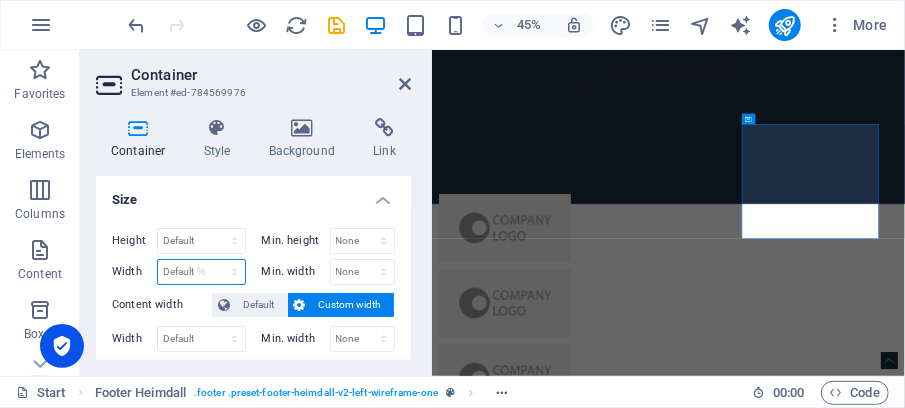 click on "Default px rem % em vh vw" at bounding box center [201, 272] 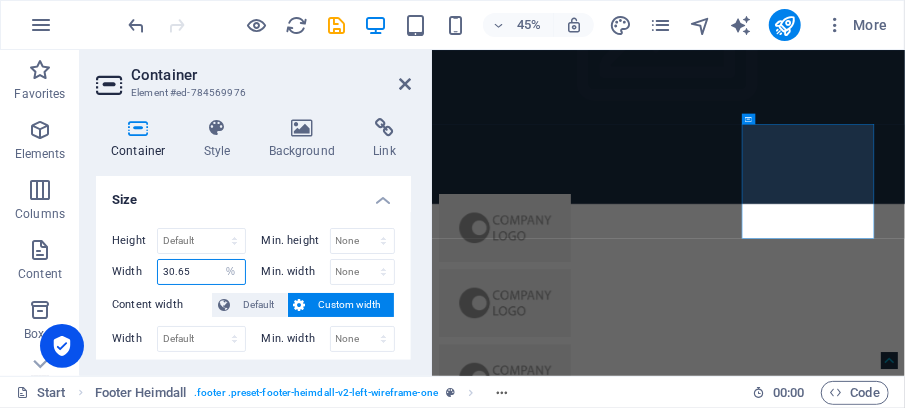 click on "30.65" at bounding box center (201, 272) 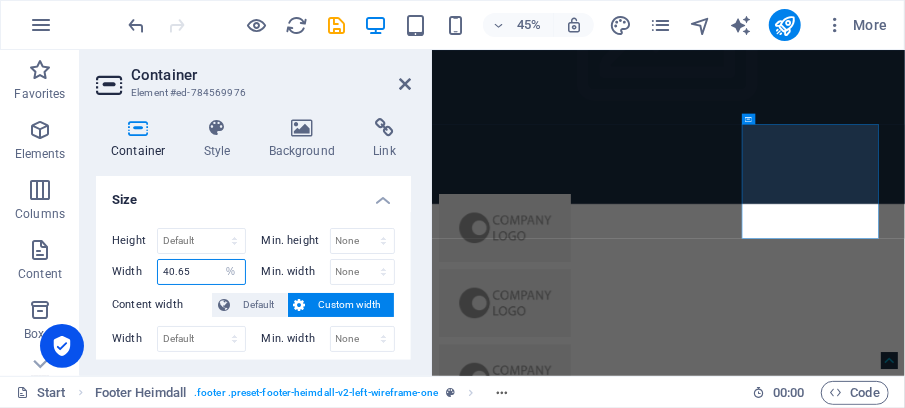 drag, startPoint x: 170, startPoint y: 272, endPoint x: 158, endPoint y: 274, distance: 12.165525 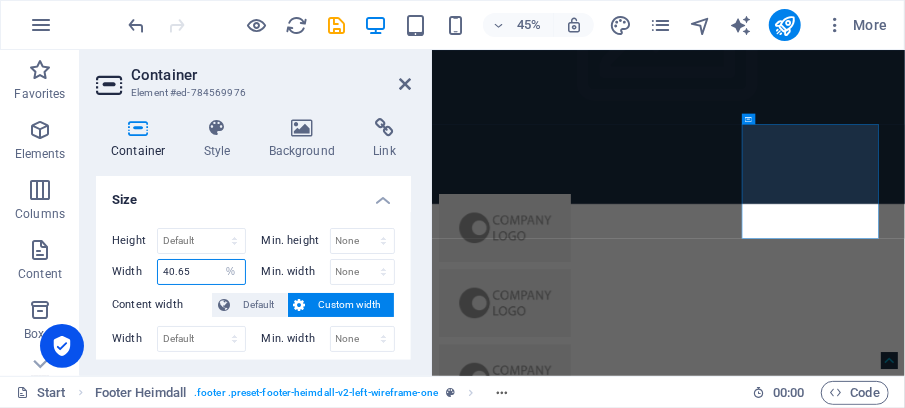 click on "40.65" at bounding box center (201, 272) 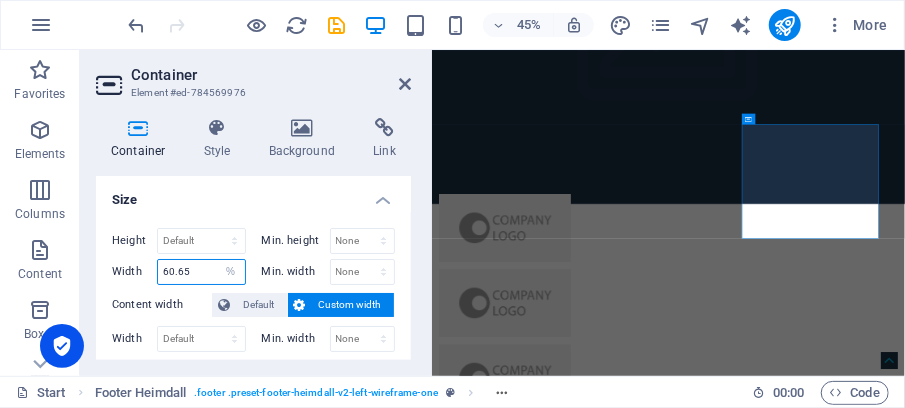 type on "60.65" 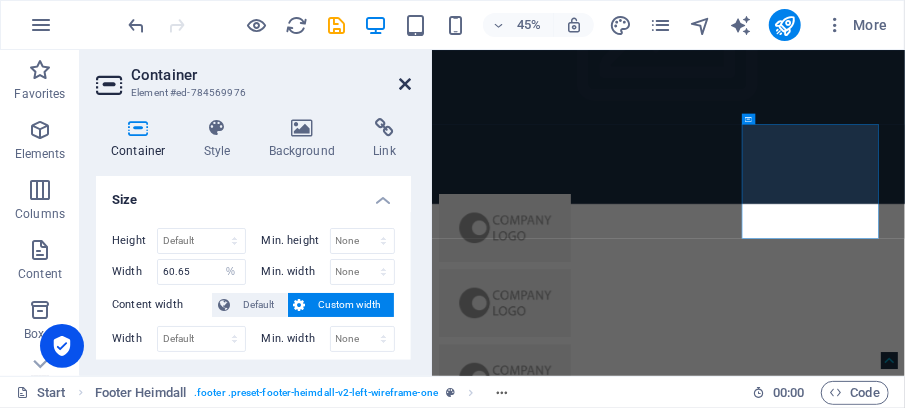 click at bounding box center [405, 84] 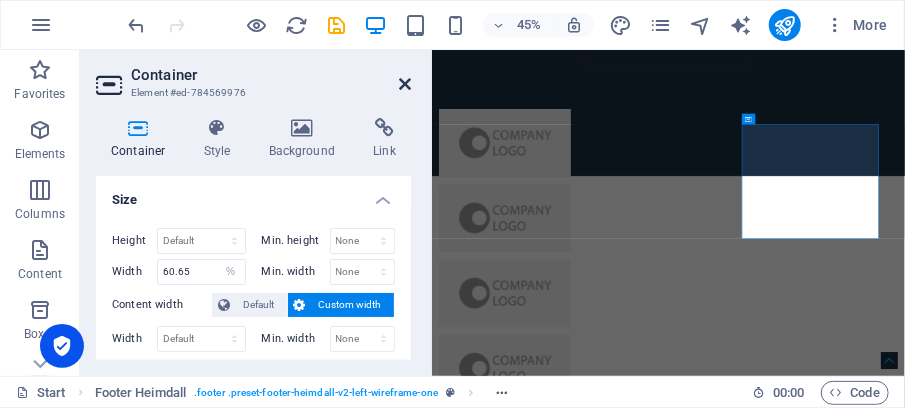 scroll, scrollTop: 6944, scrollLeft: 0, axis: vertical 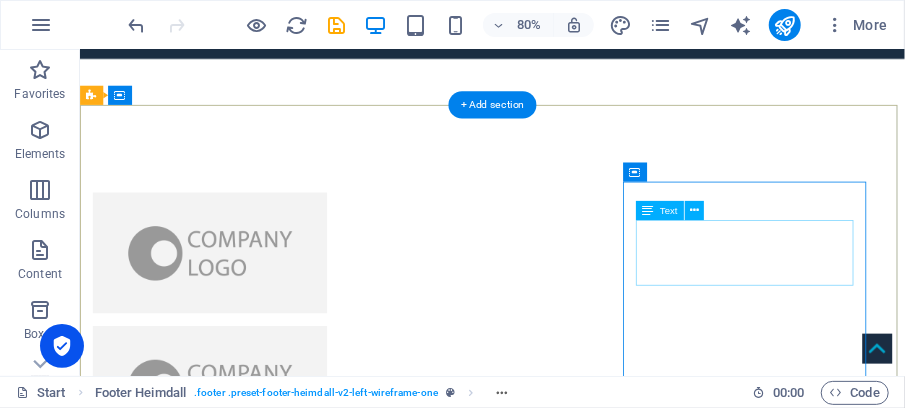 click on "[PERSON_NAME][EMAIL_ADDRESS][DOMAIN_NAME]" at bounding box center [386, 5647] 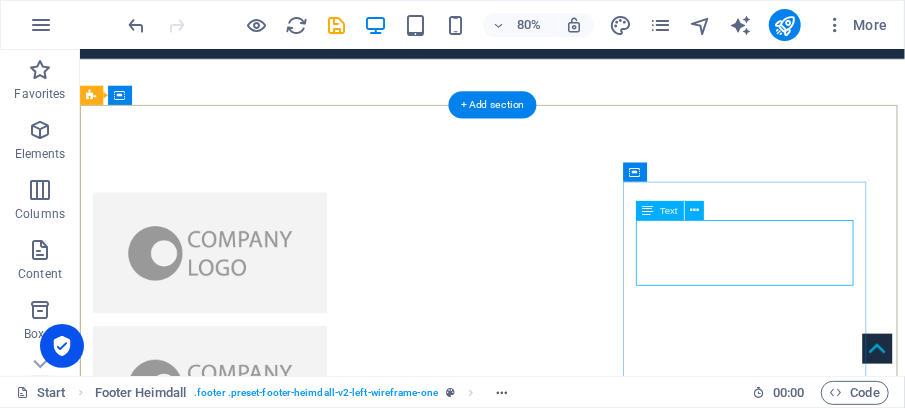 click on "[PERSON_NAME][EMAIL_ADDRESS][DOMAIN_NAME]" at bounding box center (386, 5647) 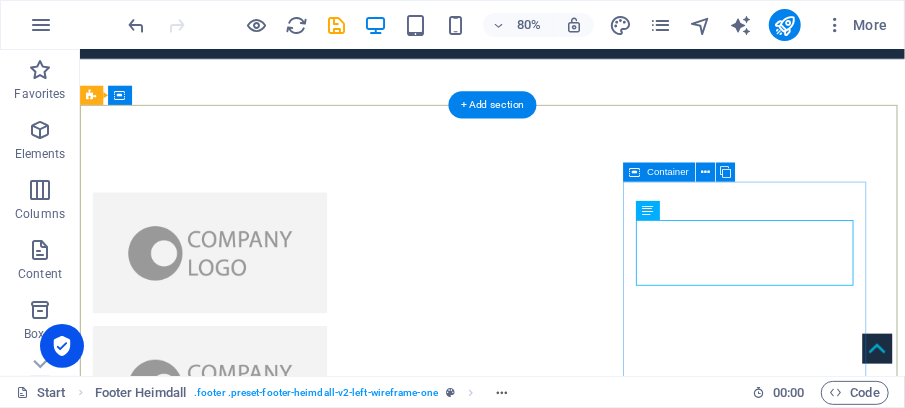 click on "Contact [PERSON_NAME][EMAIL_ADDRESS][DOMAIN_NAME]" at bounding box center (386, 5619) 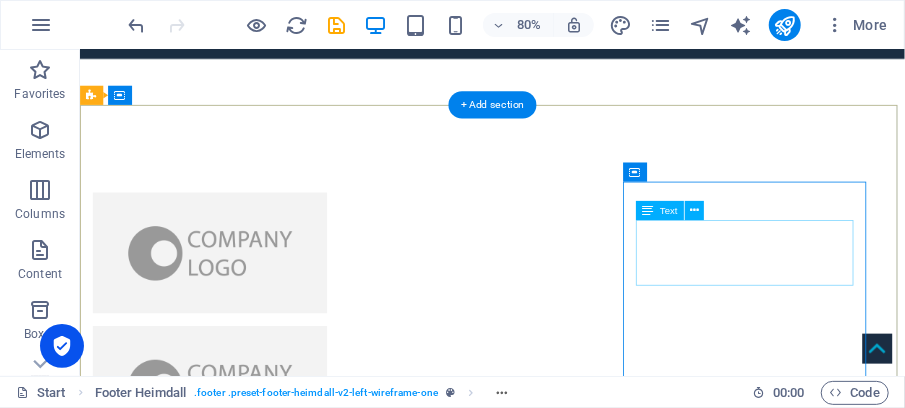 click on "[PERSON_NAME][EMAIL_ADDRESS][DOMAIN_NAME]" at bounding box center [386, 5647] 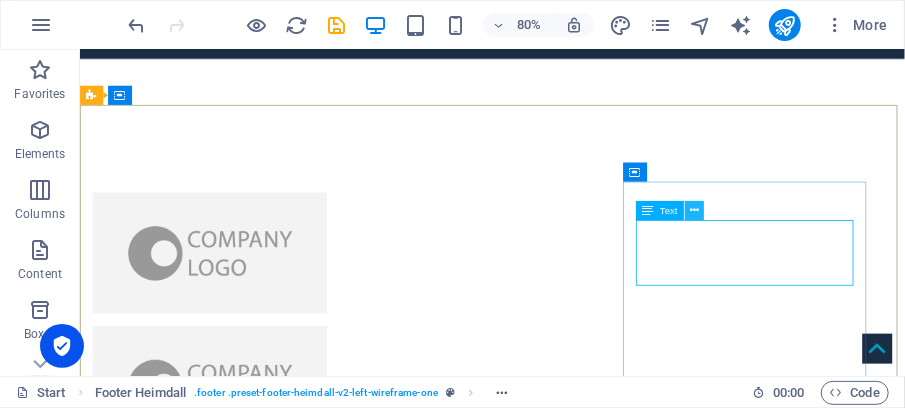 click at bounding box center [694, 211] 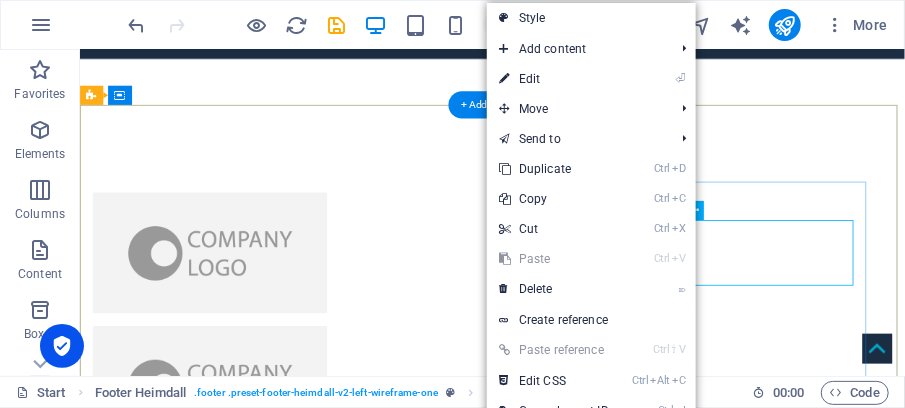 click on "[PERSON_NAME][EMAIL_ADDRESS][DOMAIN_NAME]" at bounding box center (386, 5647) 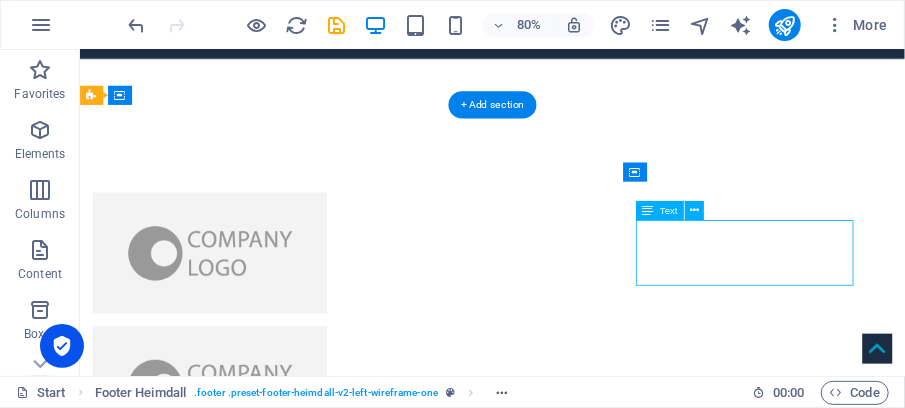 drag, startPoint x: 882, startPoint y: 305, endPoint x: 799, endPoint y: 306, distance: 83.00603 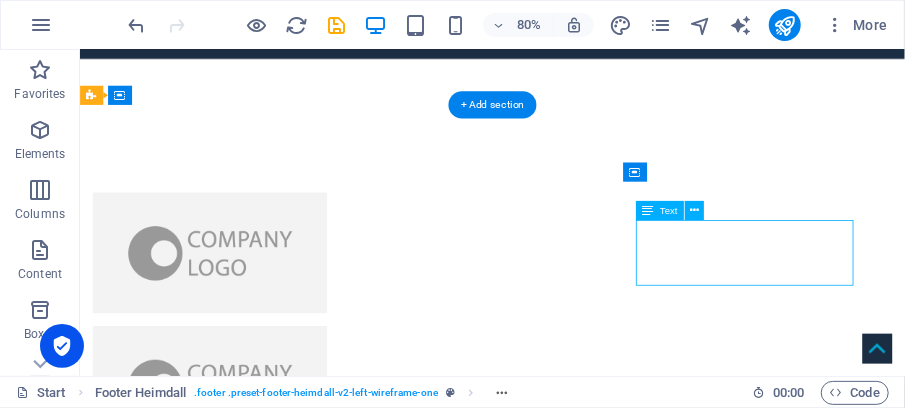 click on "[PERSON_NAME][EMAIL_ADDRESS][DOMAIN_NAME]" at bounding box center (386, 5647) 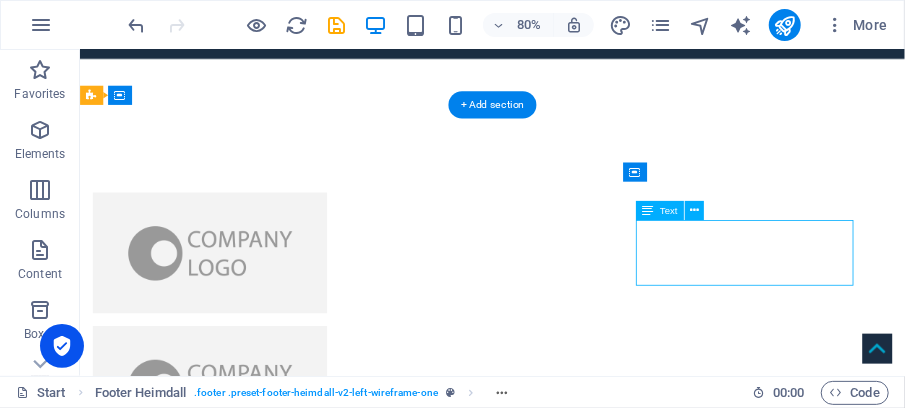 click on "[PERSON_NAME][EMAIL_ADDRESS][DOMAIN_NAME]" at bounding box center (386, 5647) 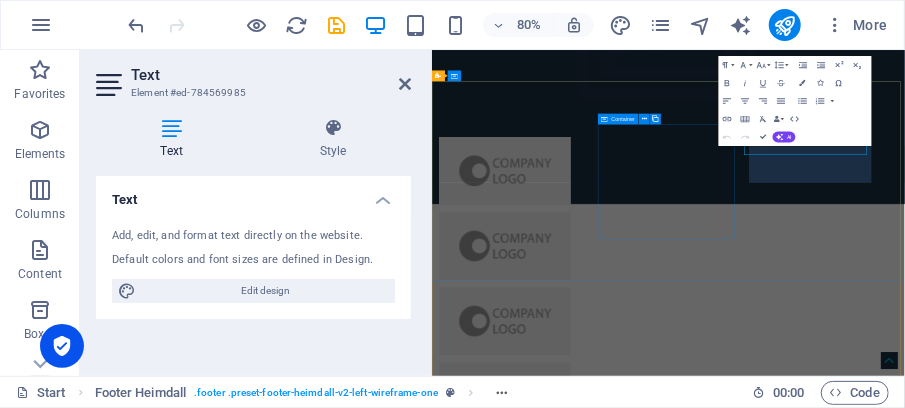scroll, scrollTop: 7006, scrollLeft: 0, axis: vertical 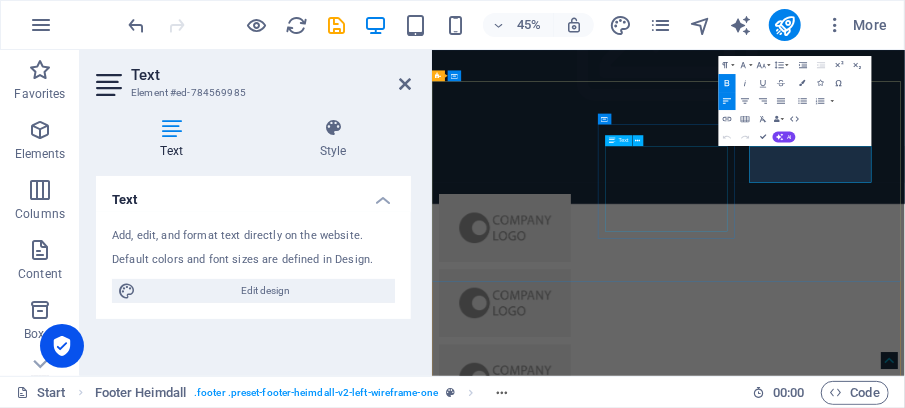 drag, startPoint x: 1256, startPoint y: 308, endPoint x: 1102, endPoint y: 269, distance: 158.86157 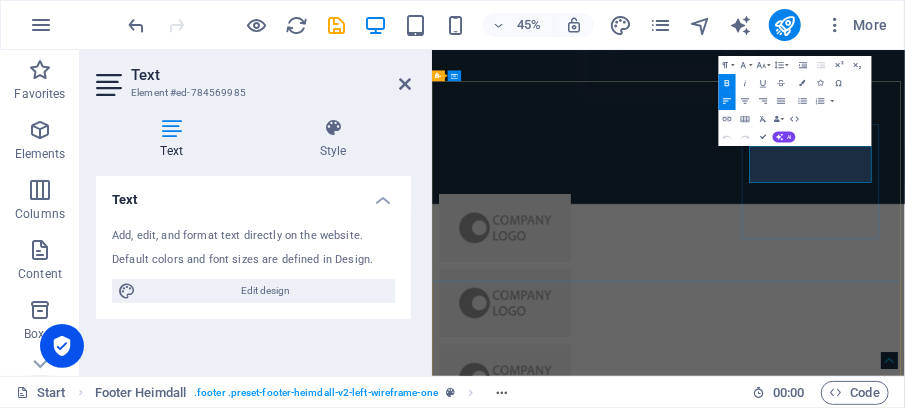copy on "[PERSON_NAME][EMAIL_ADDRESS][DOMAIN_NAME]" 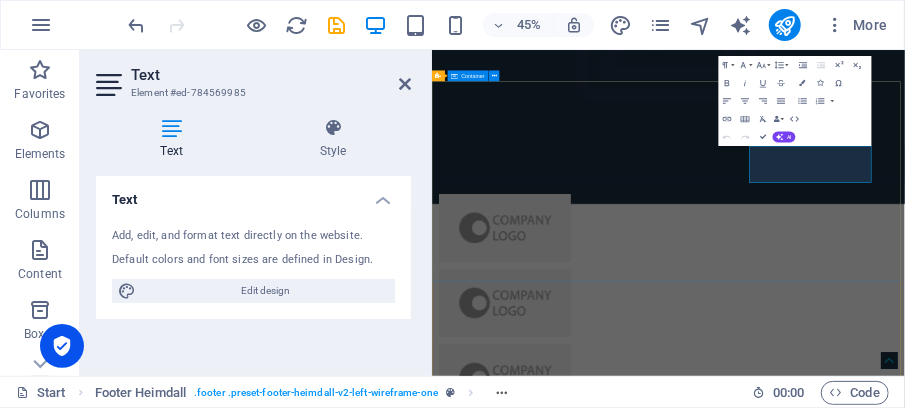 click on "Address [GEOGRAPHIC_DATA][PERSON_NAME][PERSON_NAME], [STREET_ADDRESS] : + [PHONE_NUMBER] [GEOGRAPHIC_DATA] :   [PHONE_NUMBER]                    [PHONE_NUMBER] Uk :      [PHONE_NUMBER] Contact [PERSON_NAME][EMAIL_ADDRESS][DOMAIN_NAME]" at bounding box center (956, 5550) 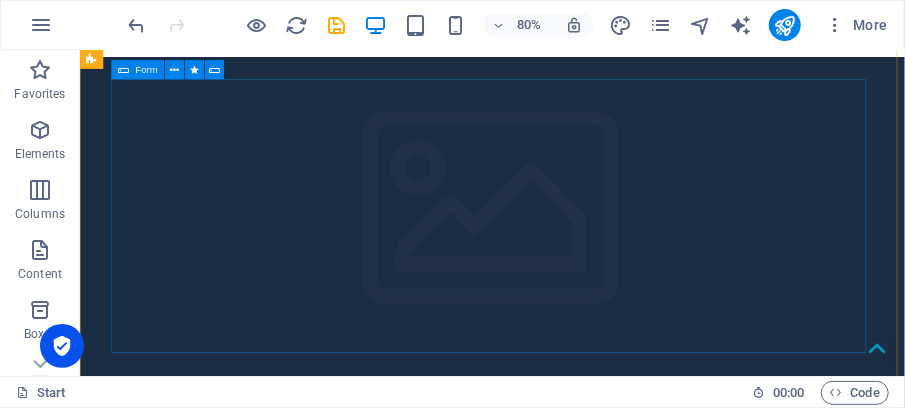 scroll, scrollTop: 6610, scrollLeft: 0, axis: vertical 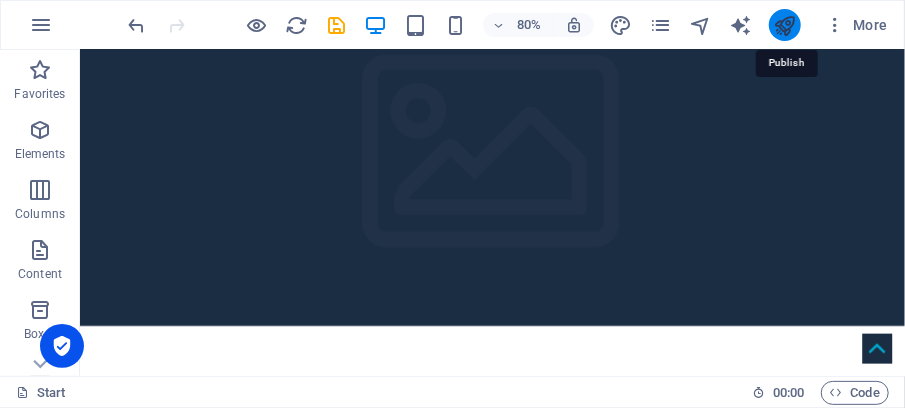 click at bounding box center (784, 25) 